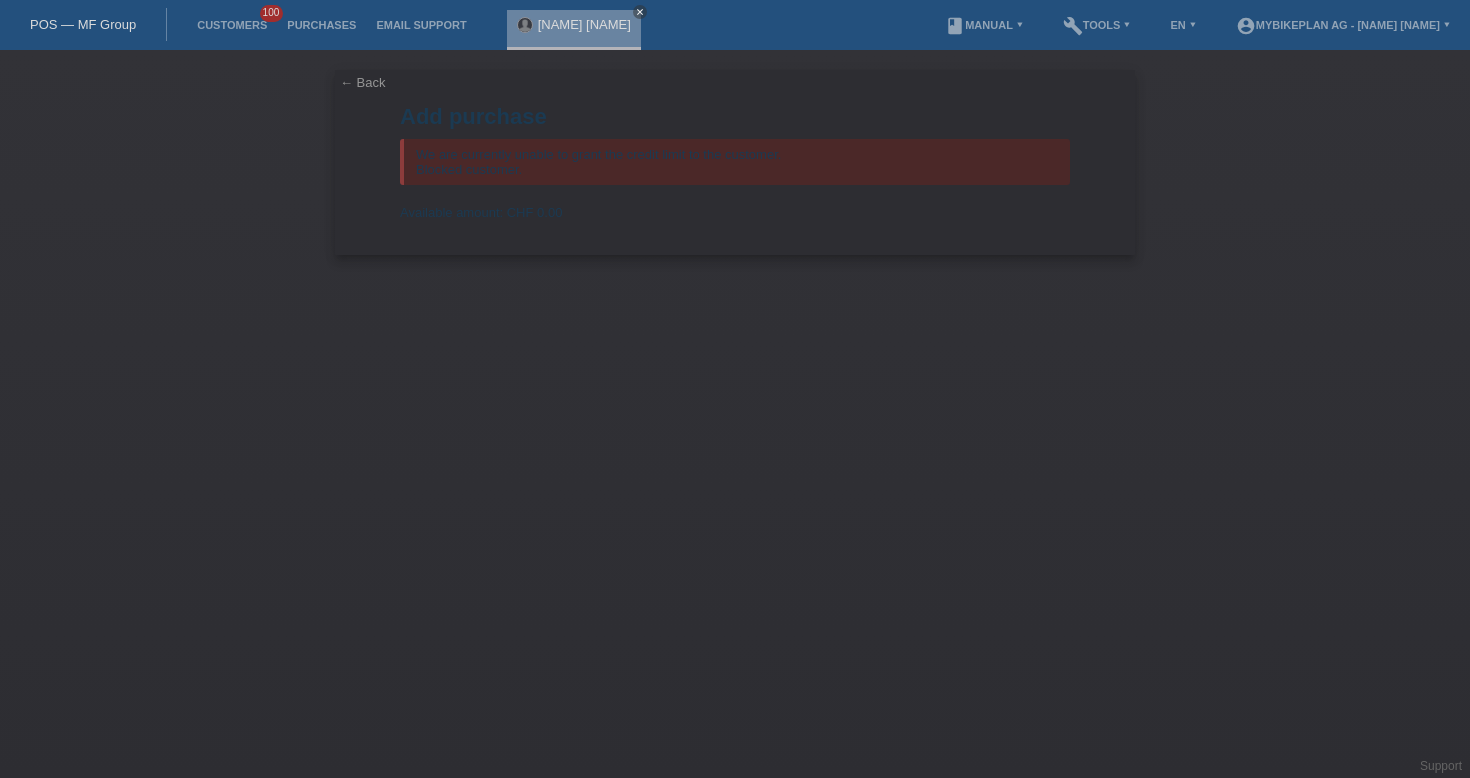 scroll, scrollTop: 0, scrollLeft: 0, axis: both 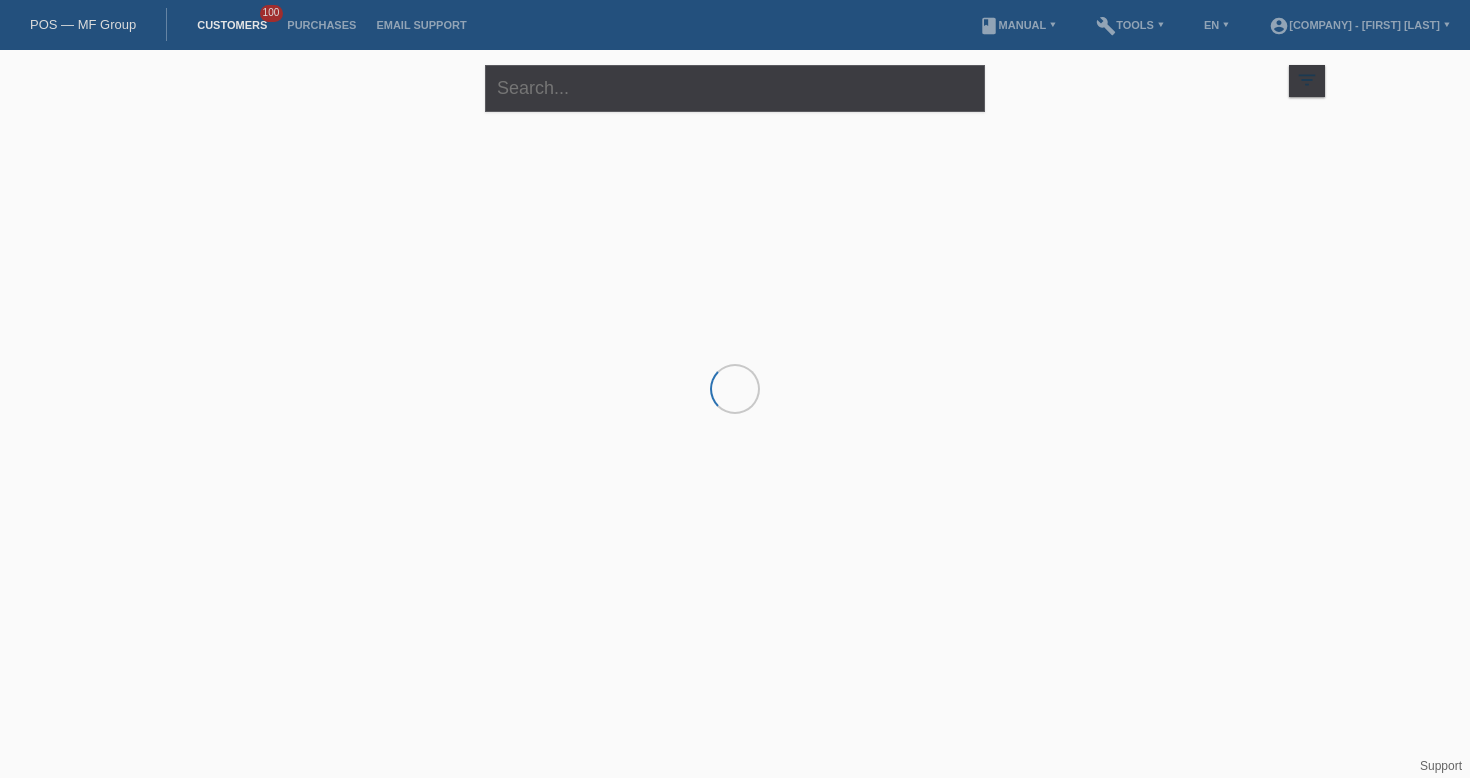 click on "filter_list" at bounding box center [1307, 80] 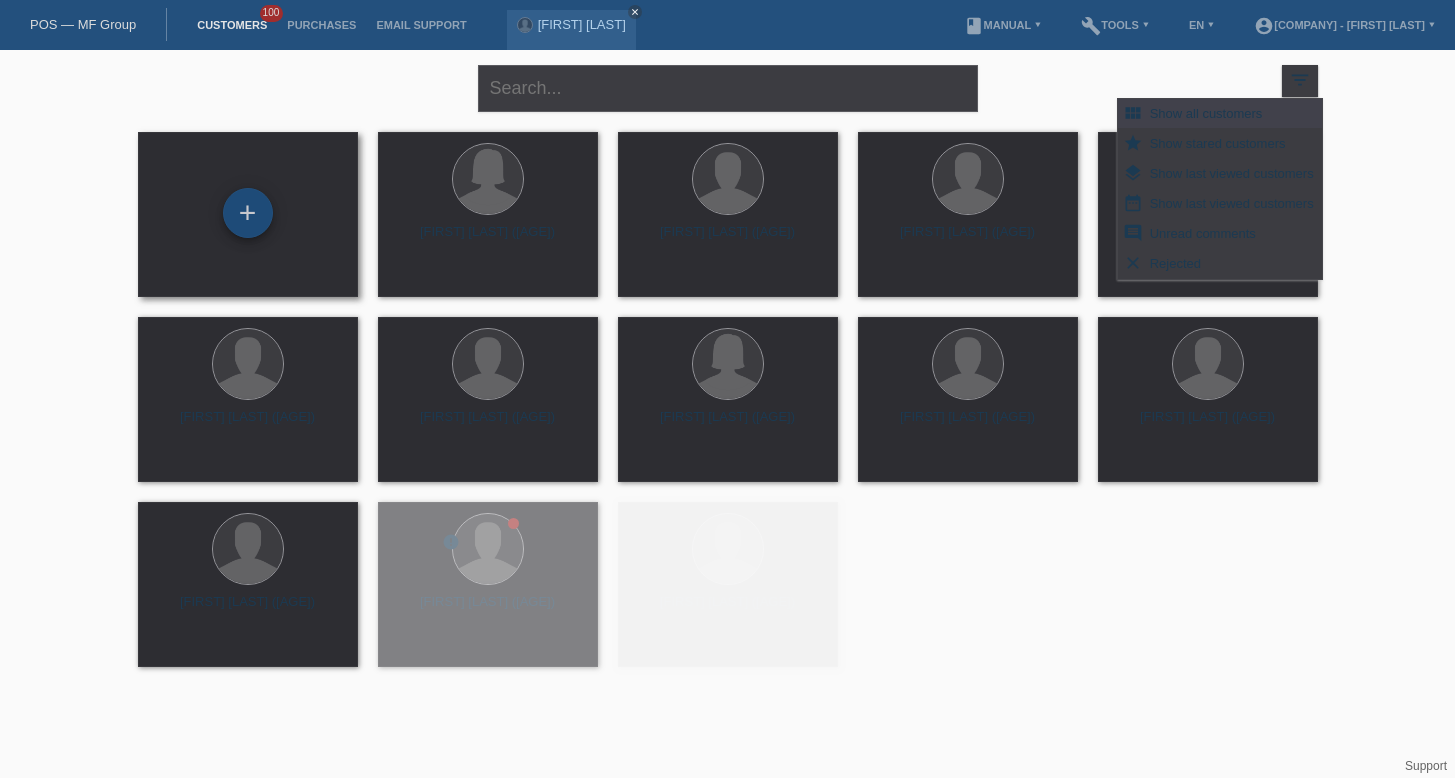 click on "+" at bounding box center [248, 213] 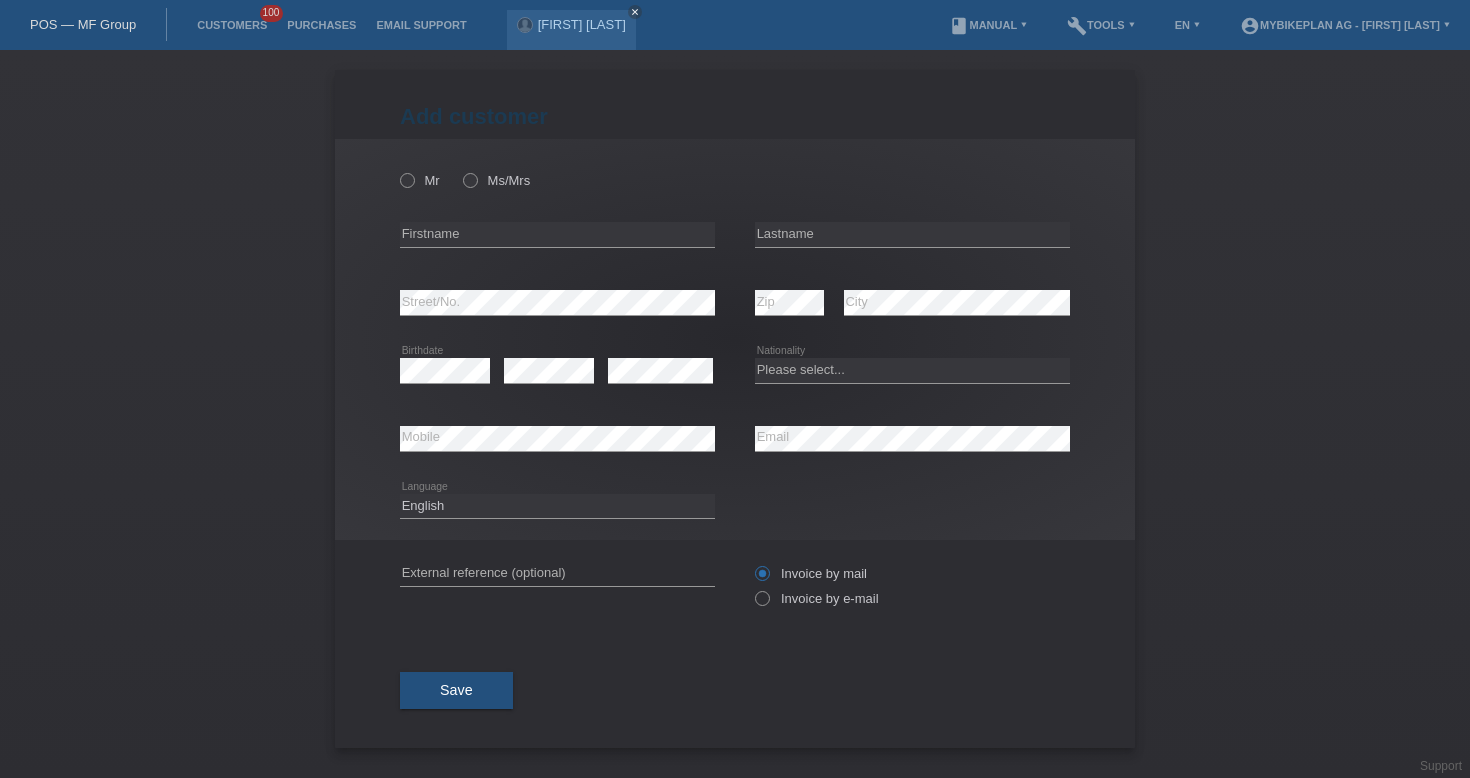 scroll, scrollTop: 0, scrollLeft: 0, axis: both 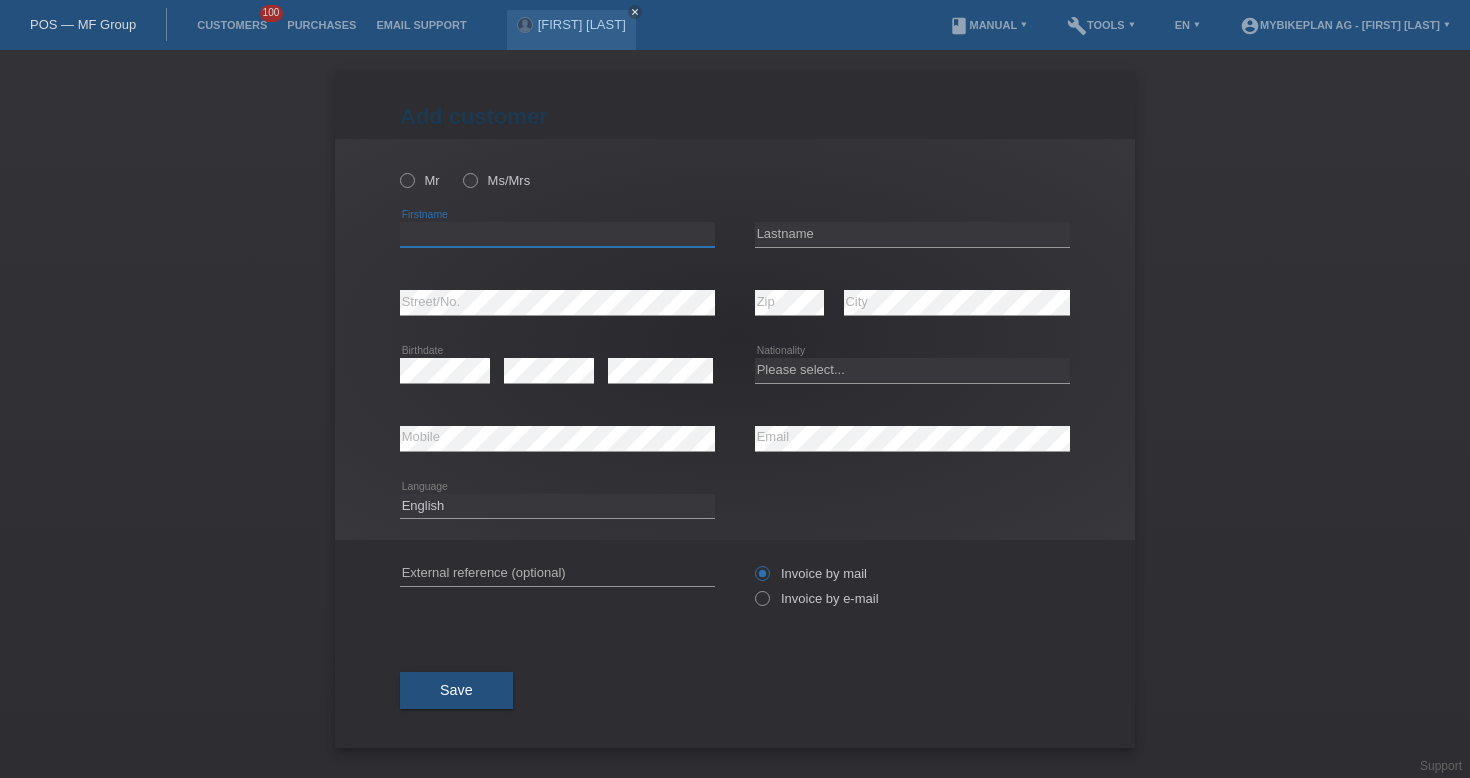 click at bounding box center [557, 234] 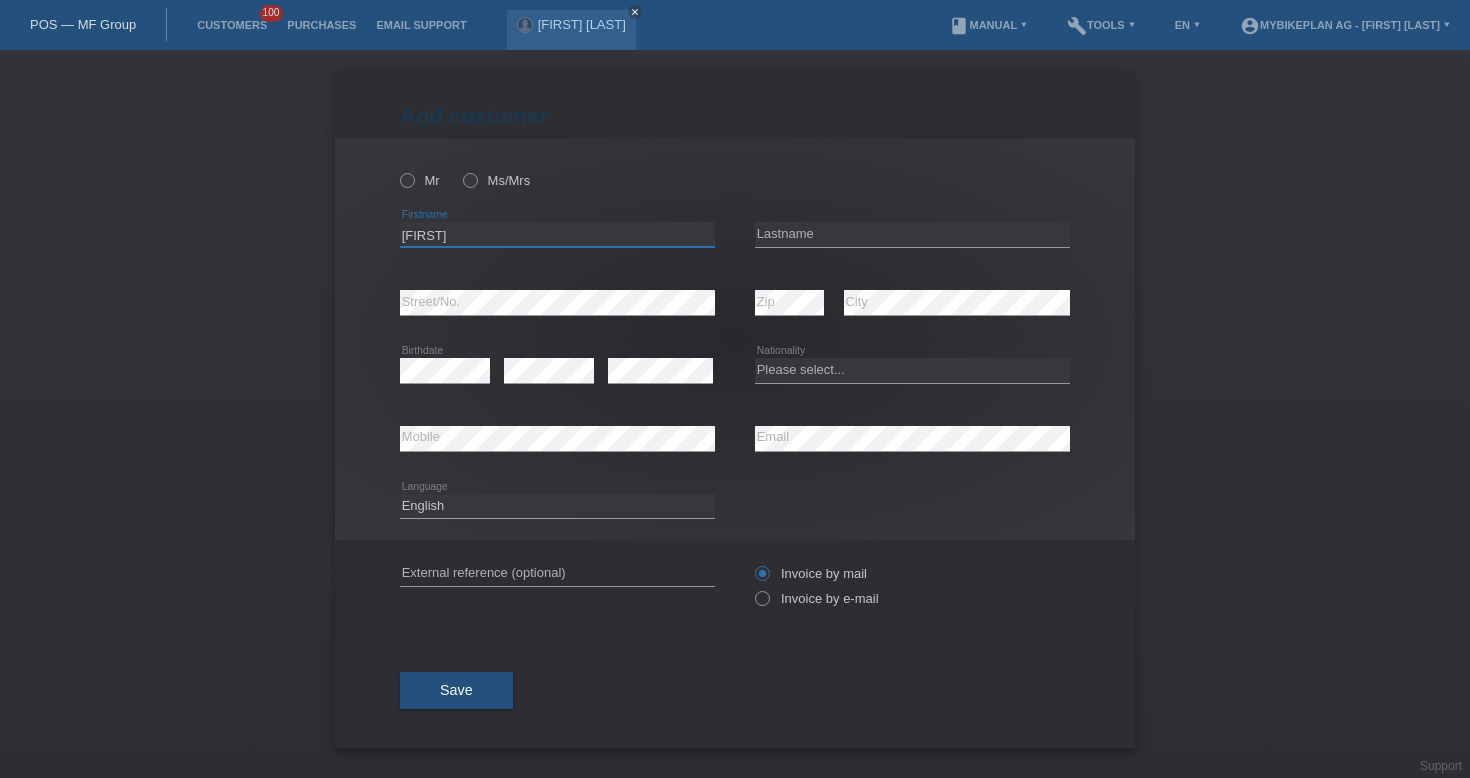 type on "[FIRST]" 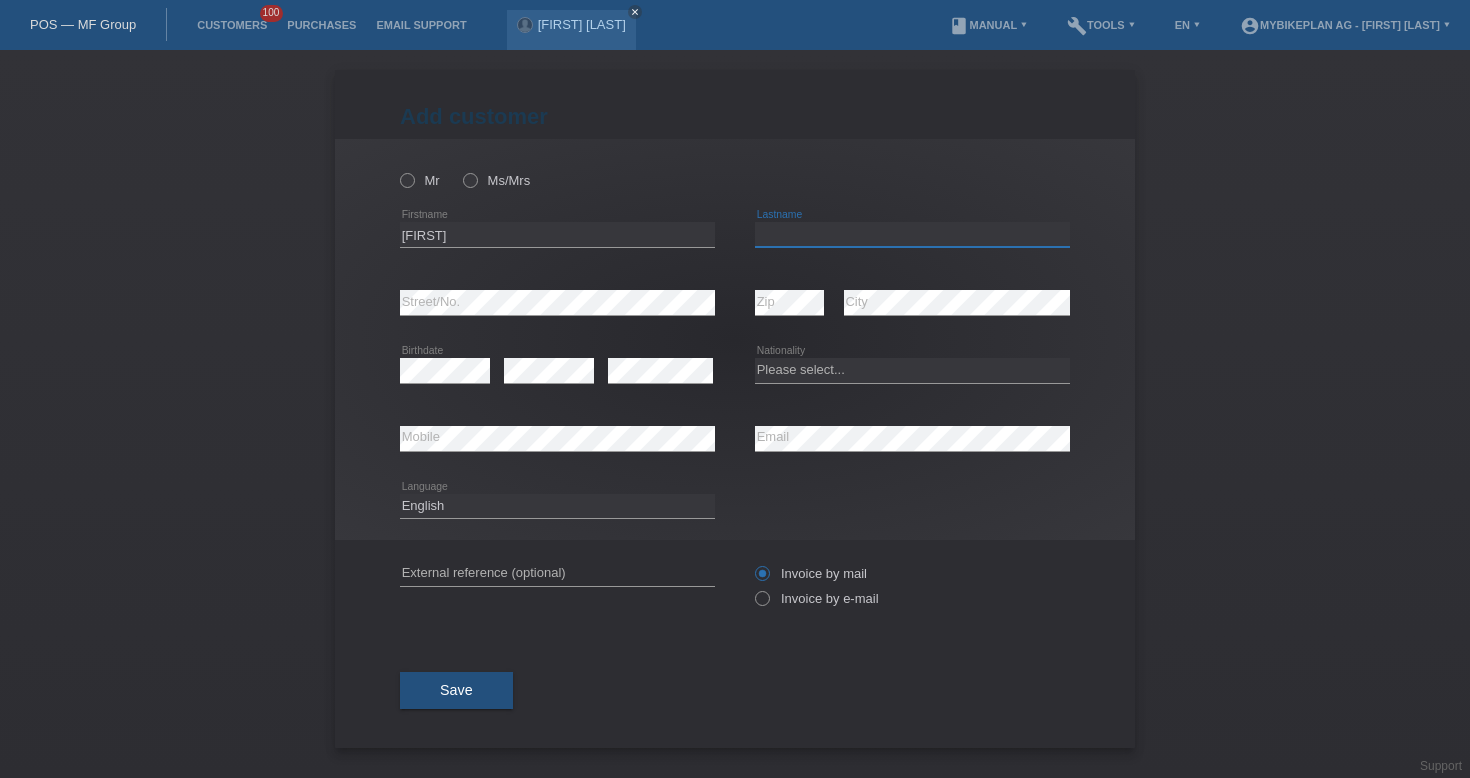 click at bounding box center (912, 234) 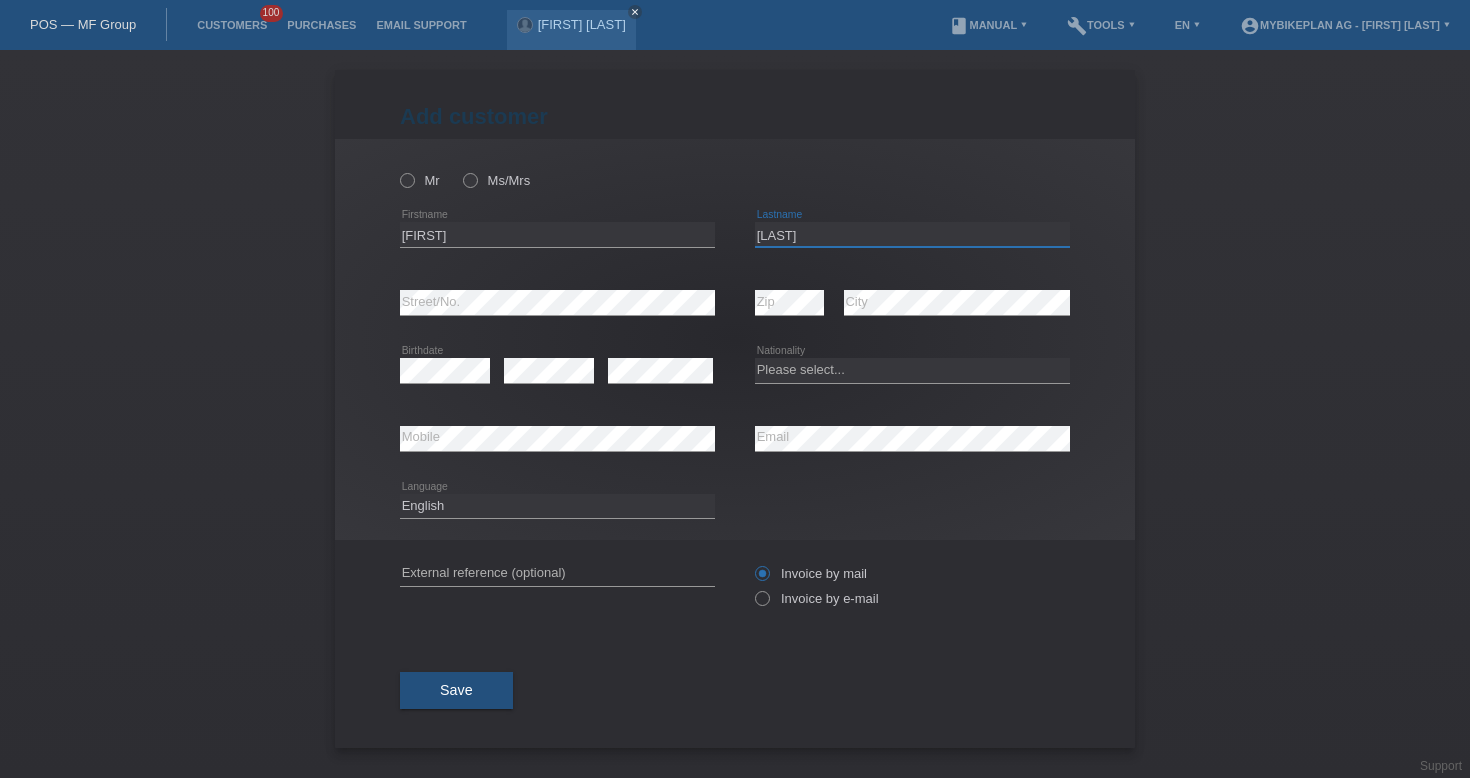 type on "[LAST]" 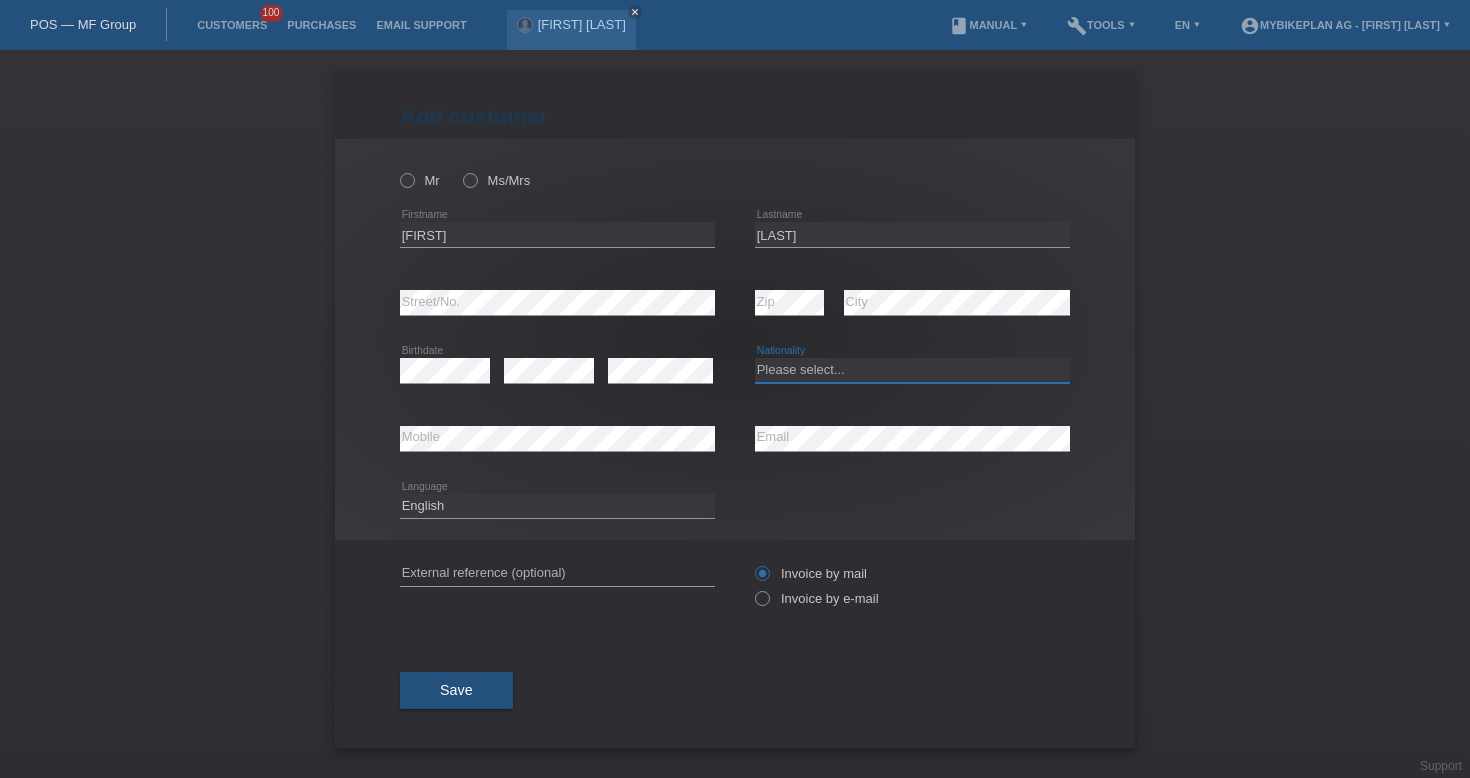 click on "Please select...
Switzerland
Austria
Germany
Liechtenstein
------------
Afghanistan
Åland Islands
Albania
Algeria
American Samoa Andorra Angola Anguilla Antarctica Antigua and Barbuda Argentina Armenia" at bounding box center (912, 370) 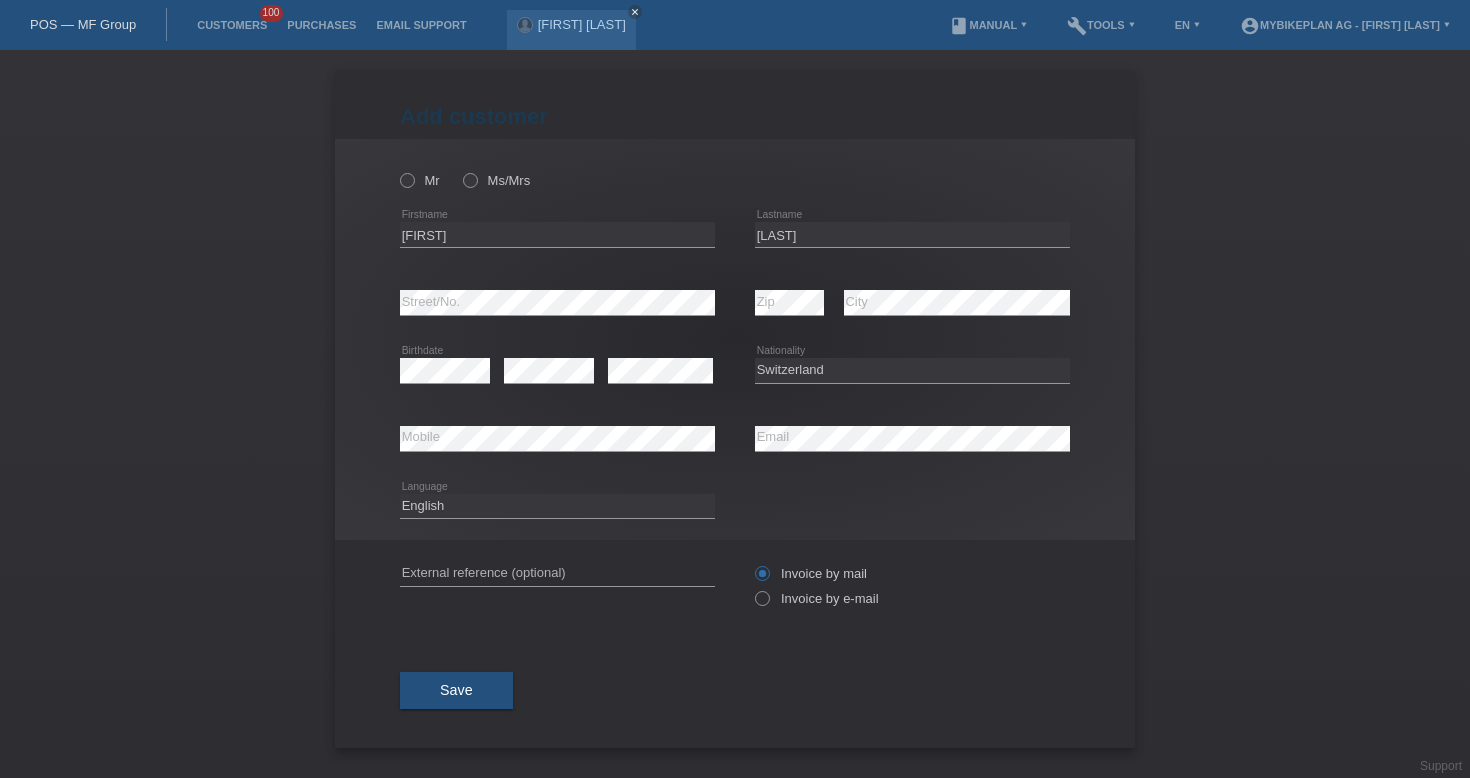 click on "error
External reference (optional)" at bounding box center (557, 574) 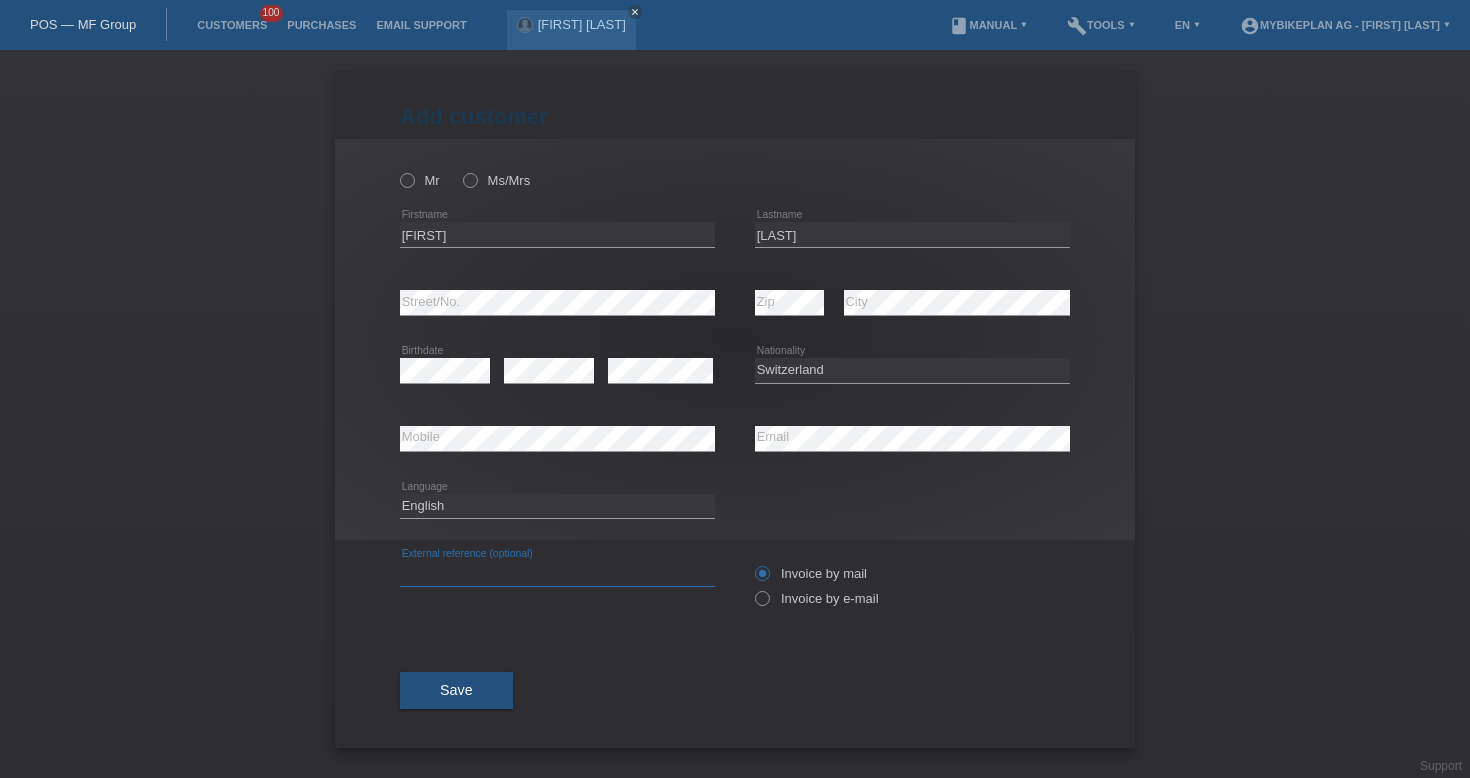 click at bounding box center [557, 573] 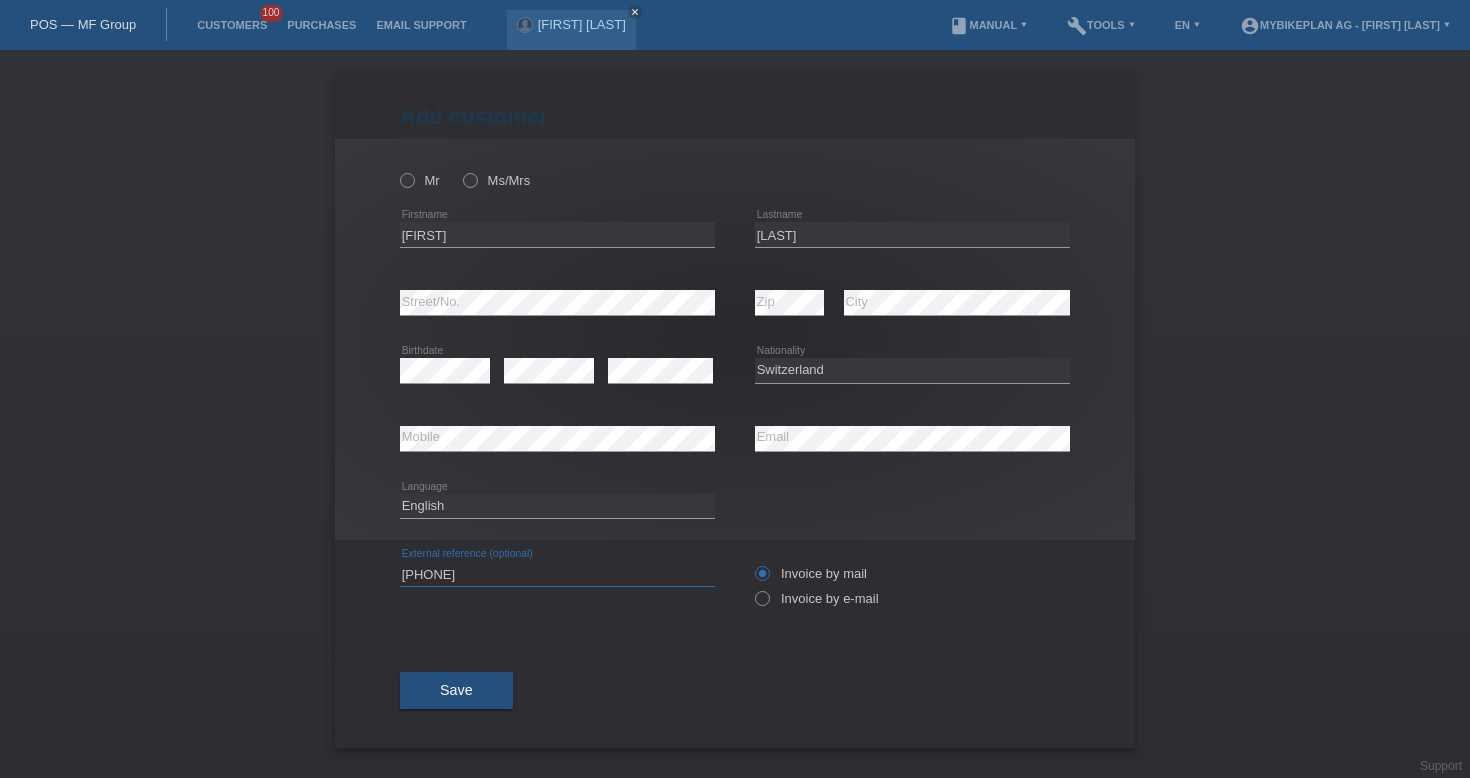 type on "[PHONE]" 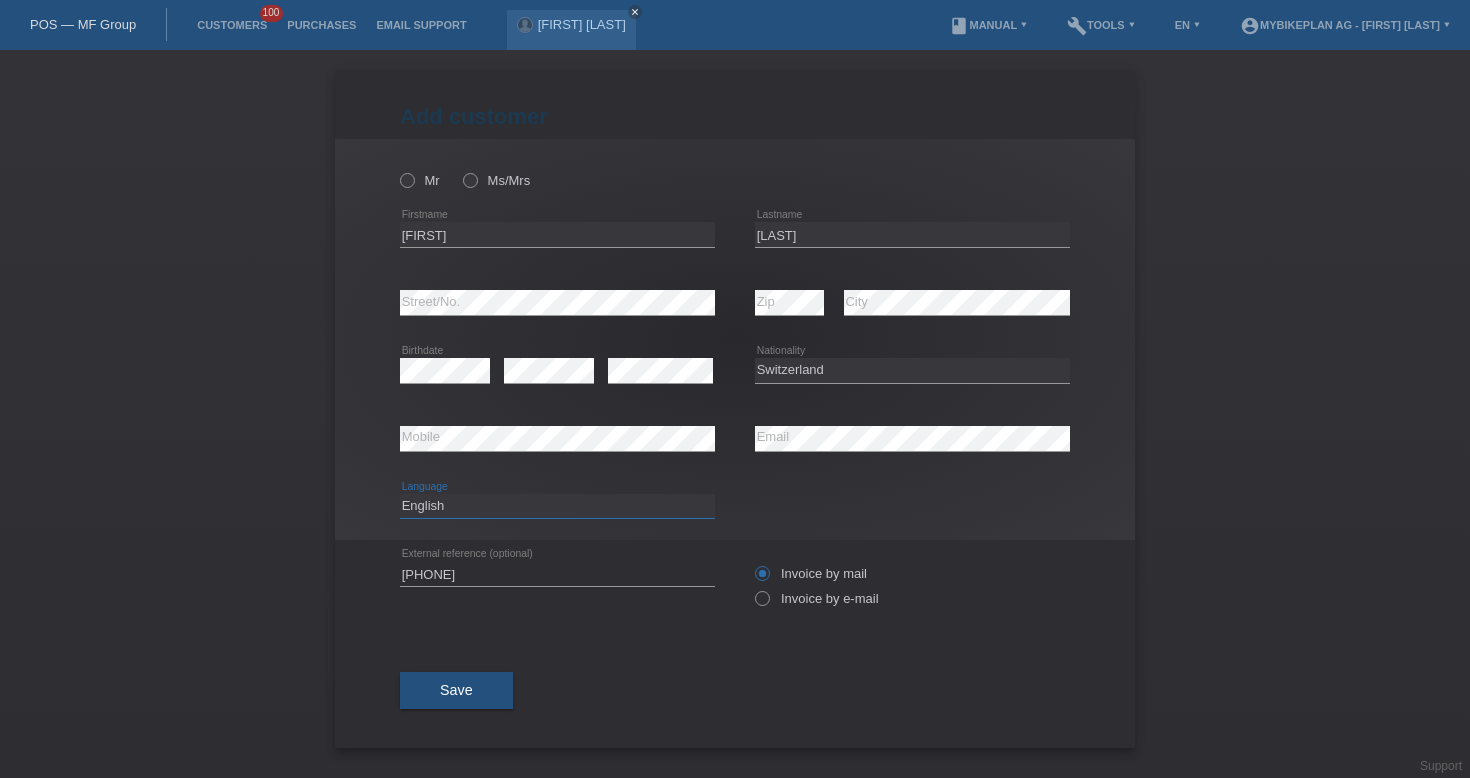 click on "Deutsch
Français
Italiano
English" at bounding box center [557, 506] 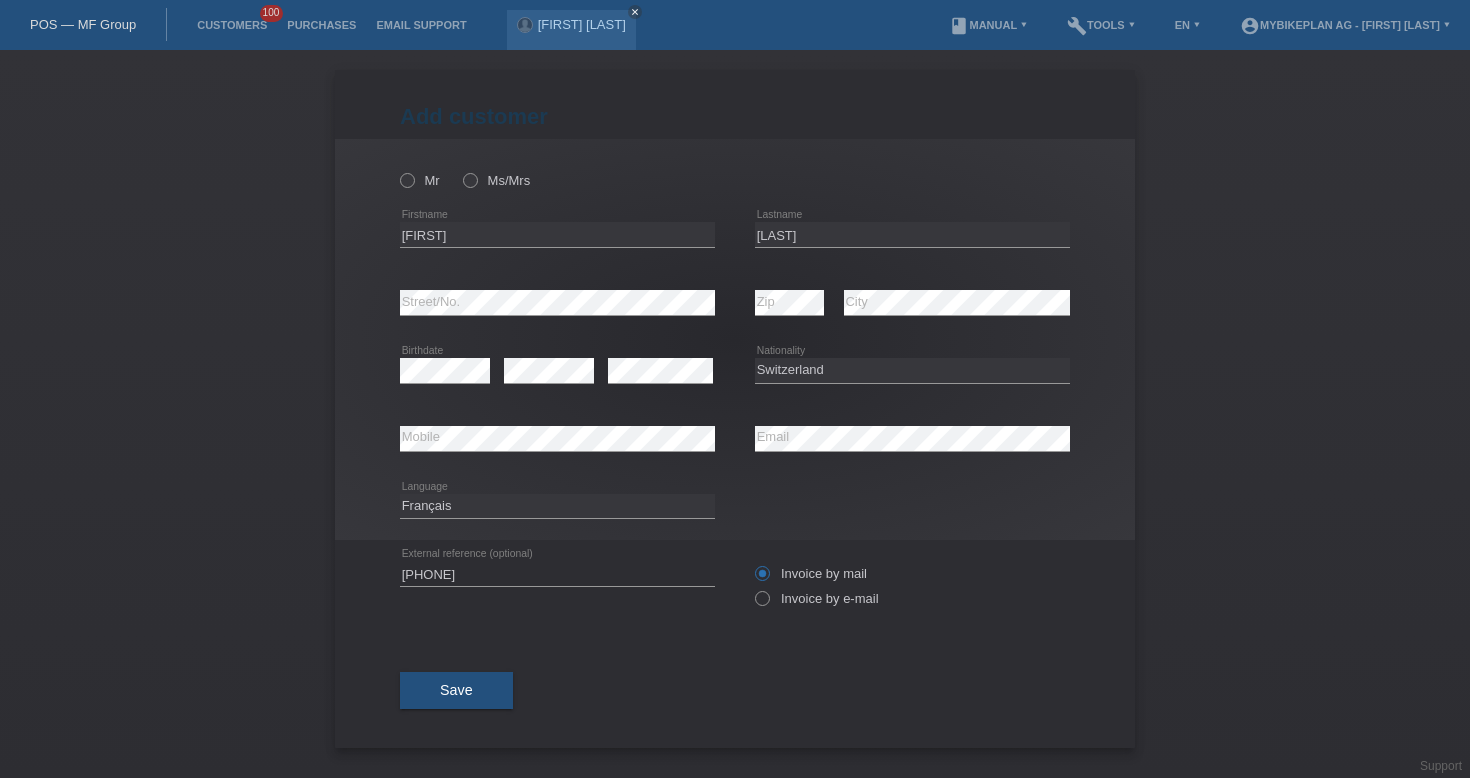 click on "41287846510
error
External reference (optional)
Invoice by mail" at bounding box center (735, 586) 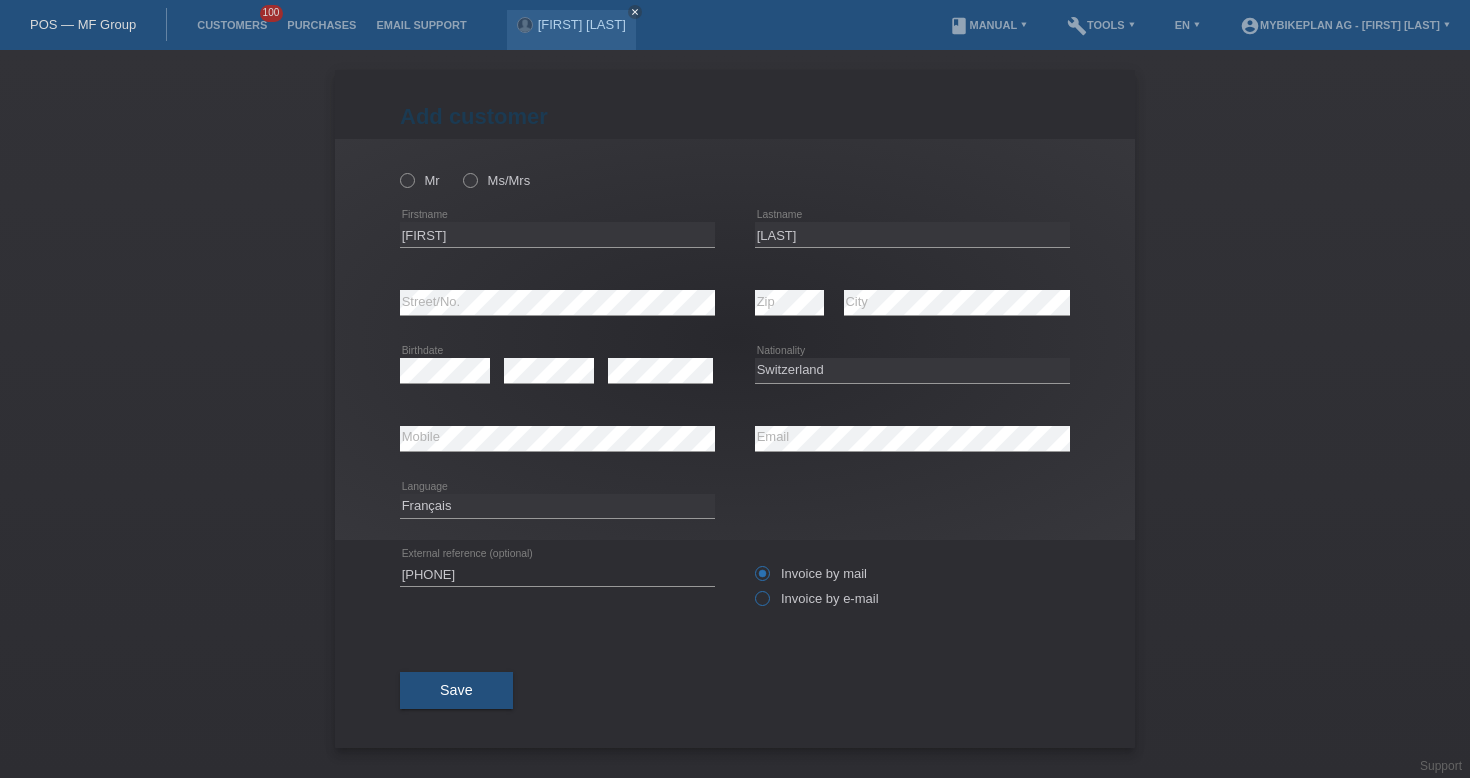 click on "Invoice by e-mail" at bounding box center (761, 603) 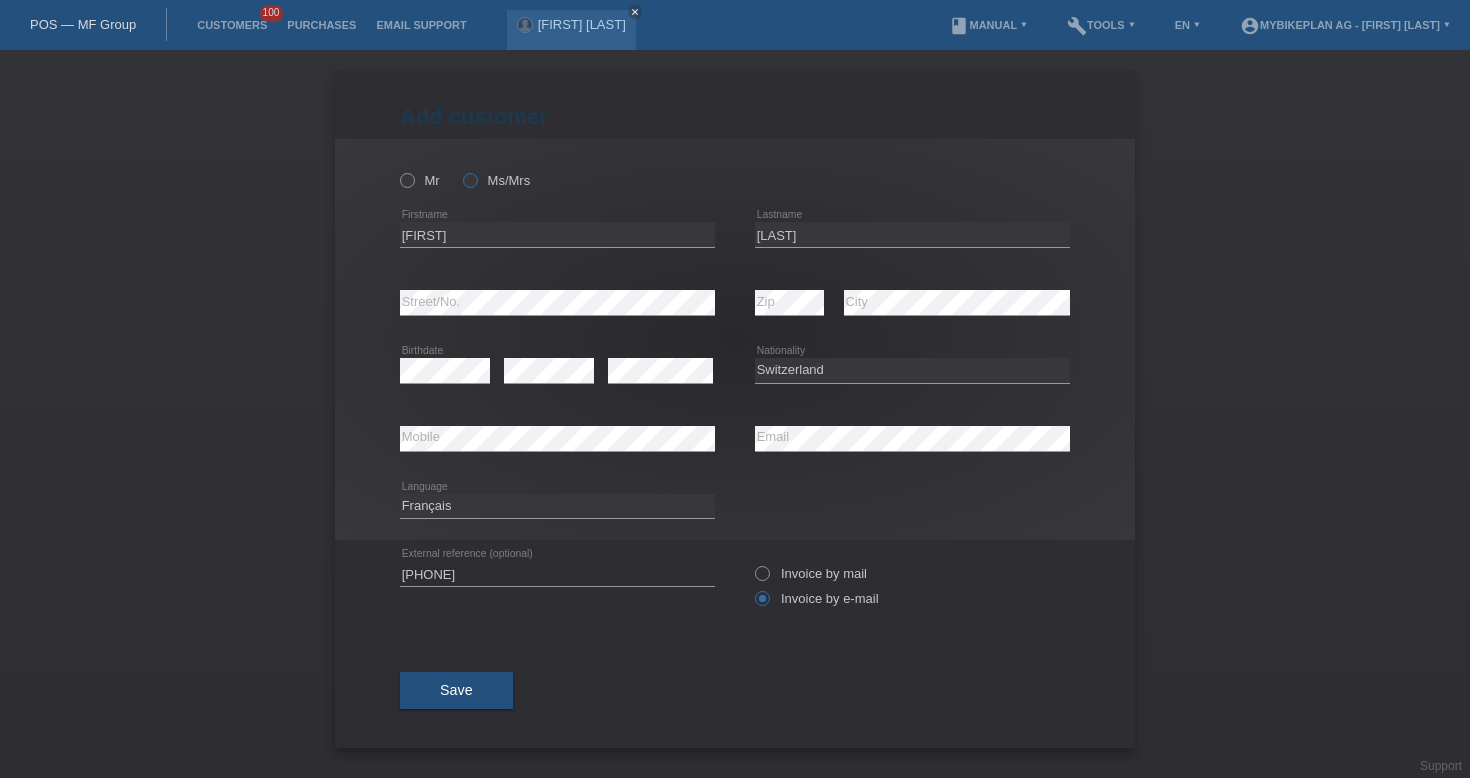 click on "Ms/Mrs" at bounding box center [496, 180] 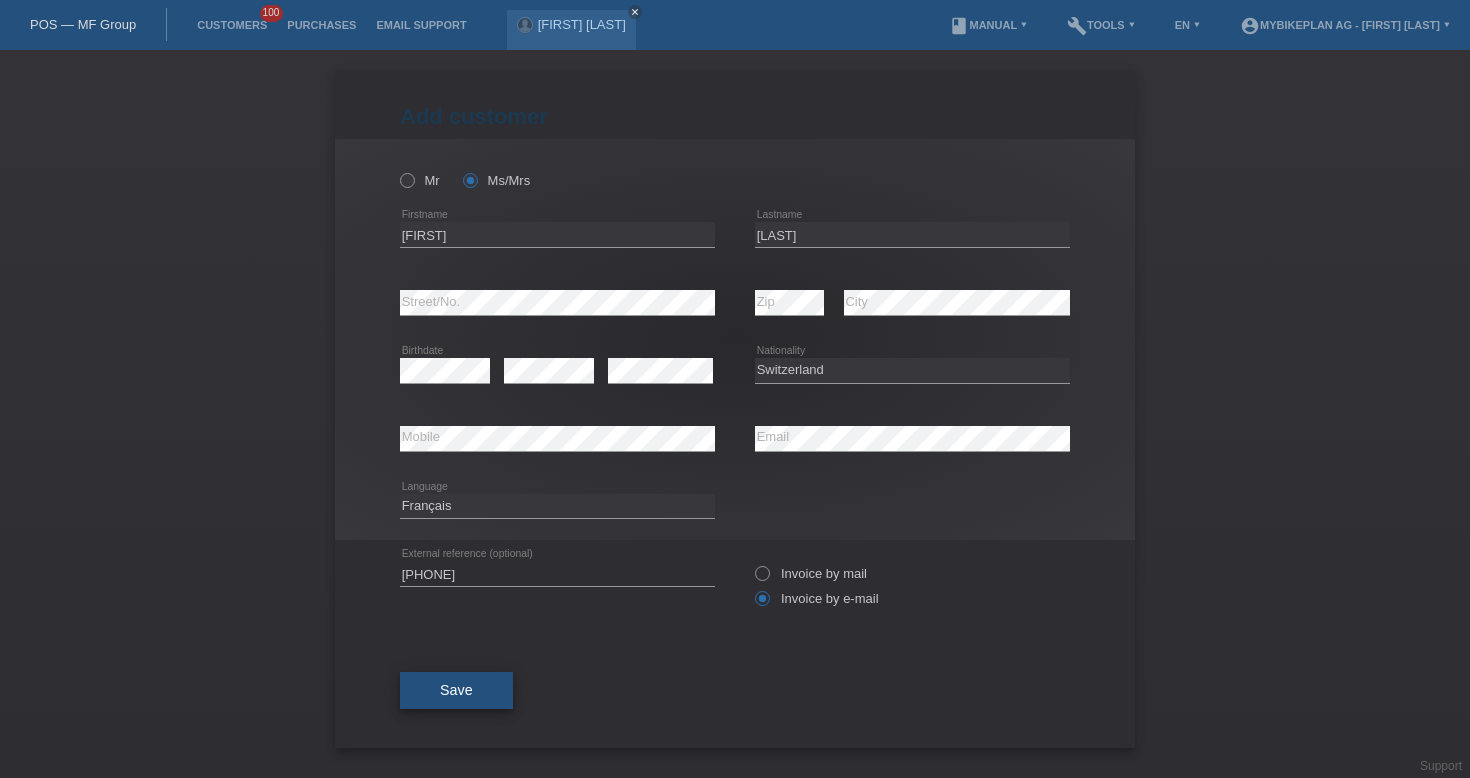click on "Save" at bounding box center (456, 690) 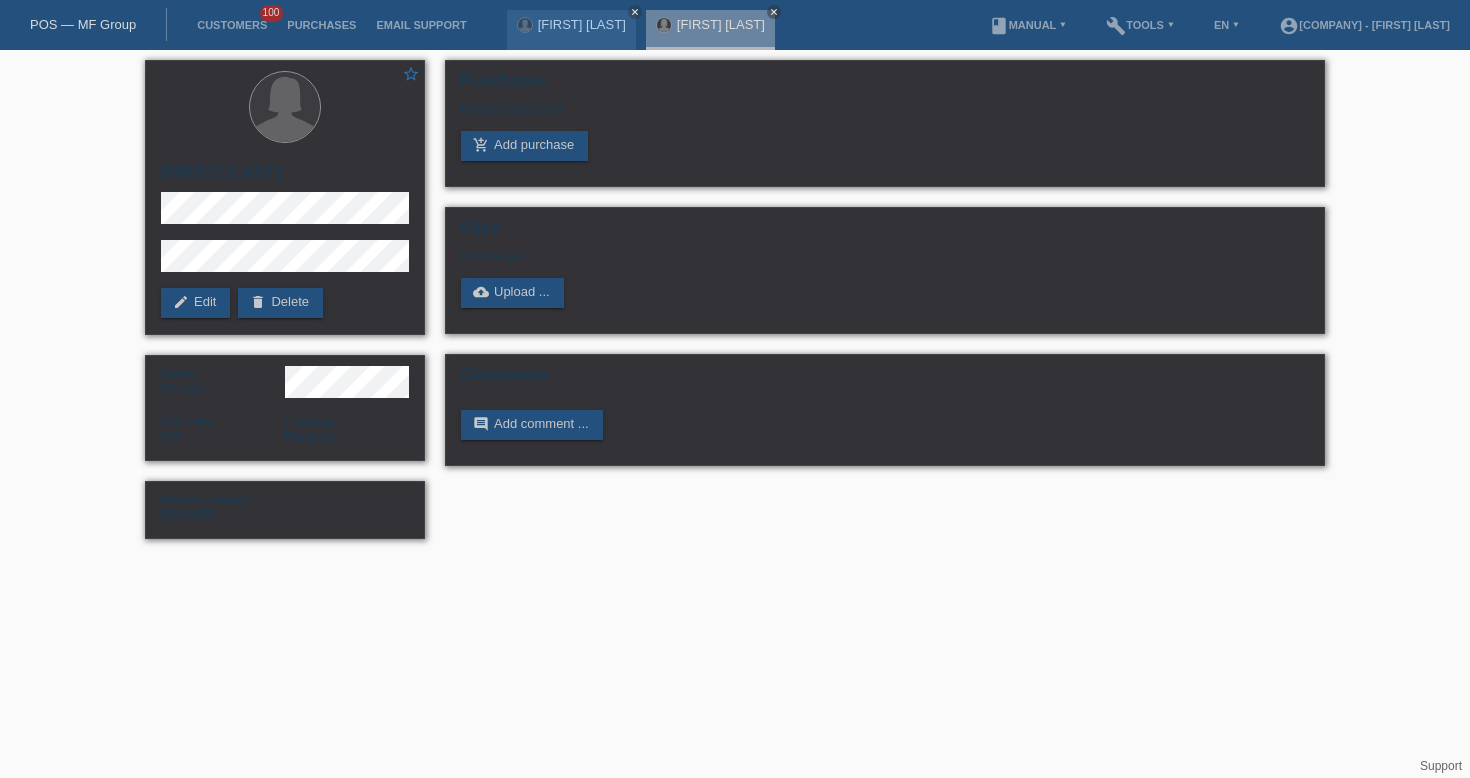 scroll, scrollTop: 0, scrollLeft: 0, axis: both 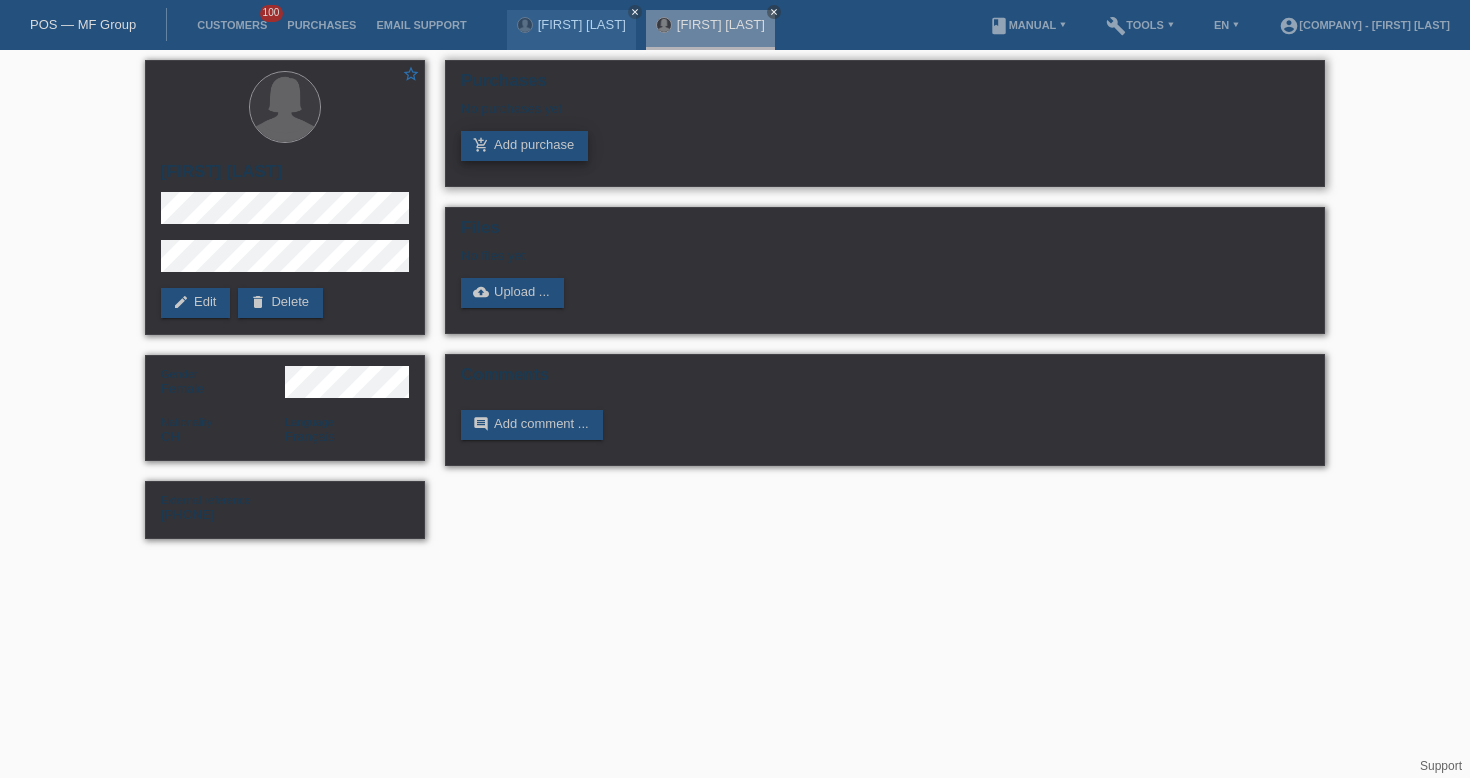 click on "add_shopping_cart  Add purchase" at bounding box center (524, 146) 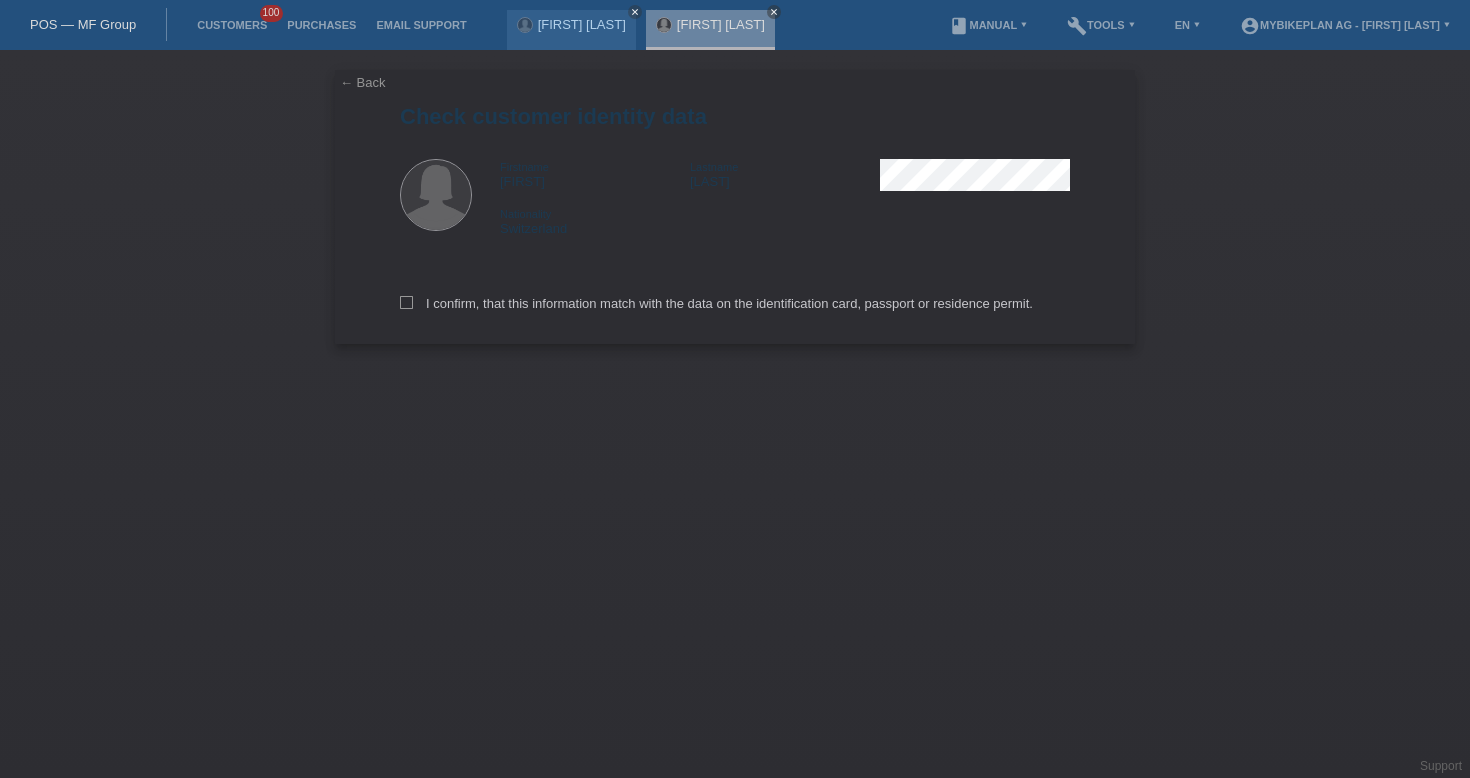 scroll, scrollTop: 0, scrollLeft: 0, axis: both 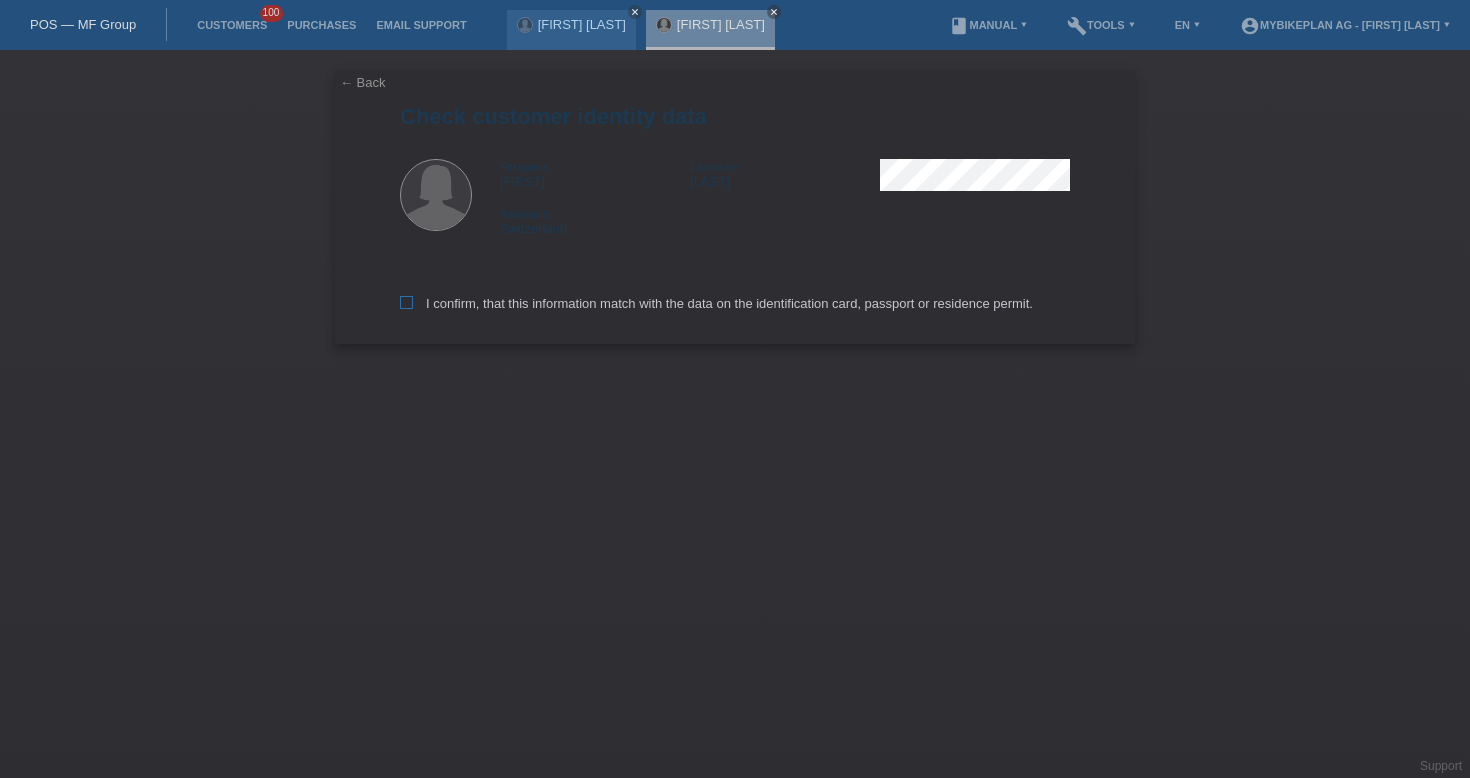click on "I confirm, that this information match with the data on the identification card, passport or residence permit." at bounding box center [716, 303] 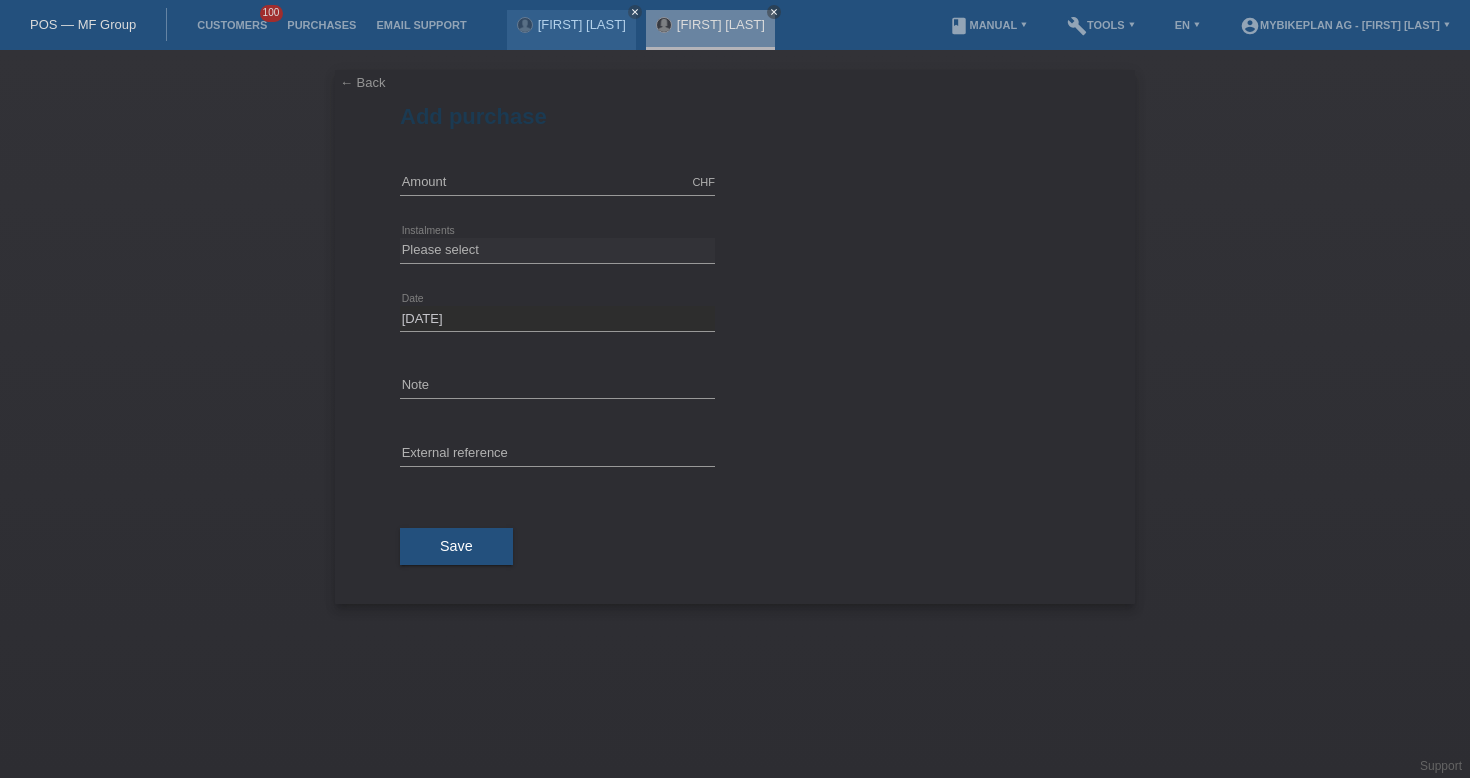 scroll, scrollTop: 0, scrollLeft: 0, axis: both 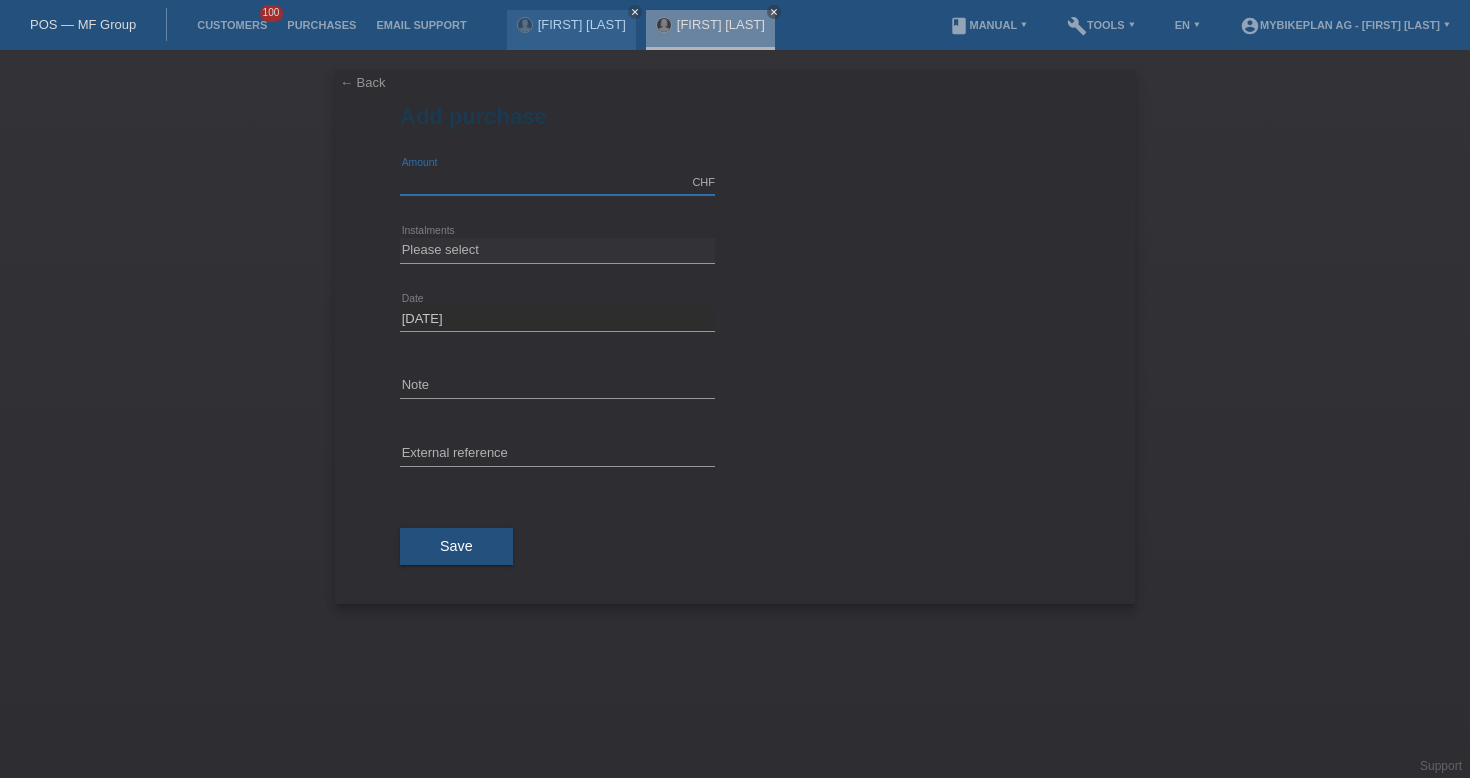 click at bounding box center [557, 182] 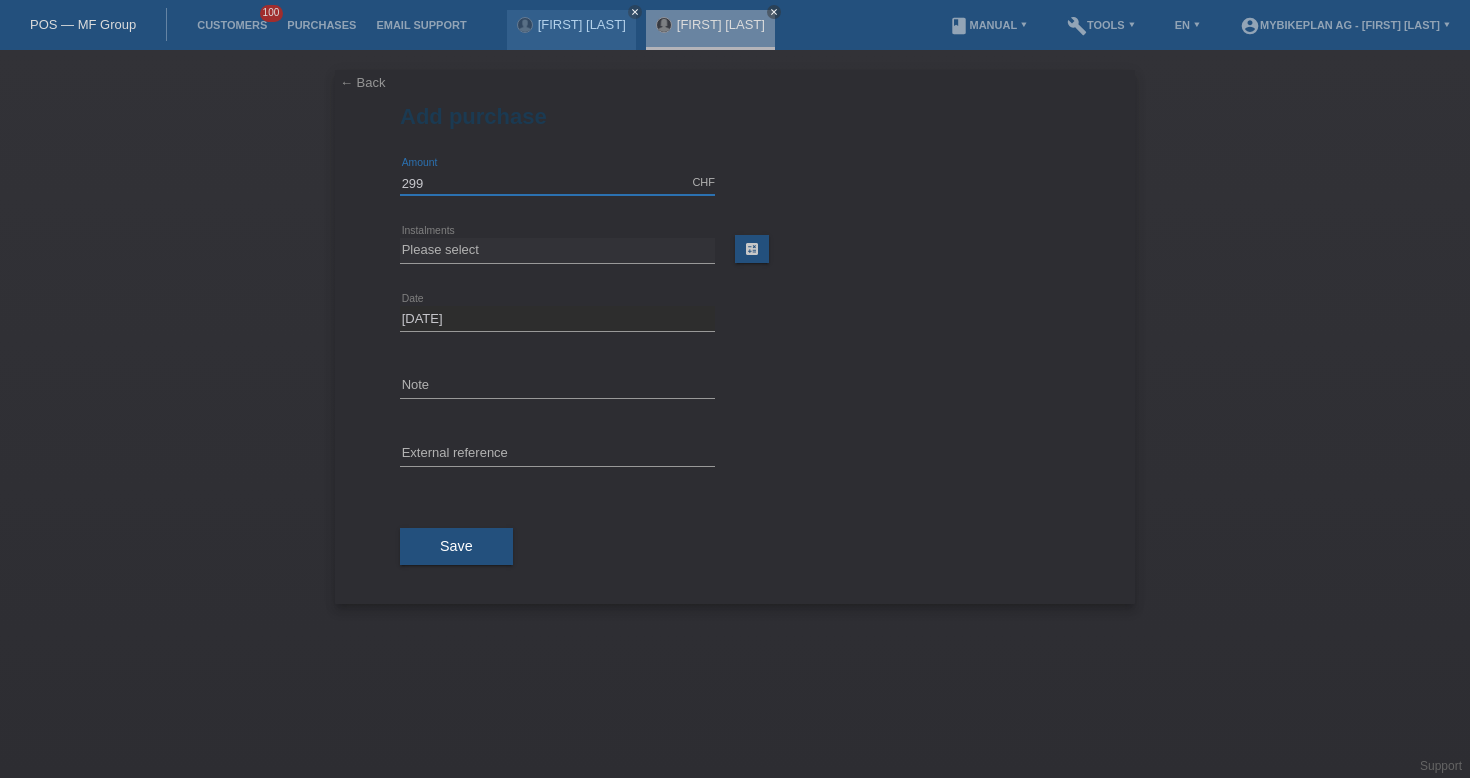 type on "2999.00" 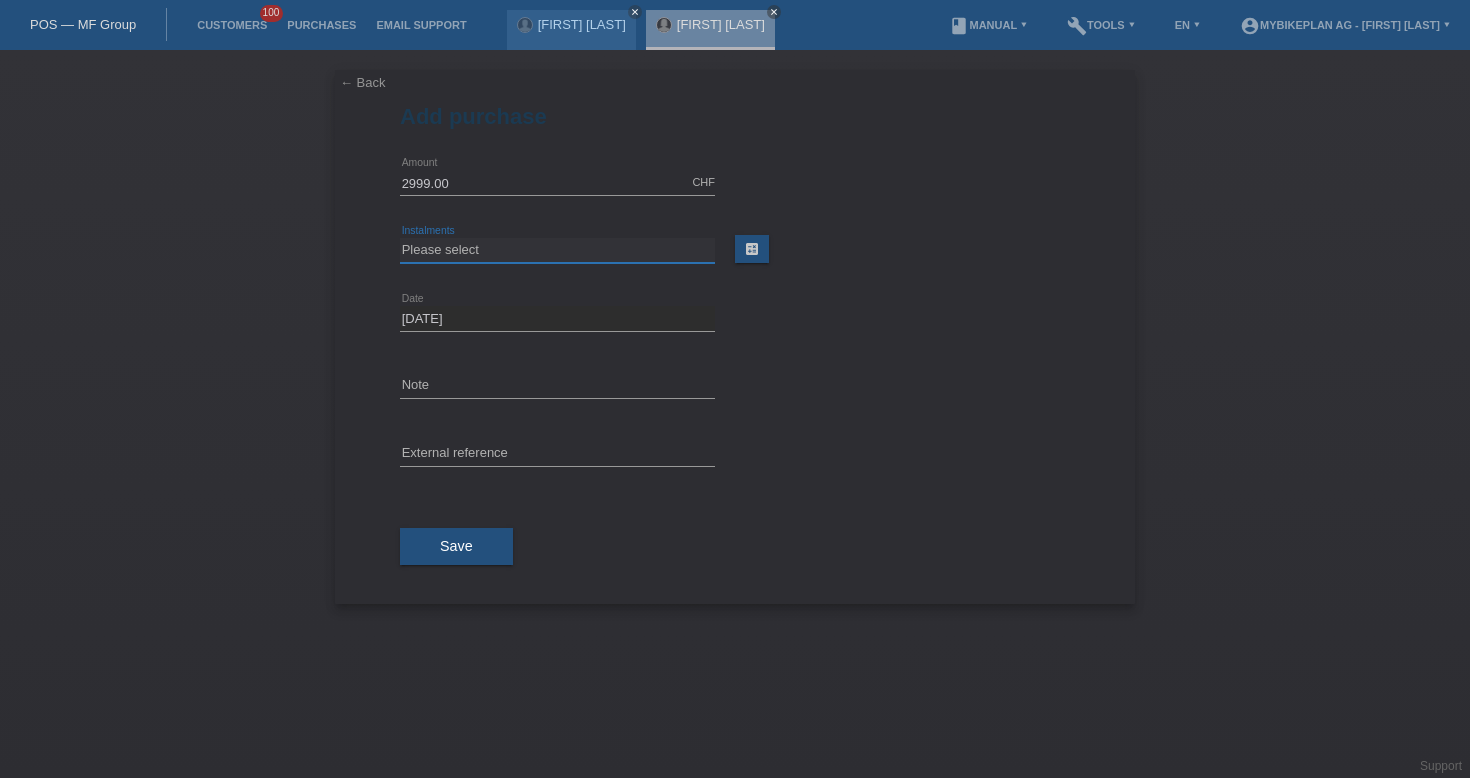 click on "Please select
6 instalments
12 instalments
18 instalments
24 instalments
36 instalments
48 instalments" at bounding box center (557, 250) 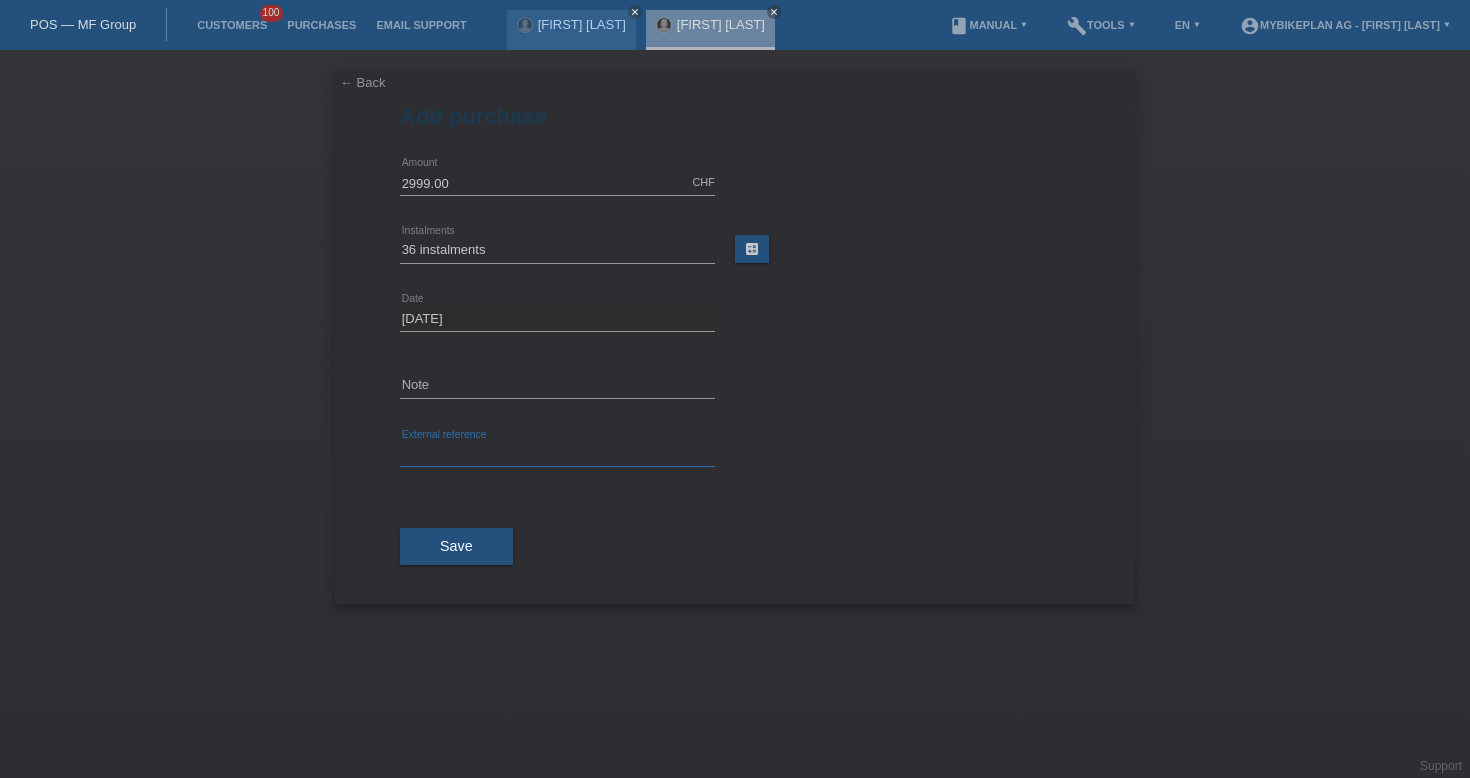 click at bounding box center (557, 454) 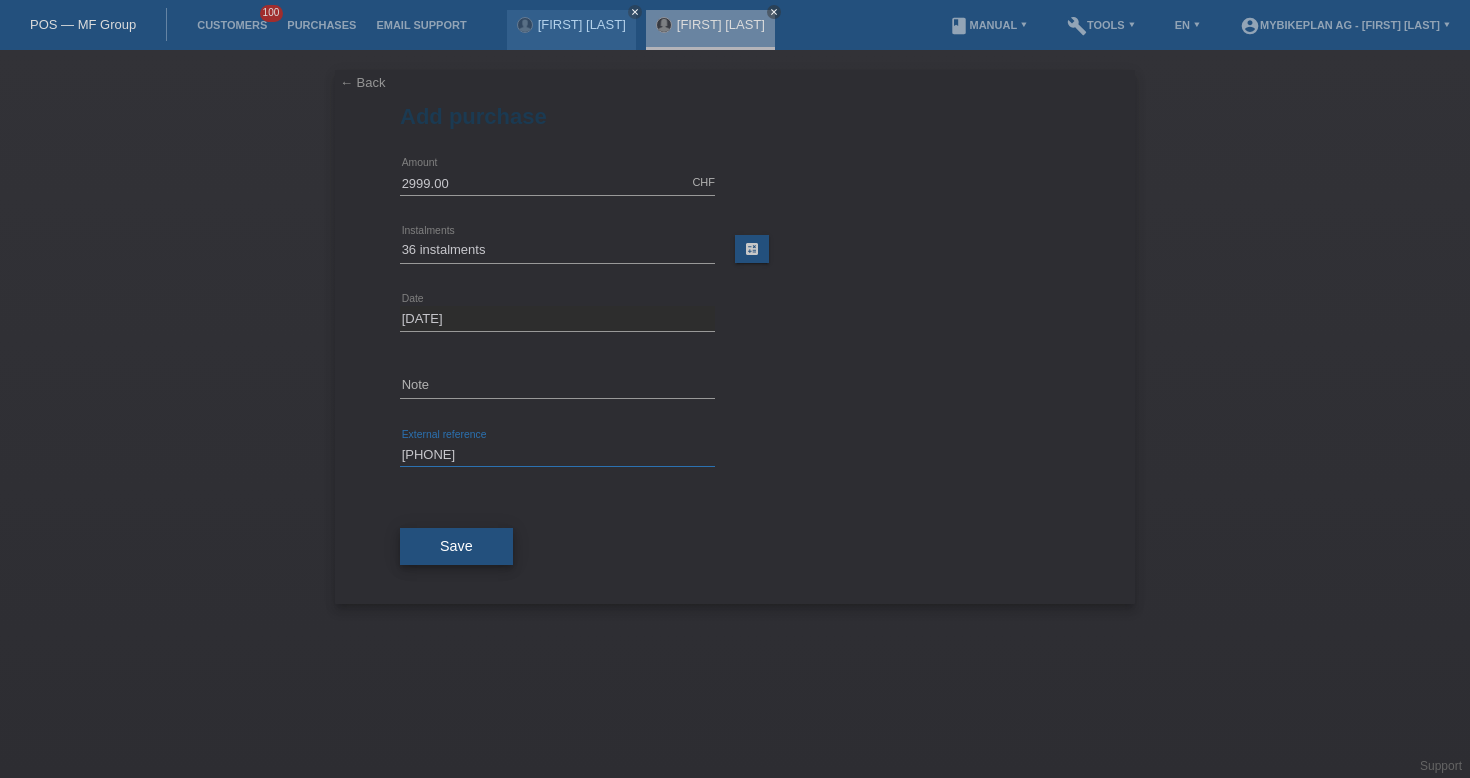 type on "[PHONE]" 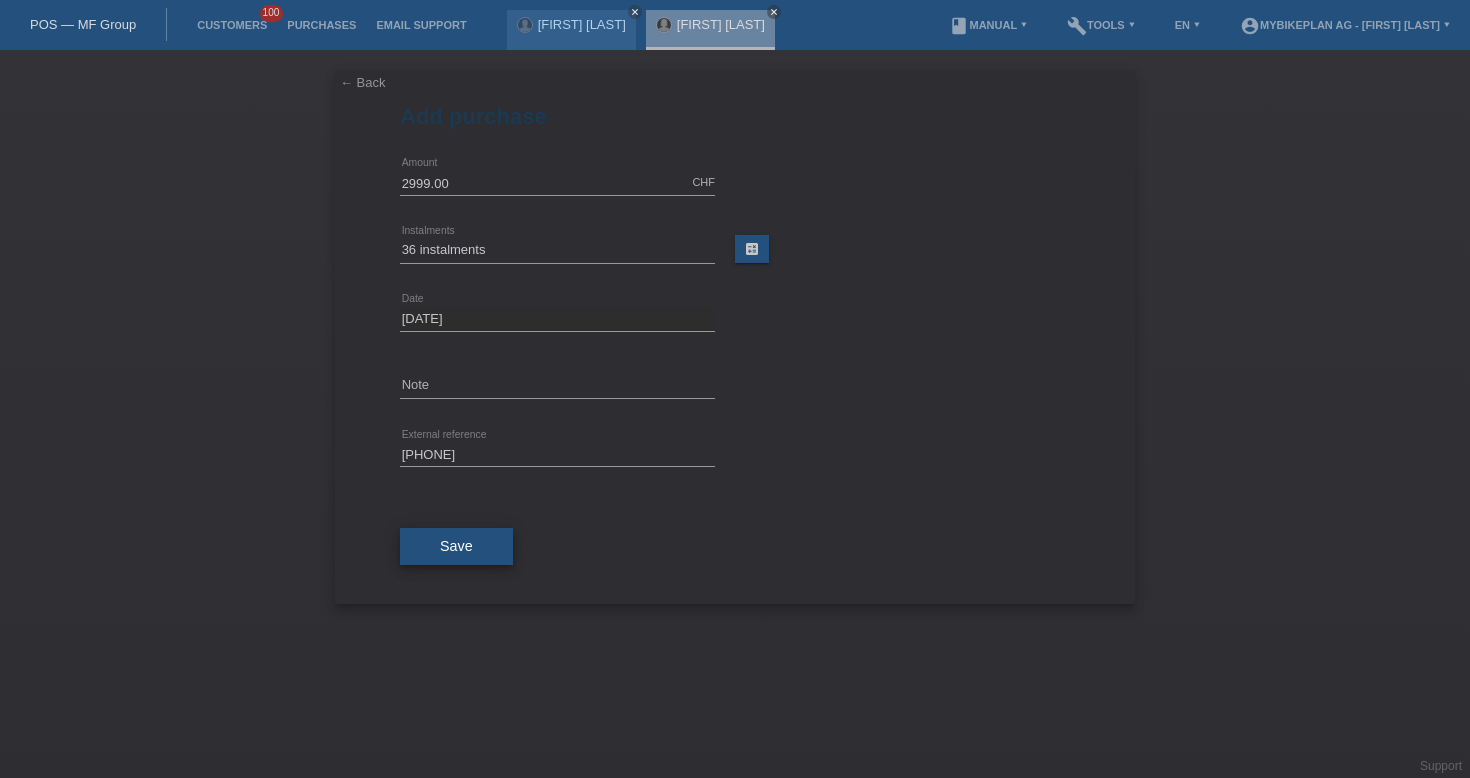 click on "Save" at bounding box center [456, 546] 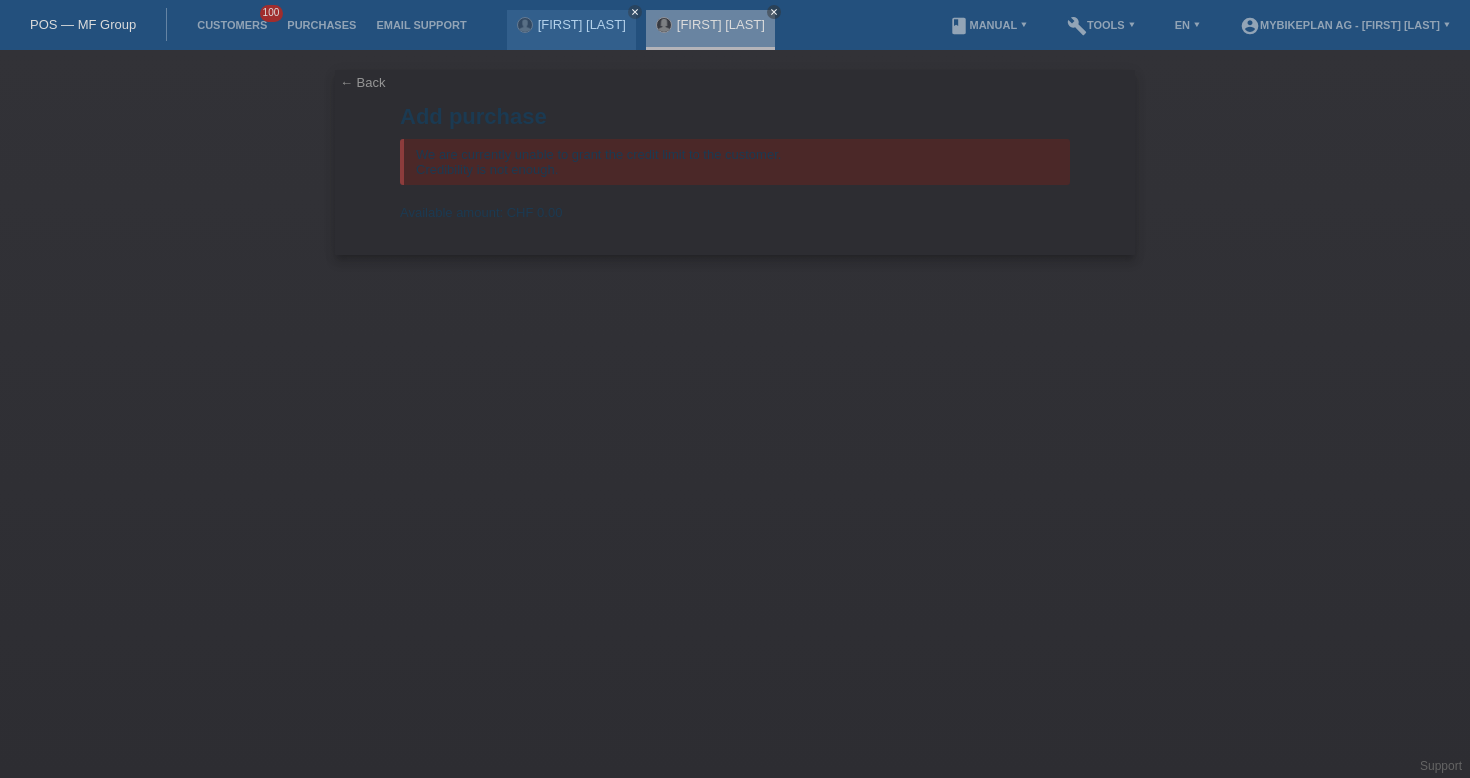 click on "POS — MF Group" at bounding box center [83, 24] 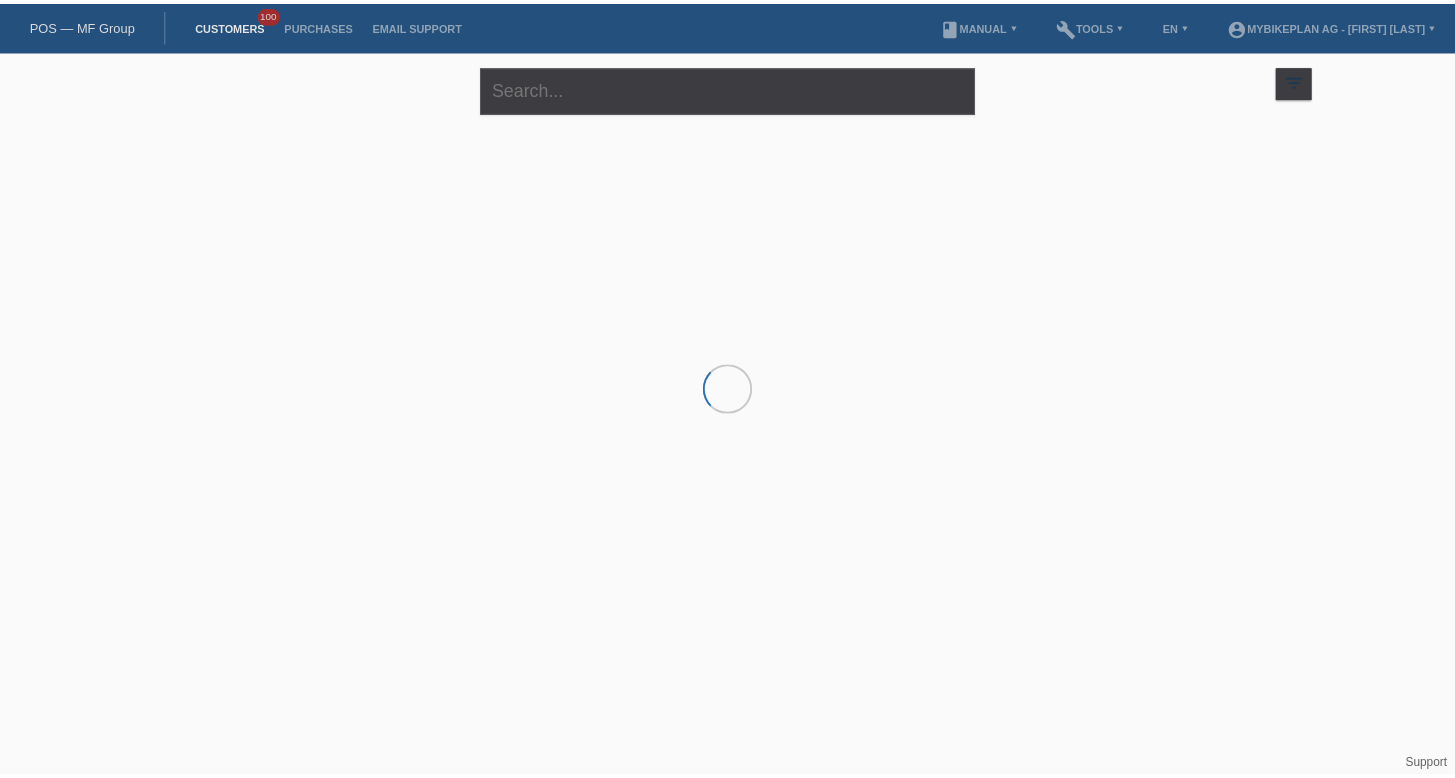 scroll, scrollTop: 0, scrollLeft: 0, axis: both 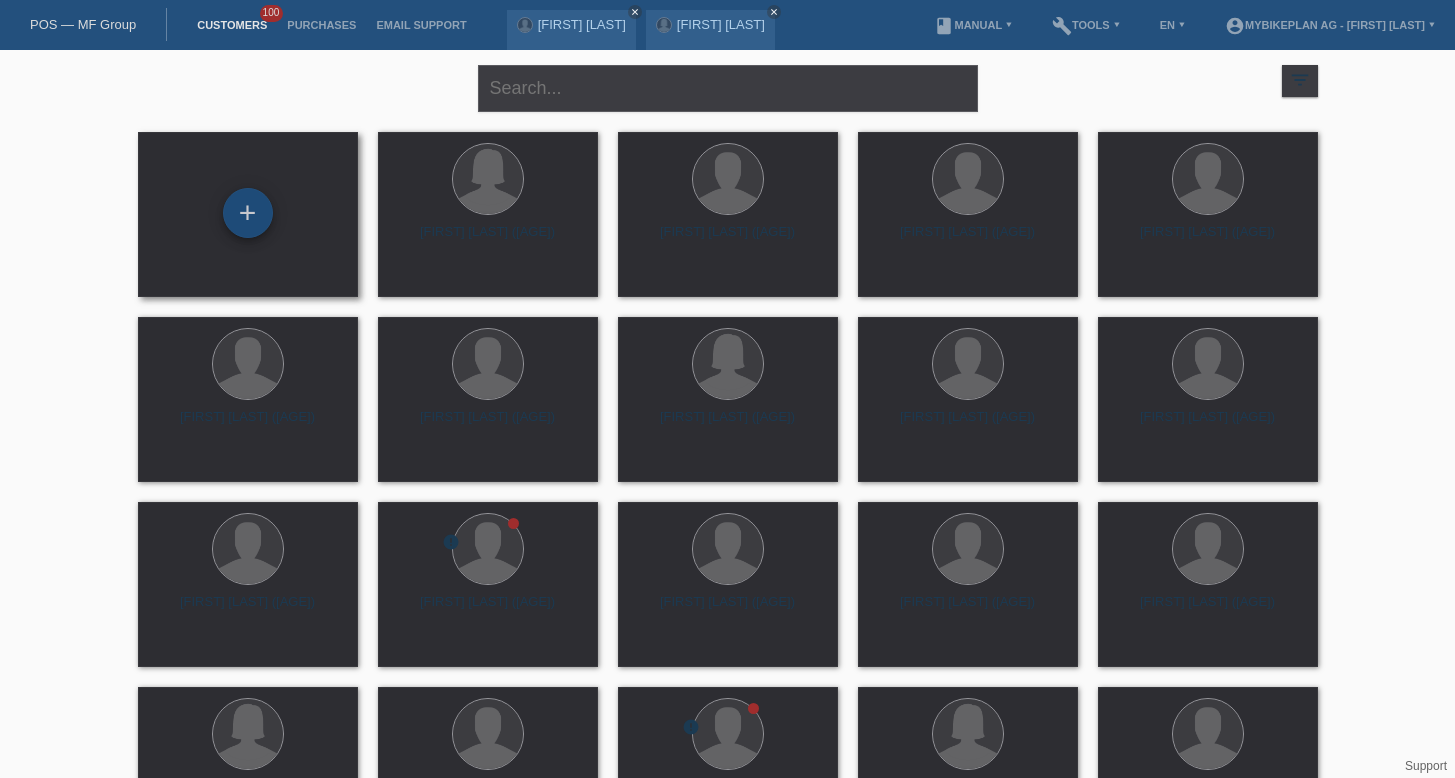 click on "+" at bounding box center [248, 213] 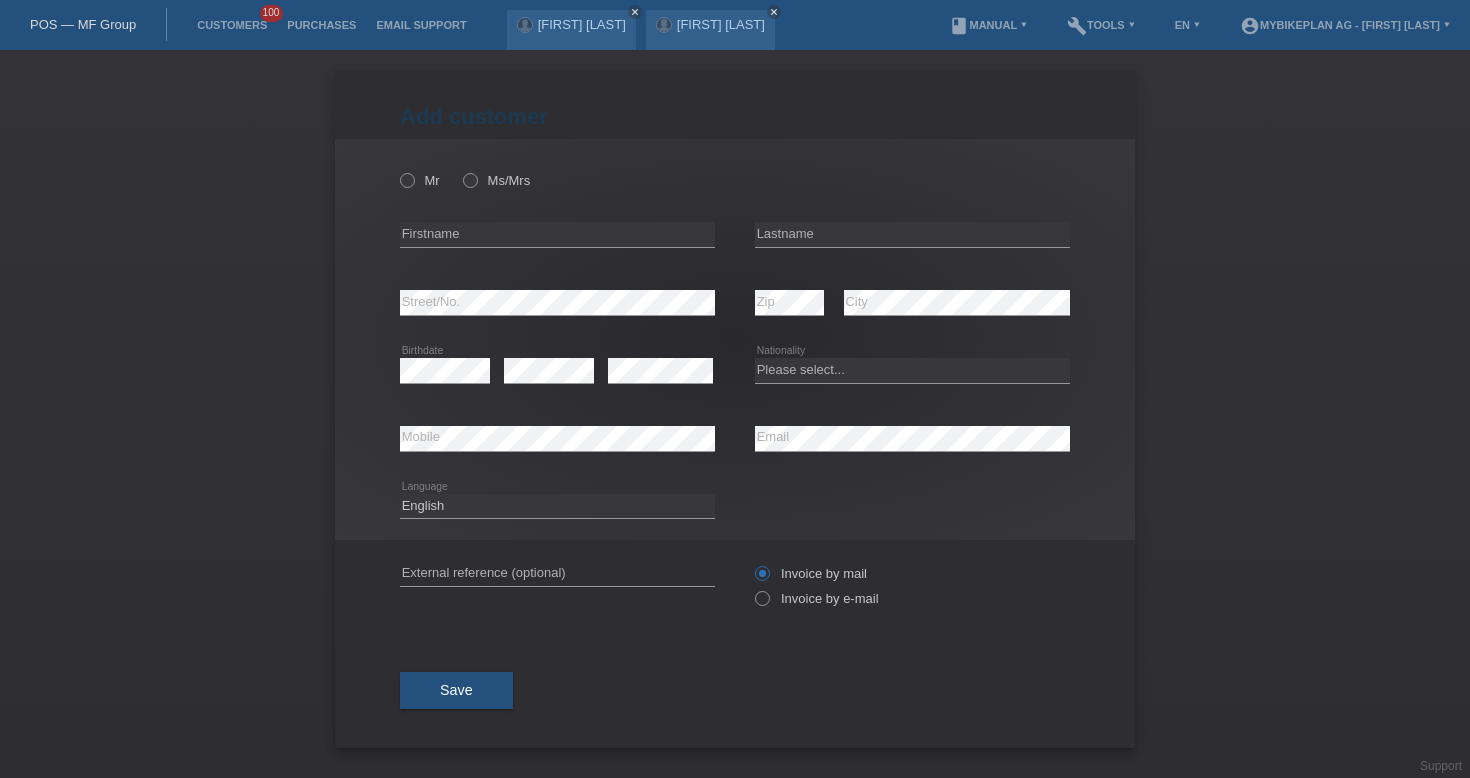 scroll, scrollTop: 0, scrollLeft: 0, axis: both 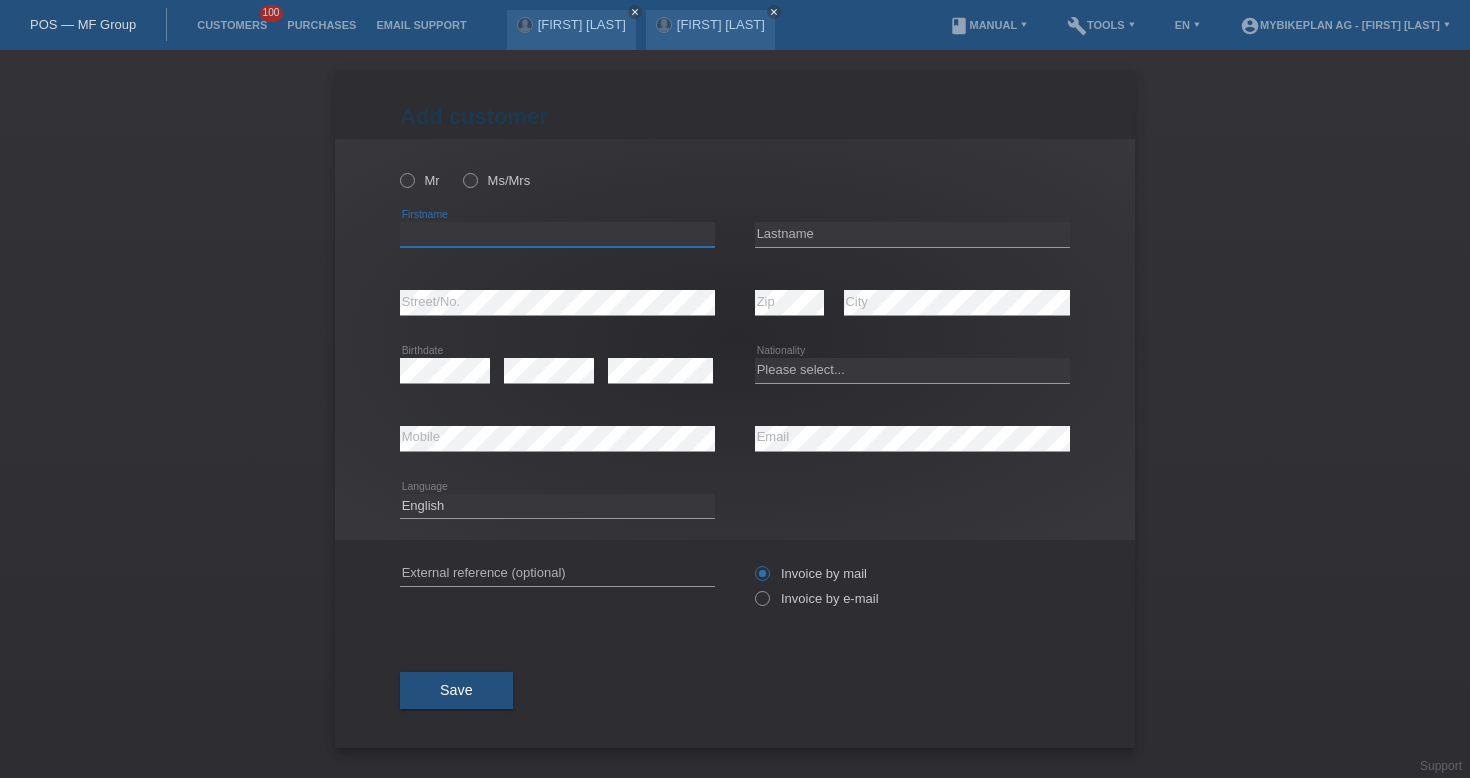 click at bounding box center (557, 234) 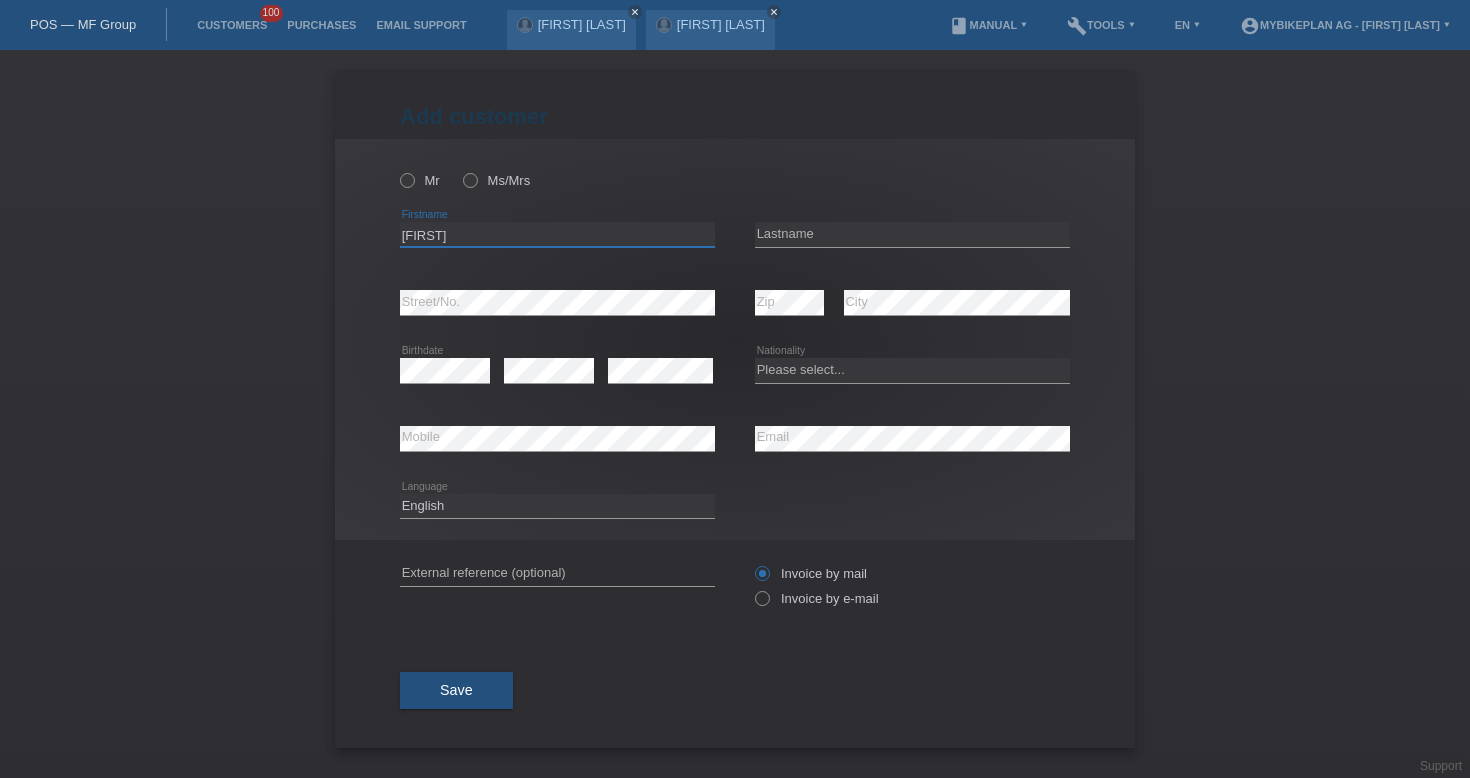 type on "[FIRST]" 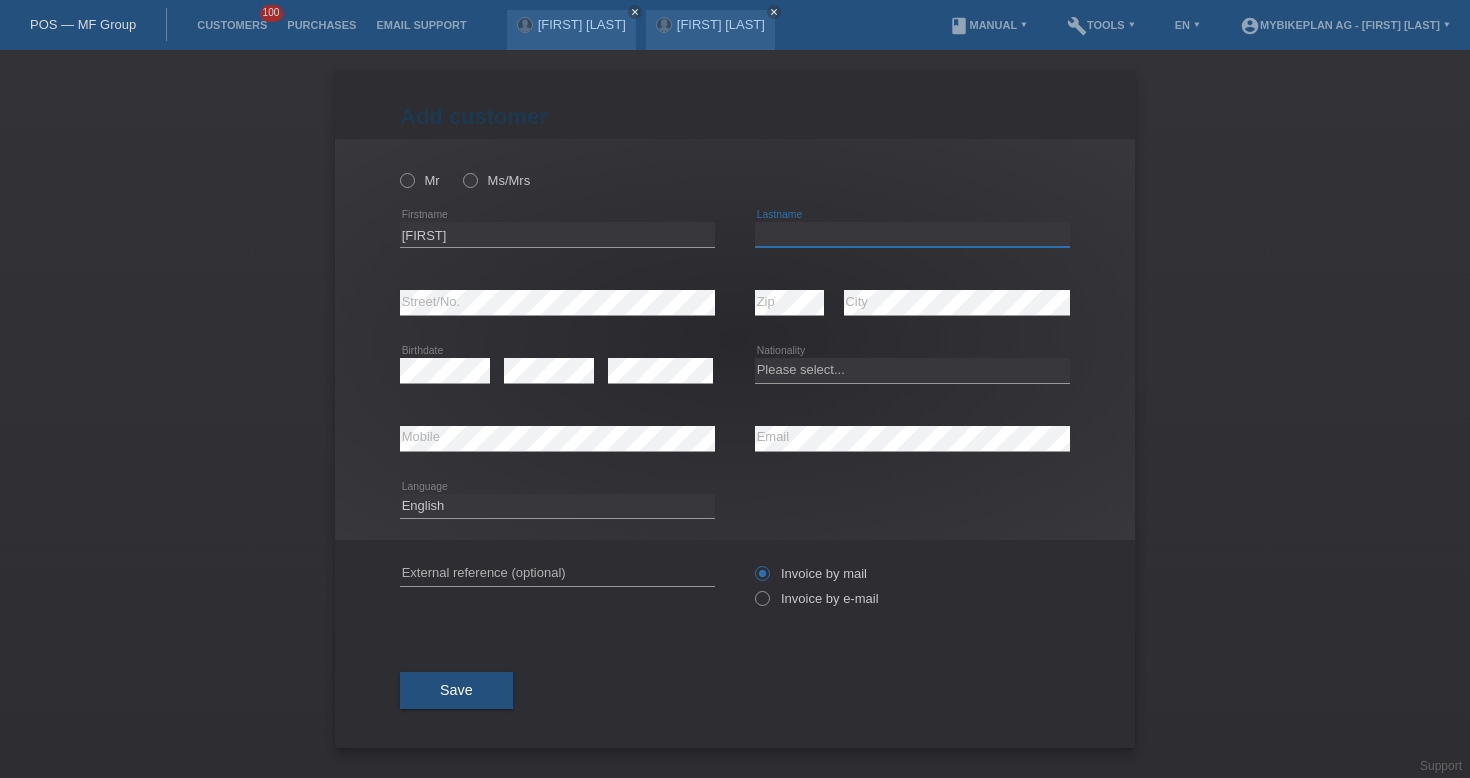 click at bounding box center [912, 234] 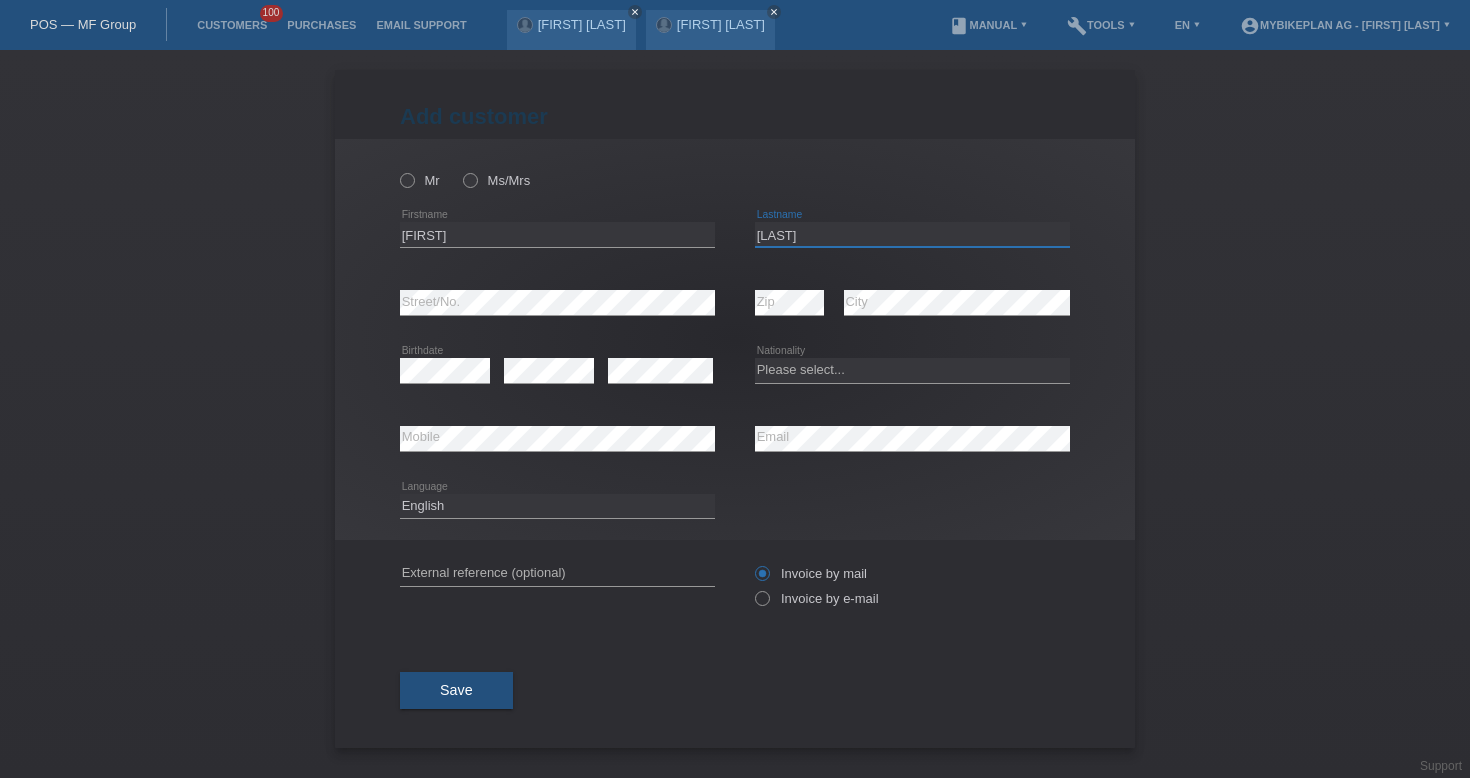 type on "[LAST]" 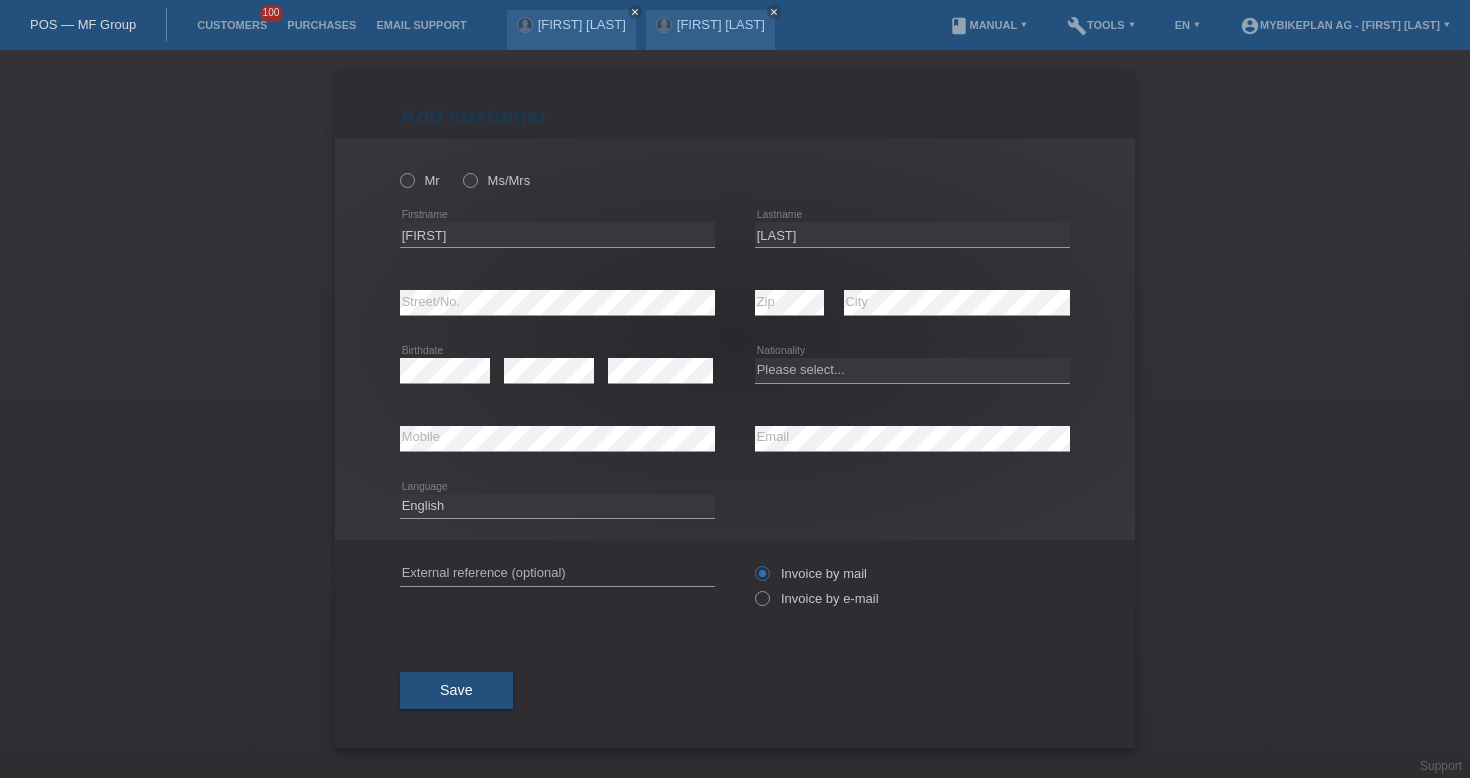 click on "error
Birthdate" at bounding box center [445, 371] 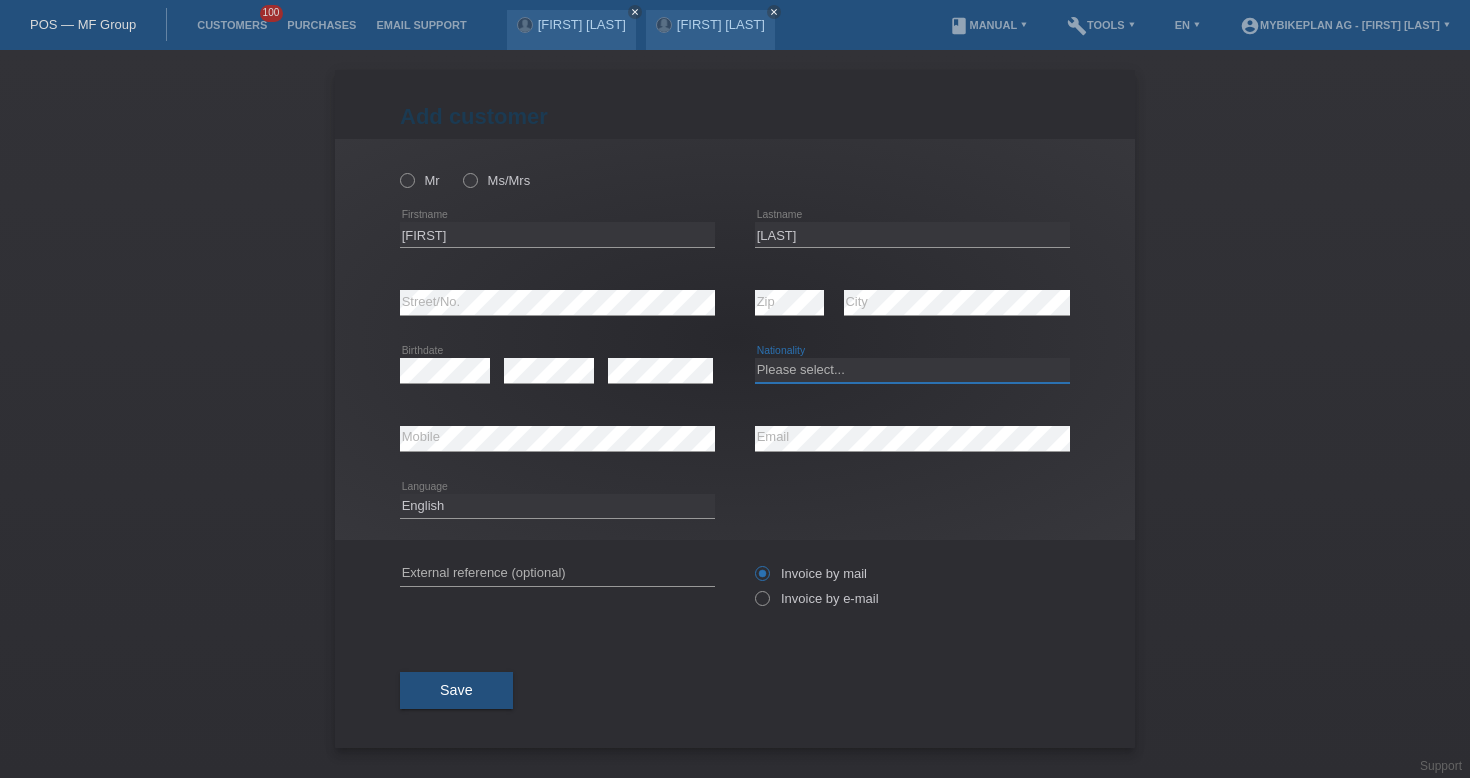 click on "Please select...
Switzerland
Austria
Germany
Liechtenstein
------------
Afghanistan
Åland Islands
Albania
Algeria
American Samoa Andorra Angola Anguilla Antarctica Antigua and Barbuda Argentina Armenia" at bounding box center (912, 370) 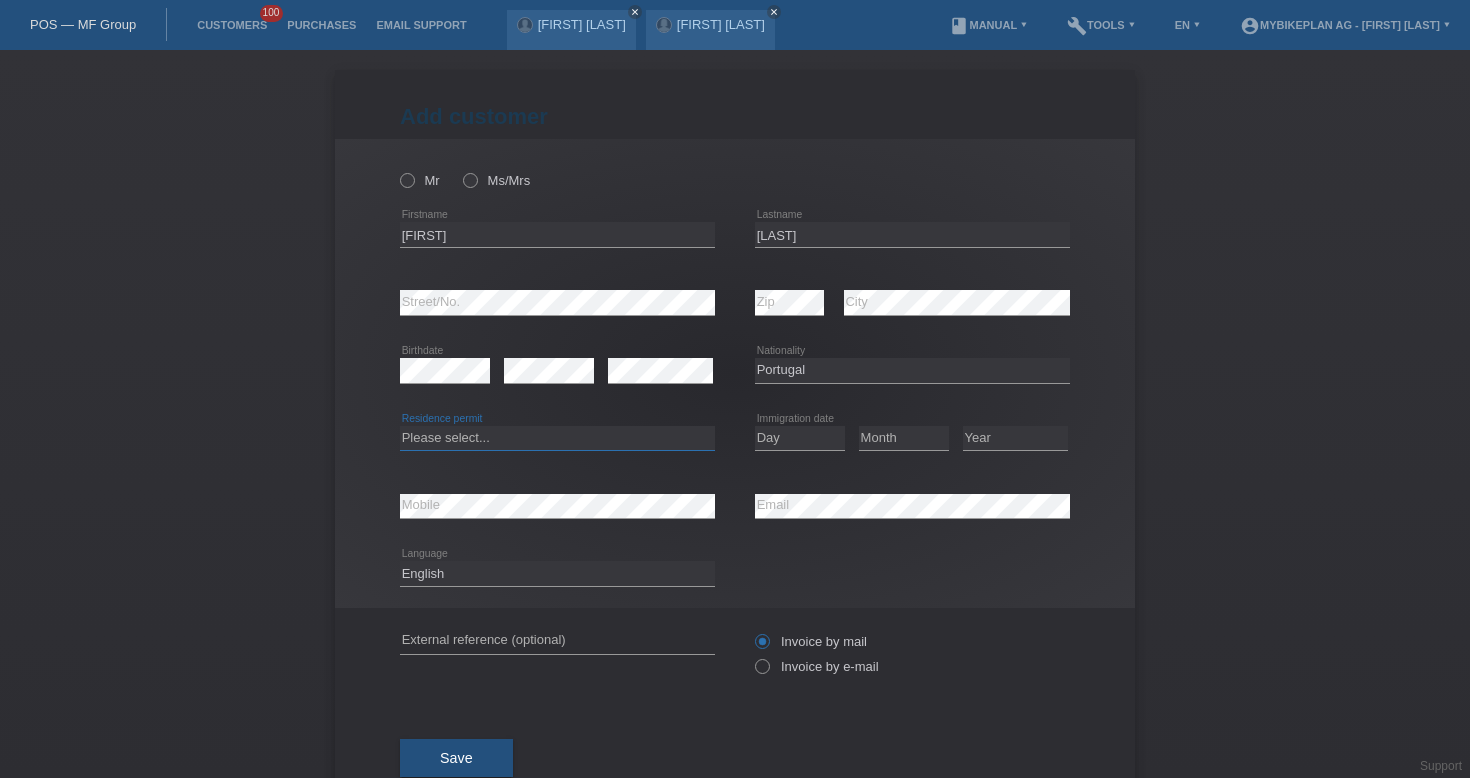click on "Please select...
C
B
B - Refugee status
Other" at bounding box center [557, 438] 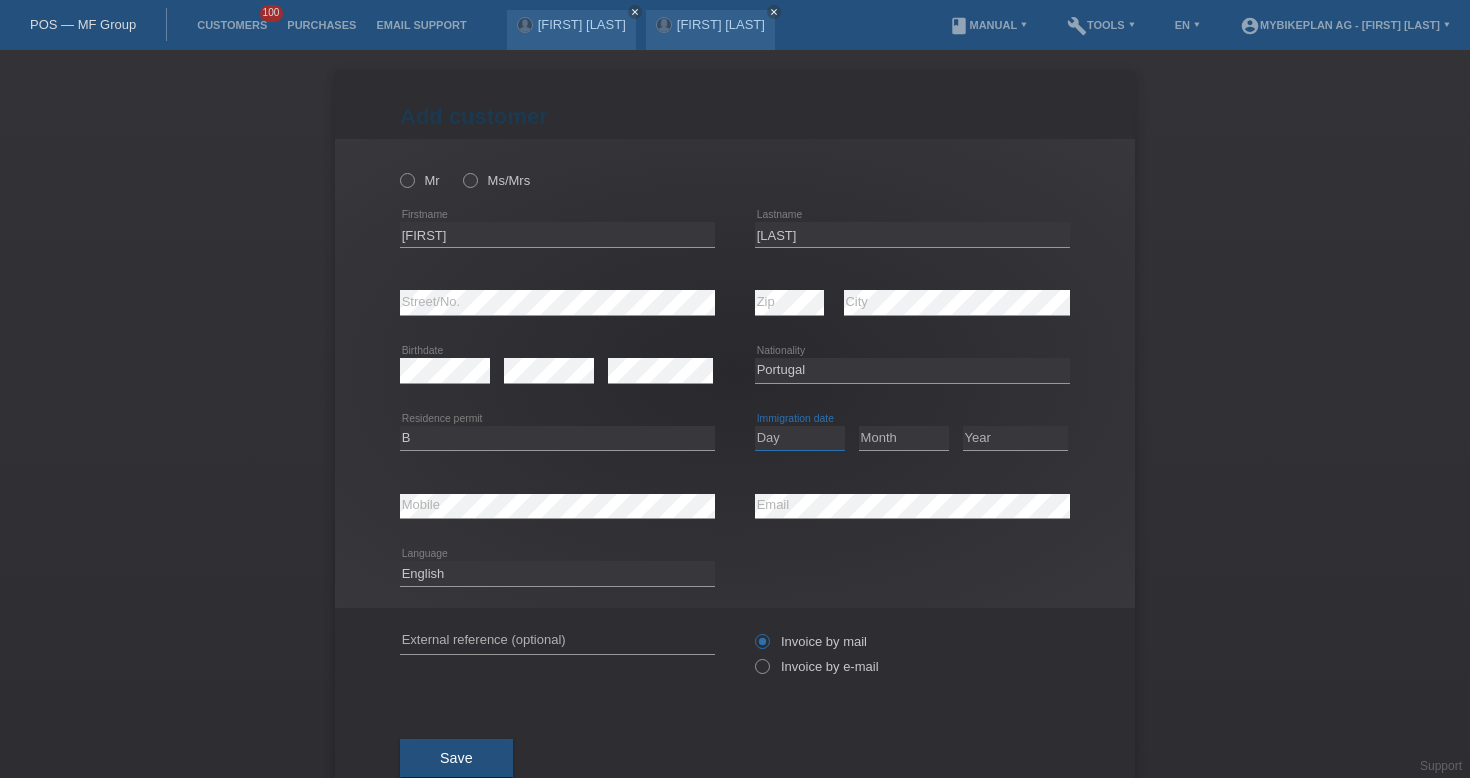 click on "Day
01
02
03
04
05
06
07
08
09
10 11" at bounding box center (800, 438) 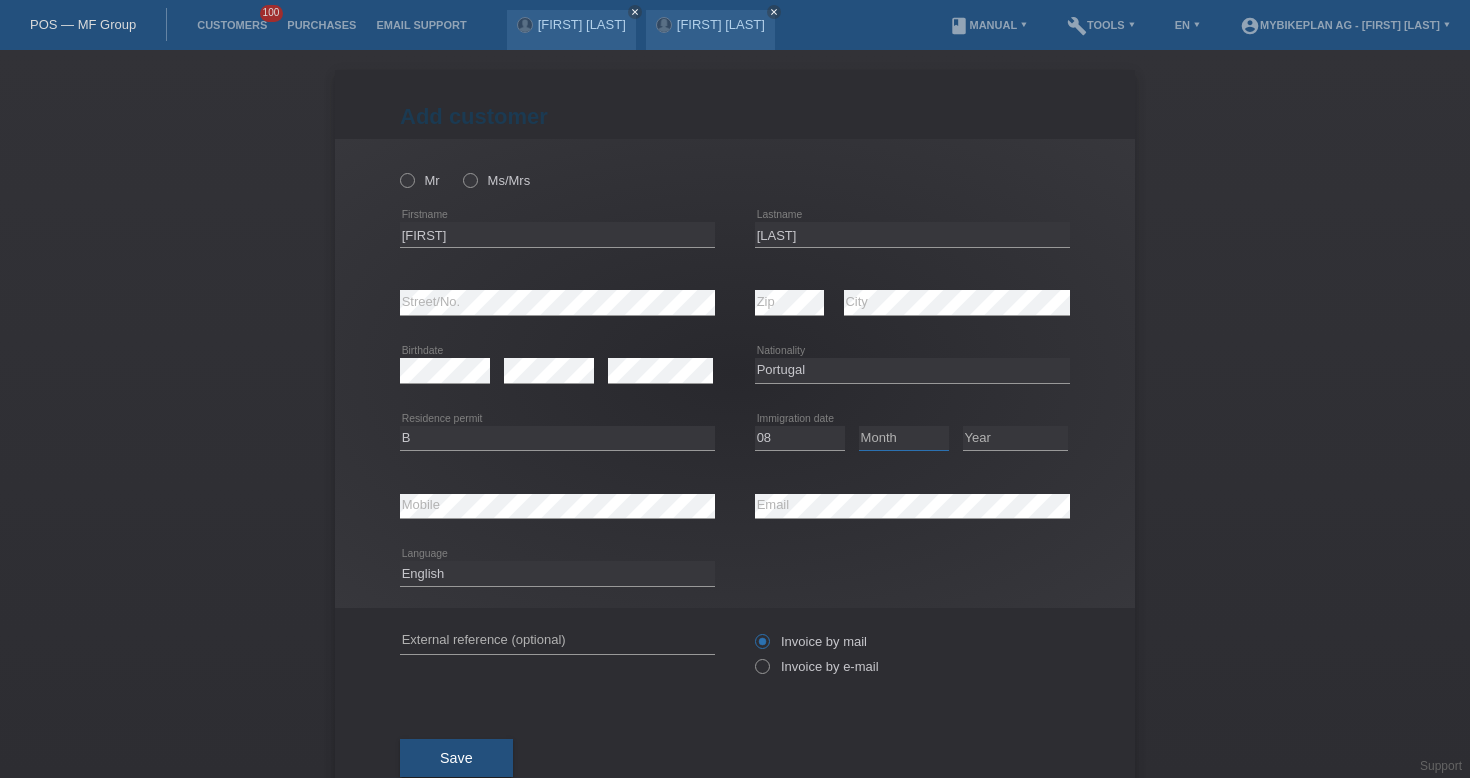click on "Month
01
02
03
04
05
06
07
08
09
10 11" at bounding box center (904, 438) 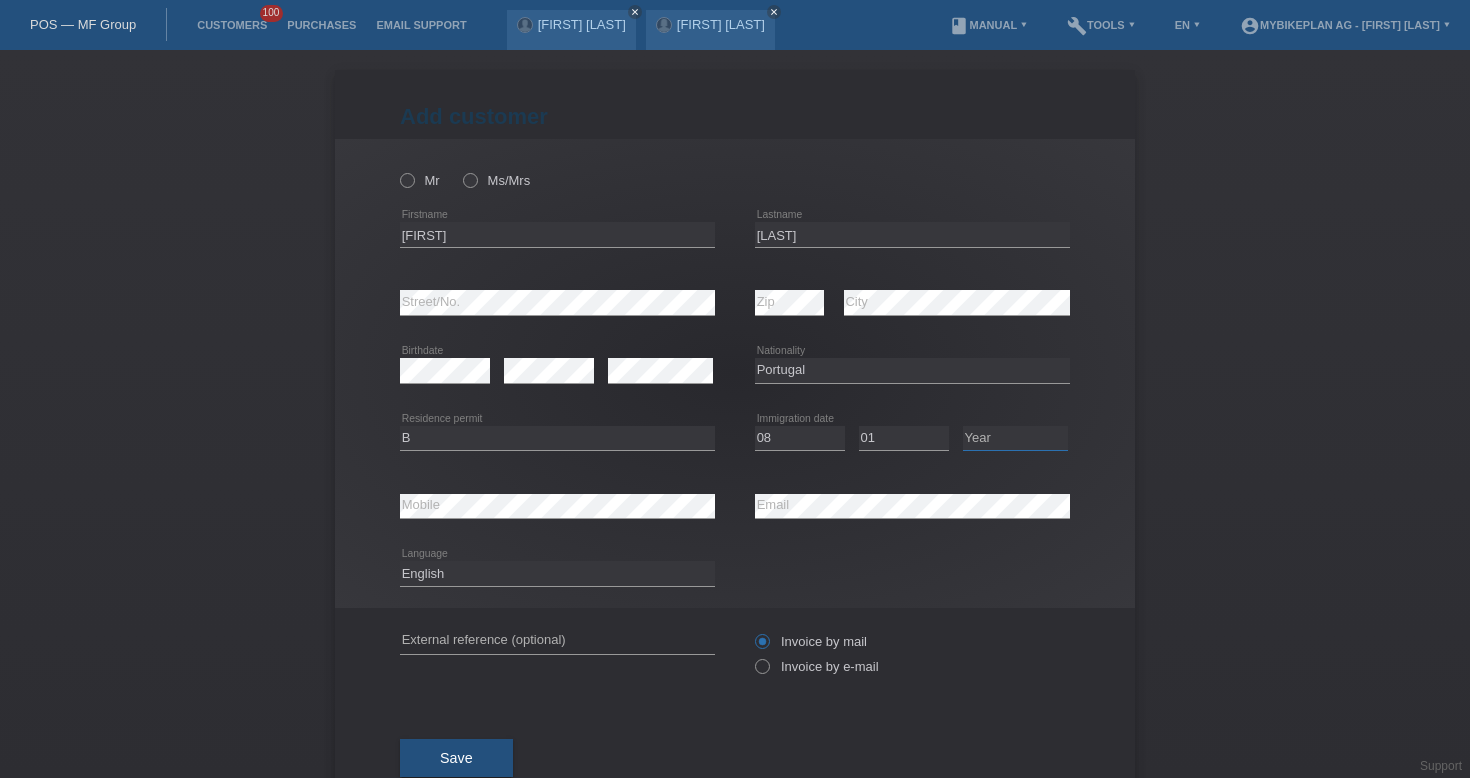 click on "Year
2025
2024
2023
2022
2021
2020
2019
2018
2017 2016 2015 2014 2013 2012 2011 2010 2009 2008 2007 2006 2005 2004 2003 2002 2001" at bounding box center (1015, 438) 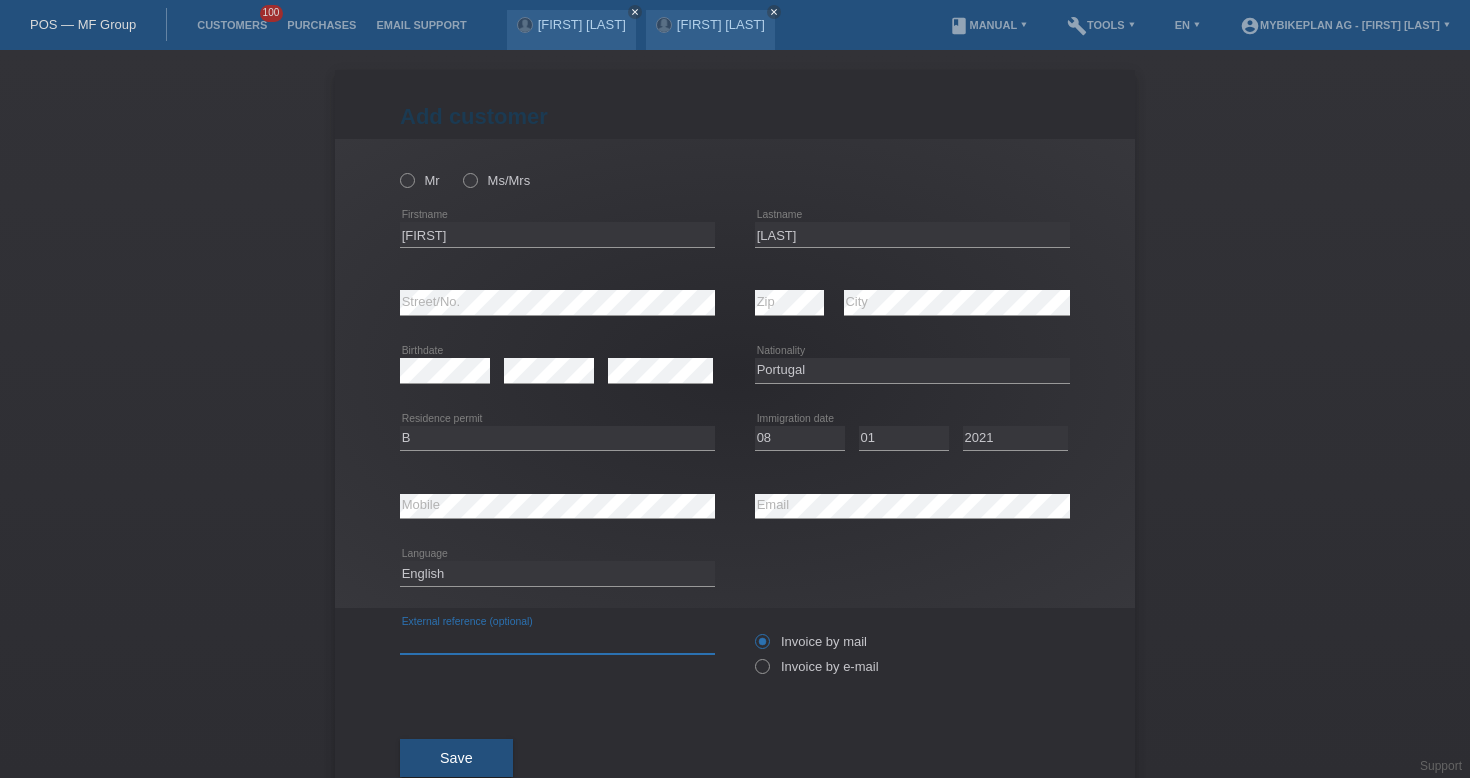 click at bounding box center [557, 641] 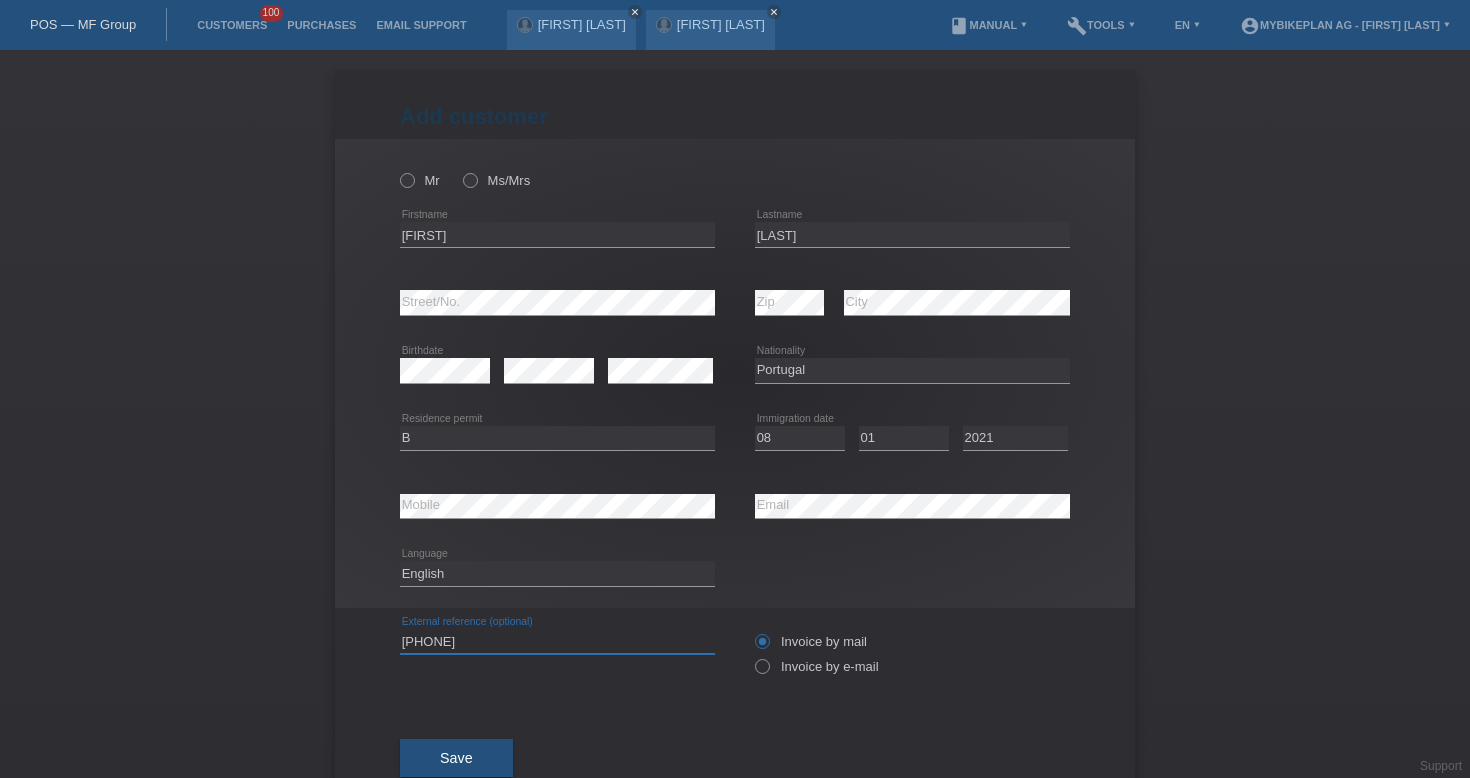 type on "41264310408" 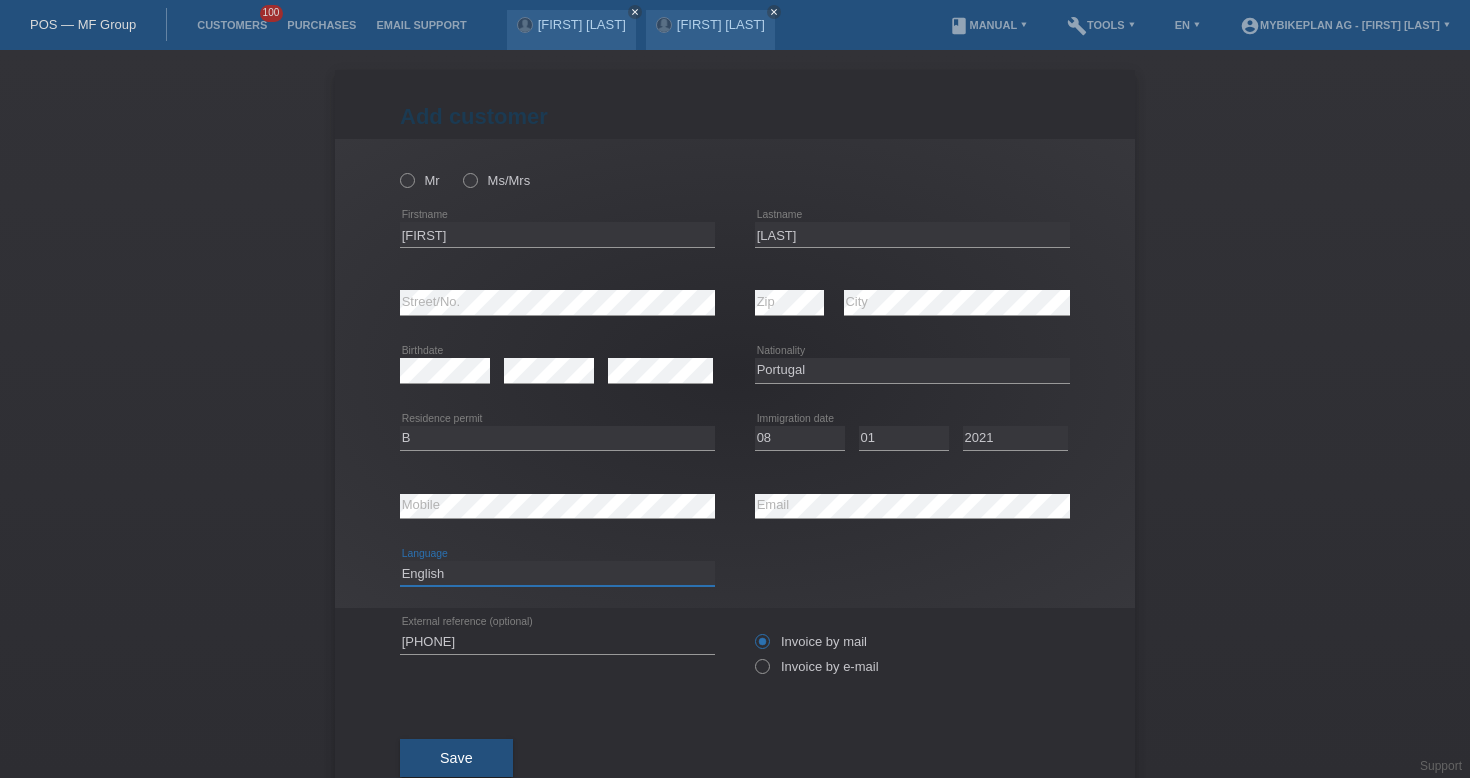 click on "Deutsch
Français
Italiano
English" at bounding box center (557, 573) 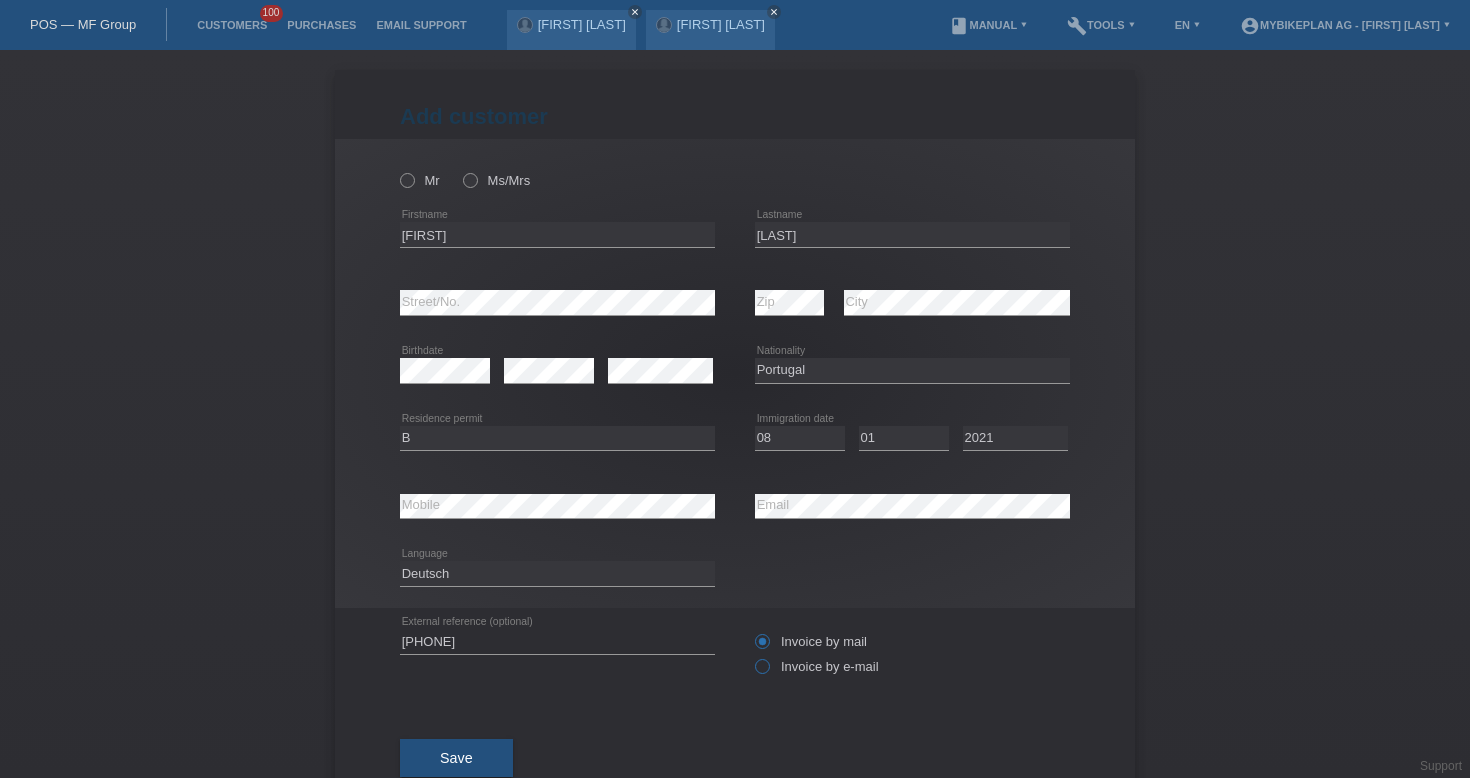click at bounding box center [752, 656] 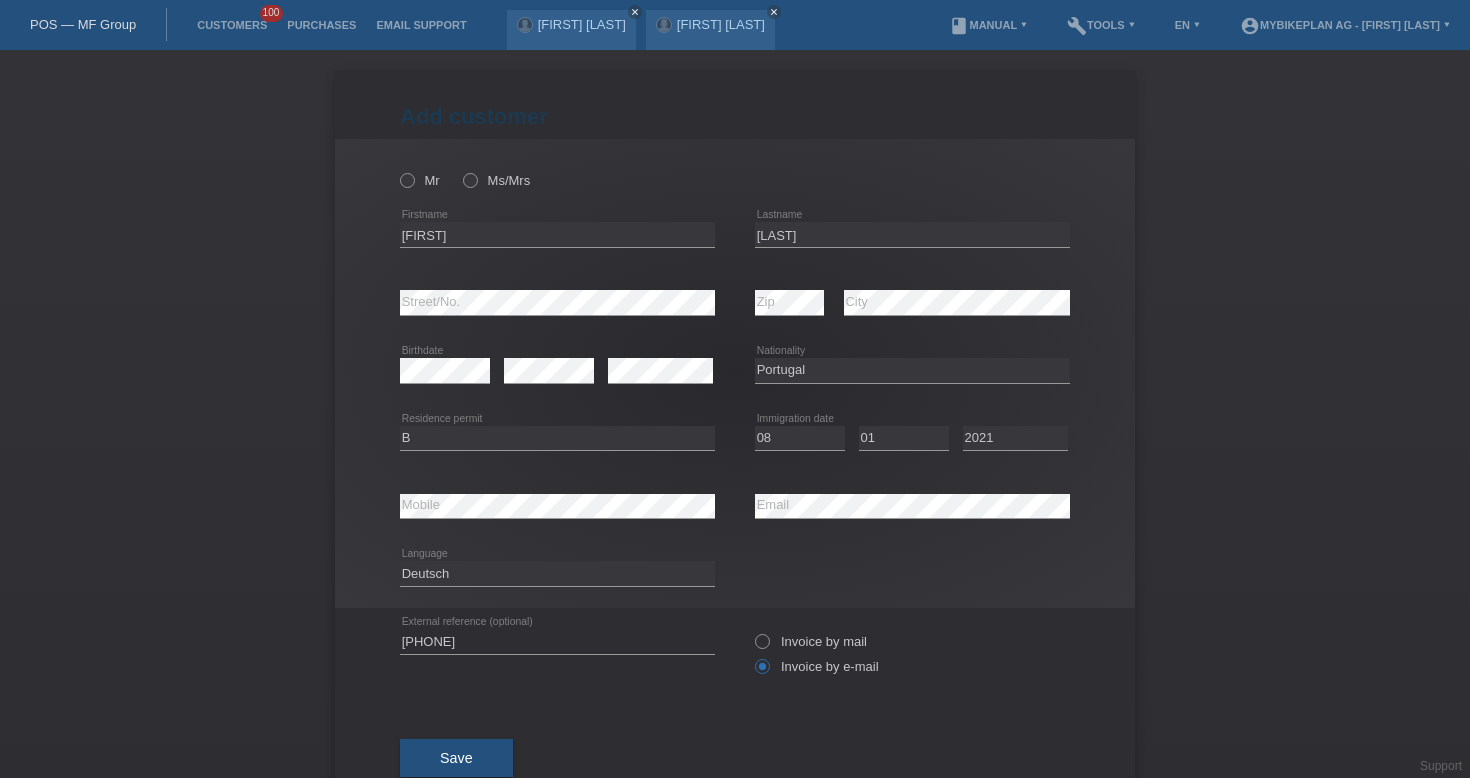 click on "Mr
Ms/Mrs" at bounding box center (557, 180) 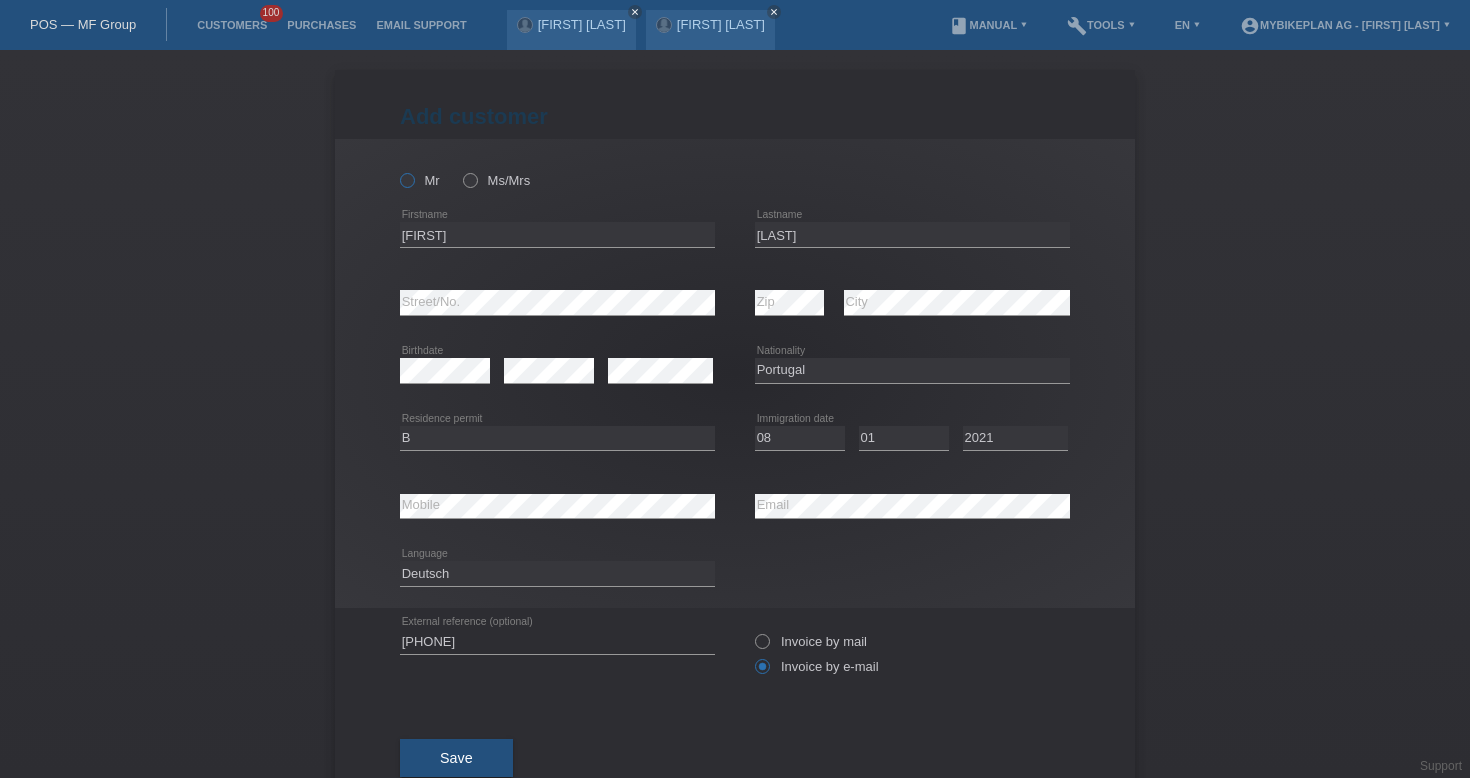 click at bounding box center [397, 170] 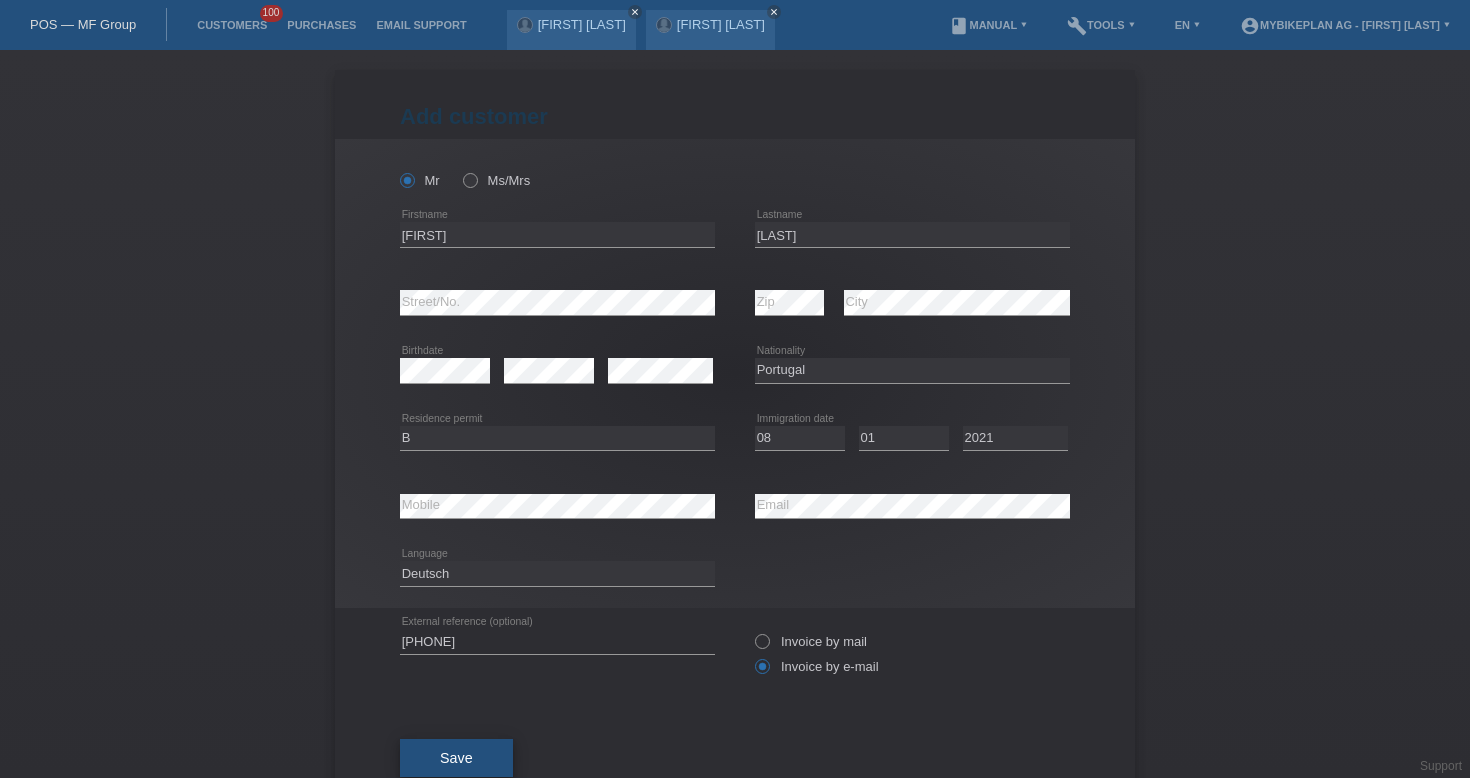 click on "Save" at bounding box center [456, 758] 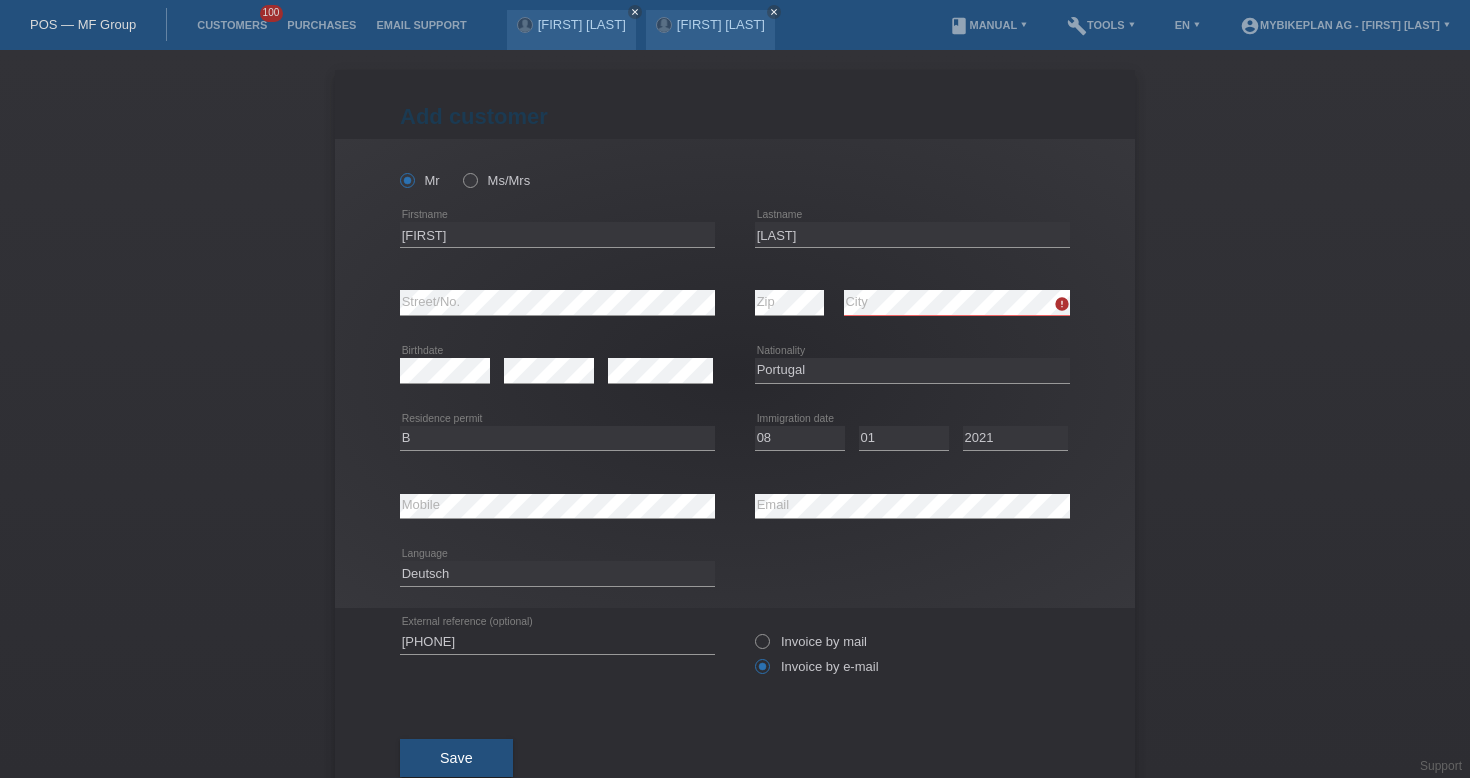 click on "Add customer
Add customer
Add customer
Mr
Ms/Mrs
carlos error Firstname silva error Zip" at bounding box center [735, 414] 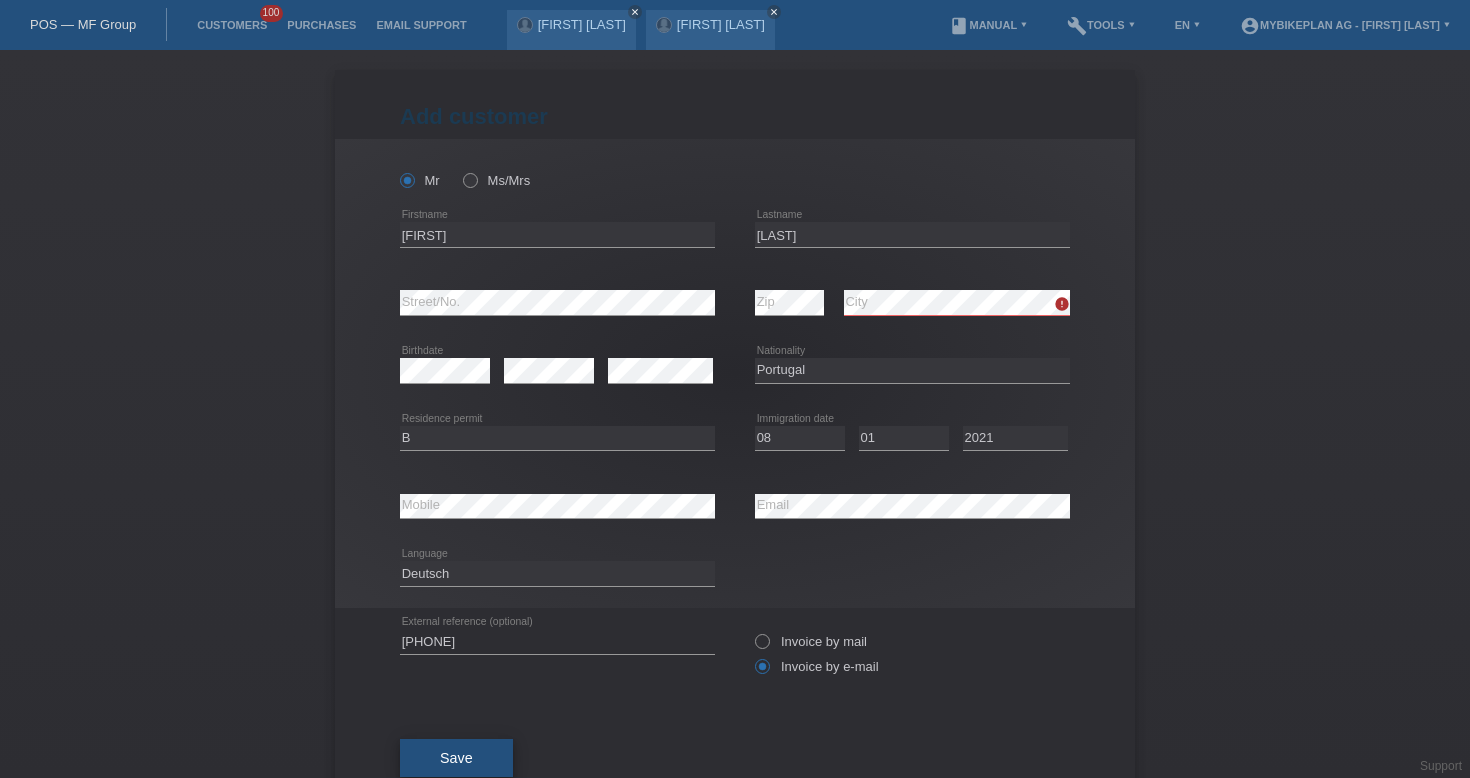 click on "Save" at bounding box center (456, 758) 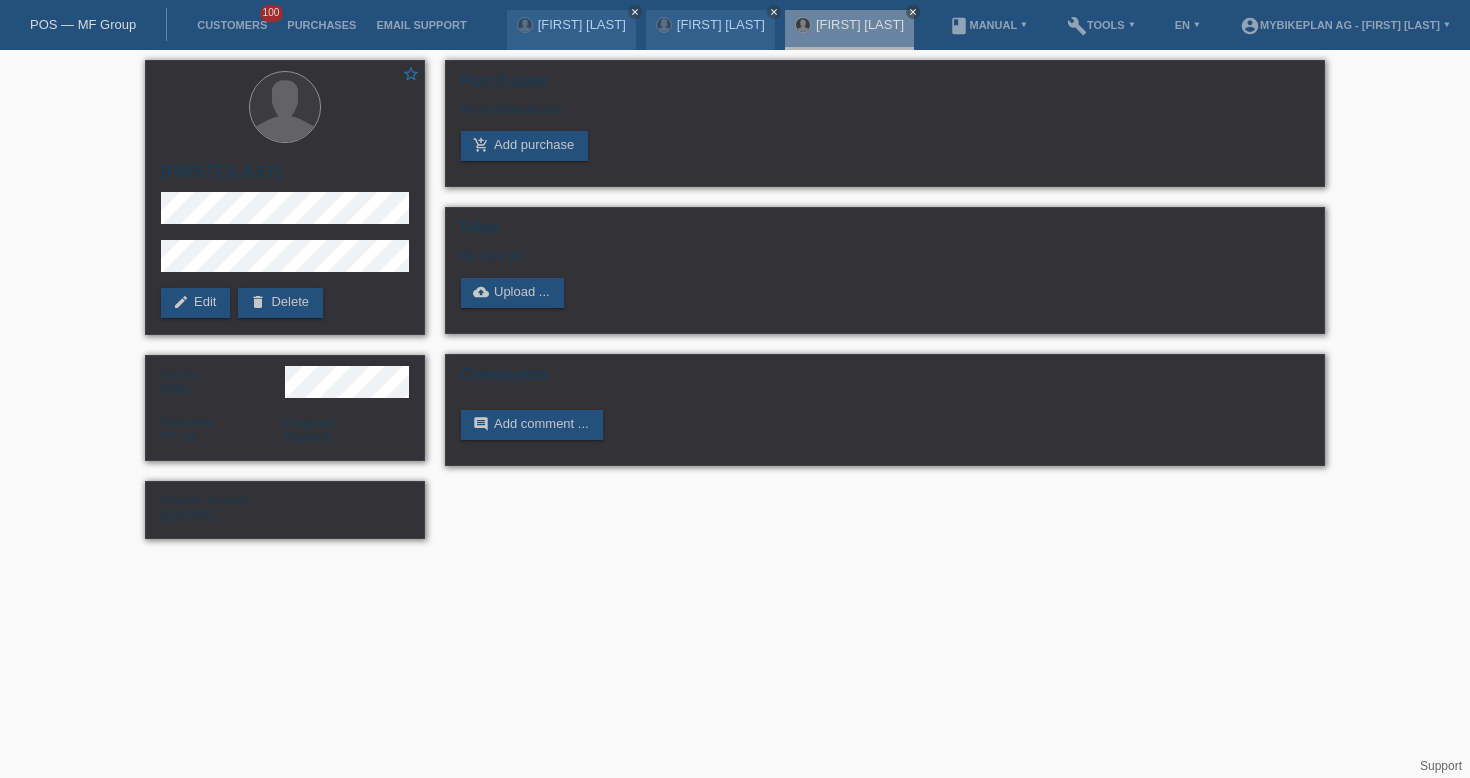 scroll, scrollTop: 0, scrollLeft: 0, axis: both 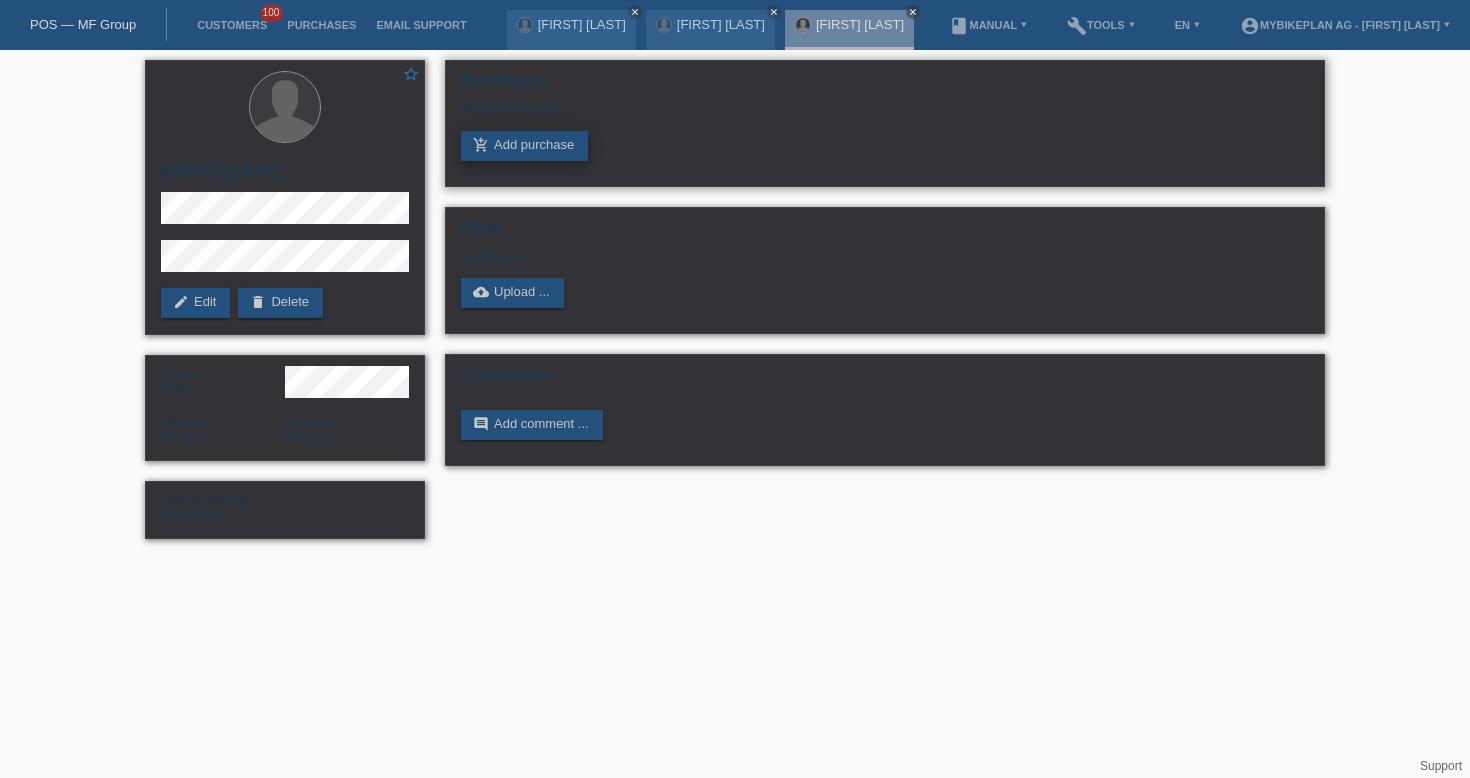 click on "add_shopping_cart  Add purchase" at bounding box center (524, 146) 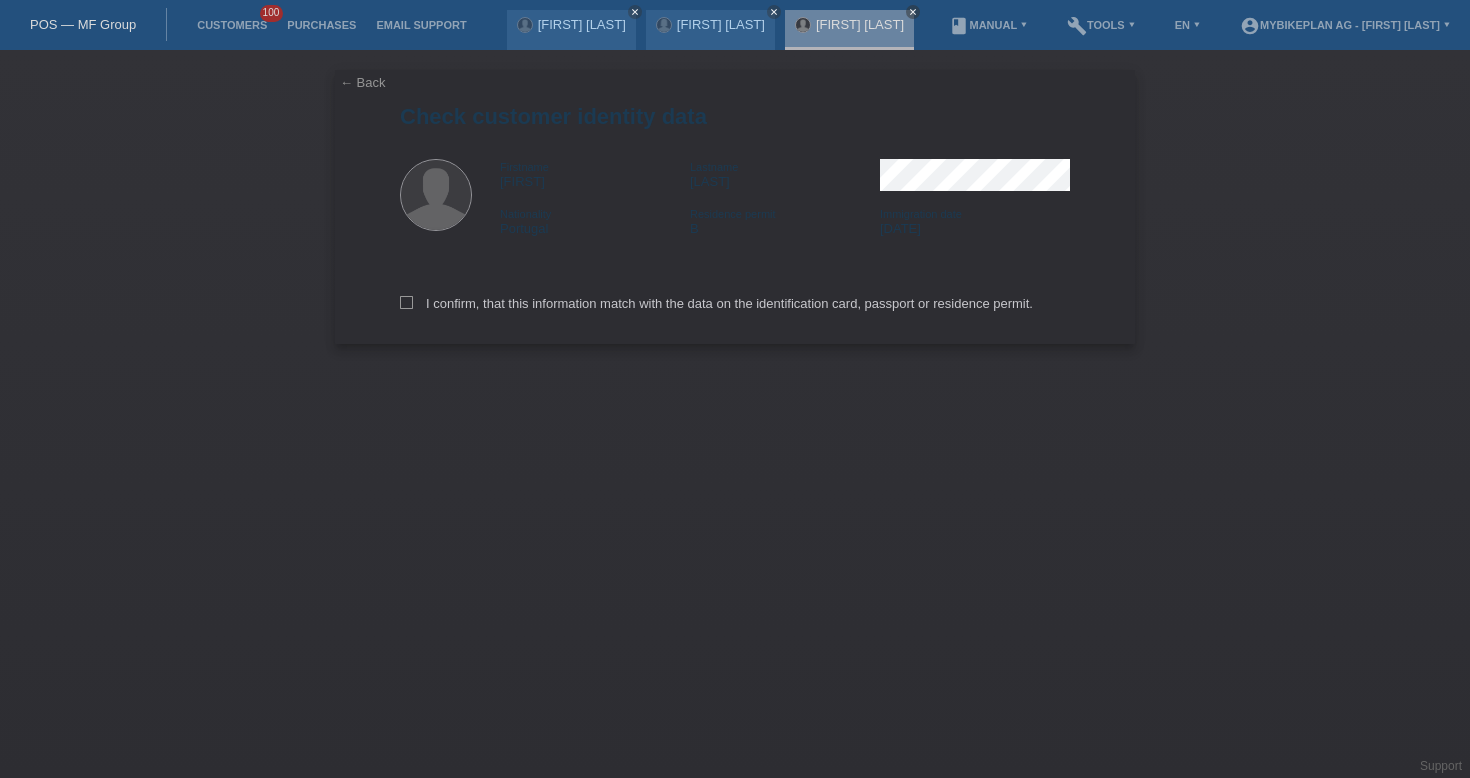 scroll, scrollTop: 0, scrollLeft: 0, axis: both 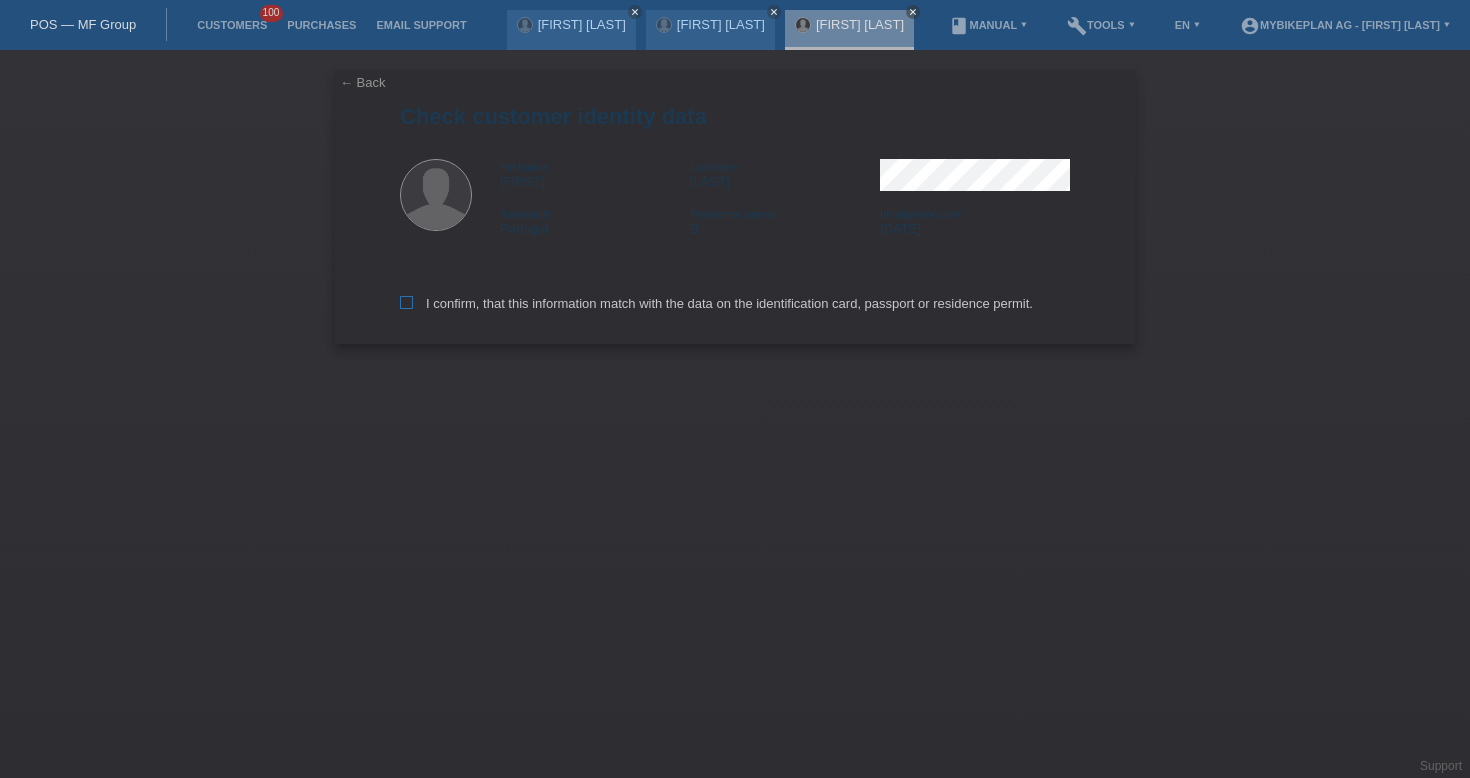 click on "I confirm, that this information match with the data on the identification card, passport or residence permit." at bounding box center [716, 303] 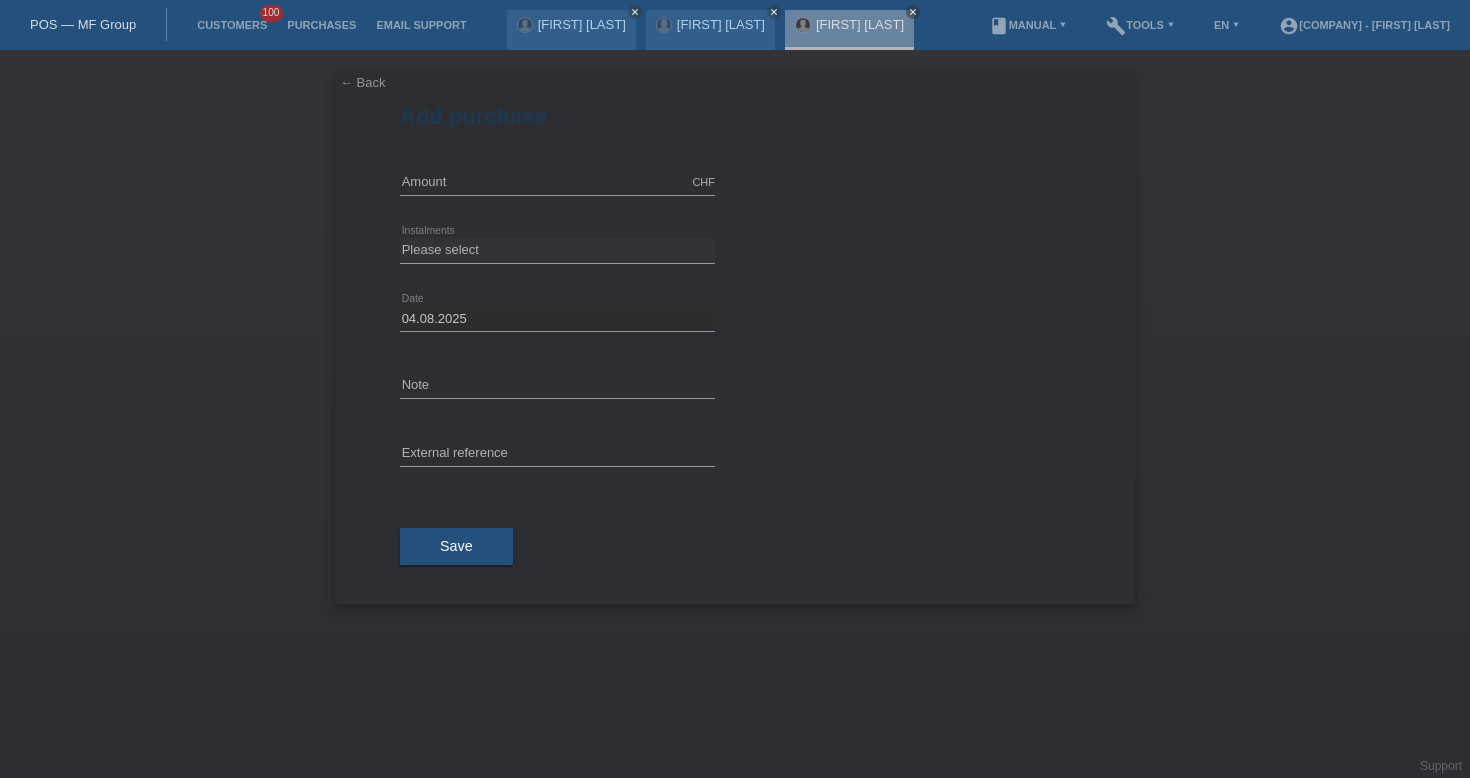 scroll, scrollTop: 0, scrollLeft: 0, axis: both 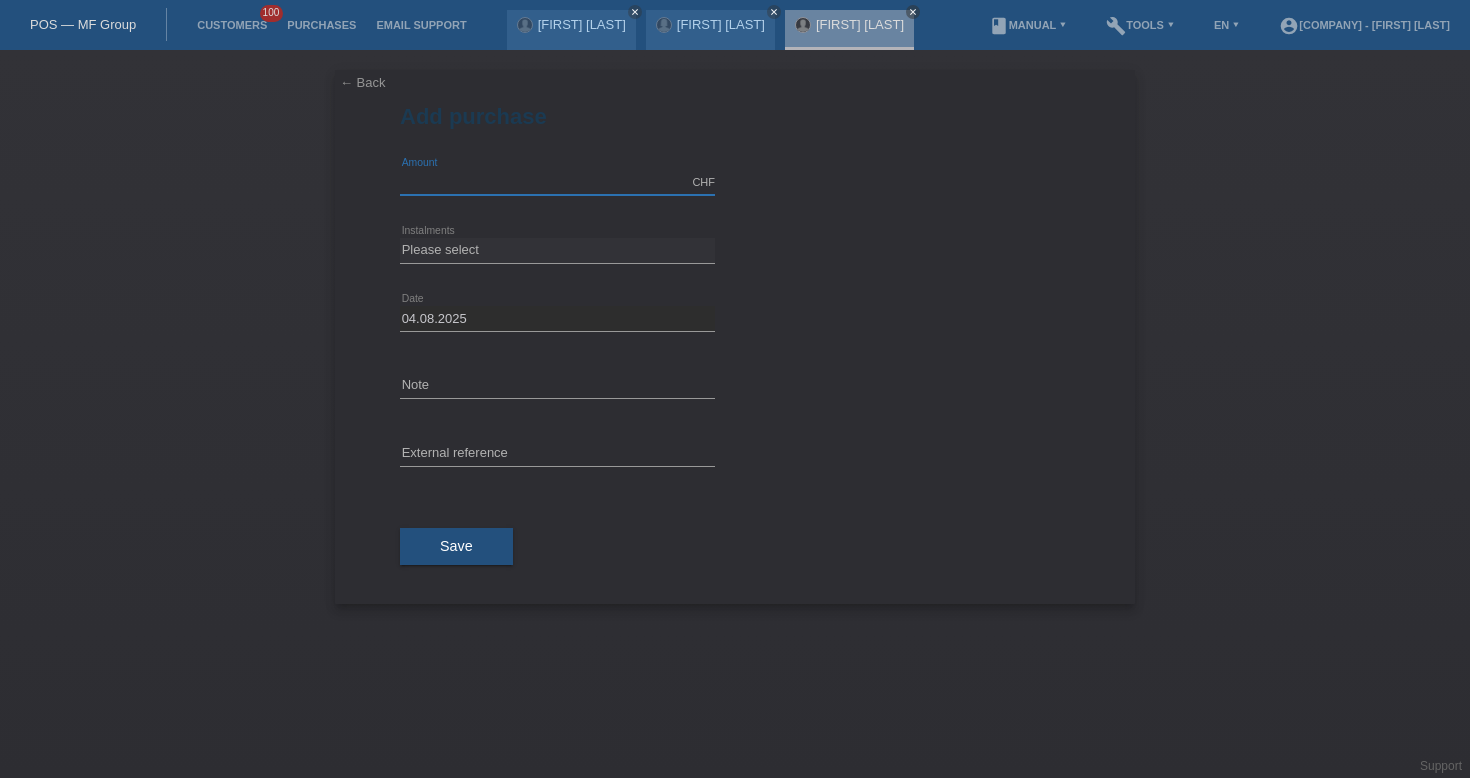 click at bounding box center (557, 182) 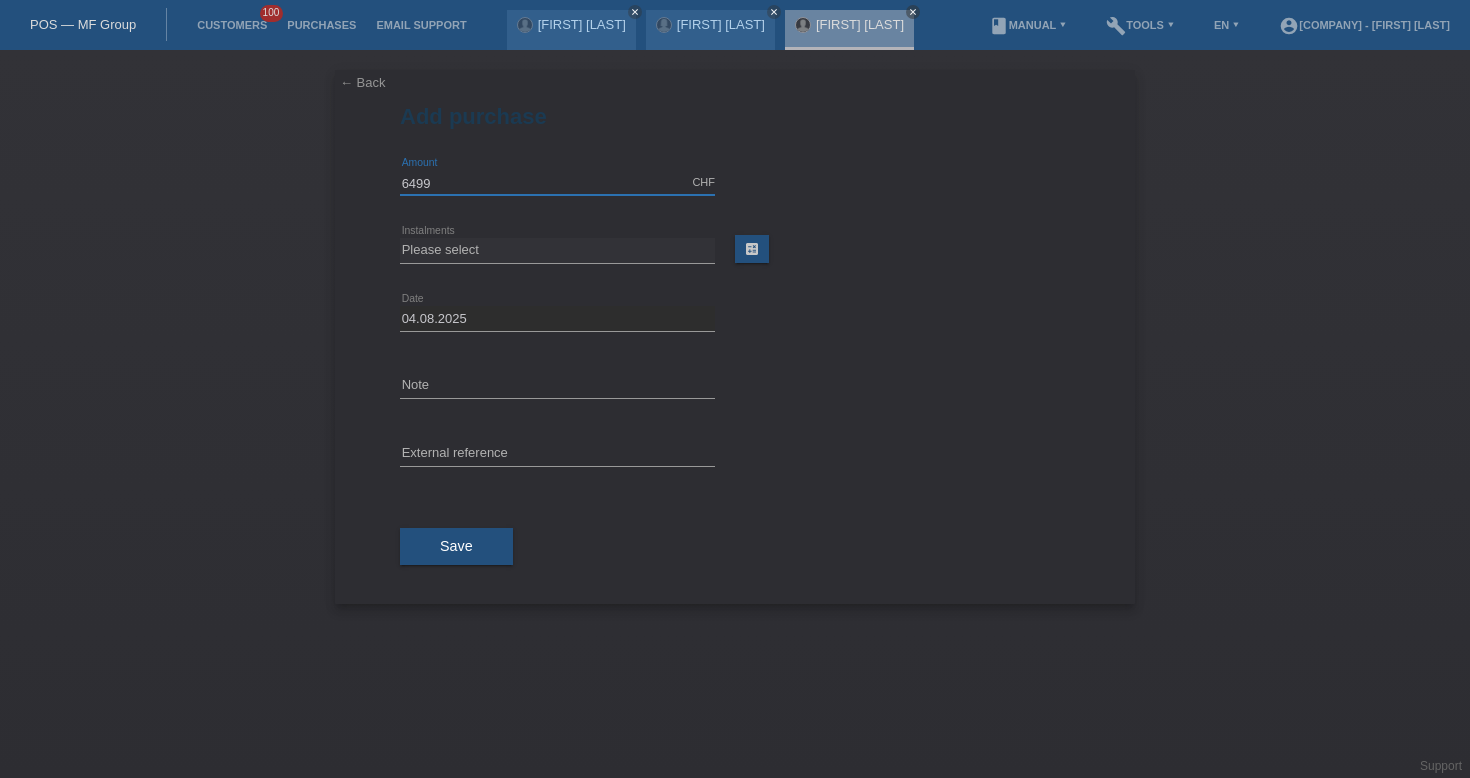 type on "6499.00" 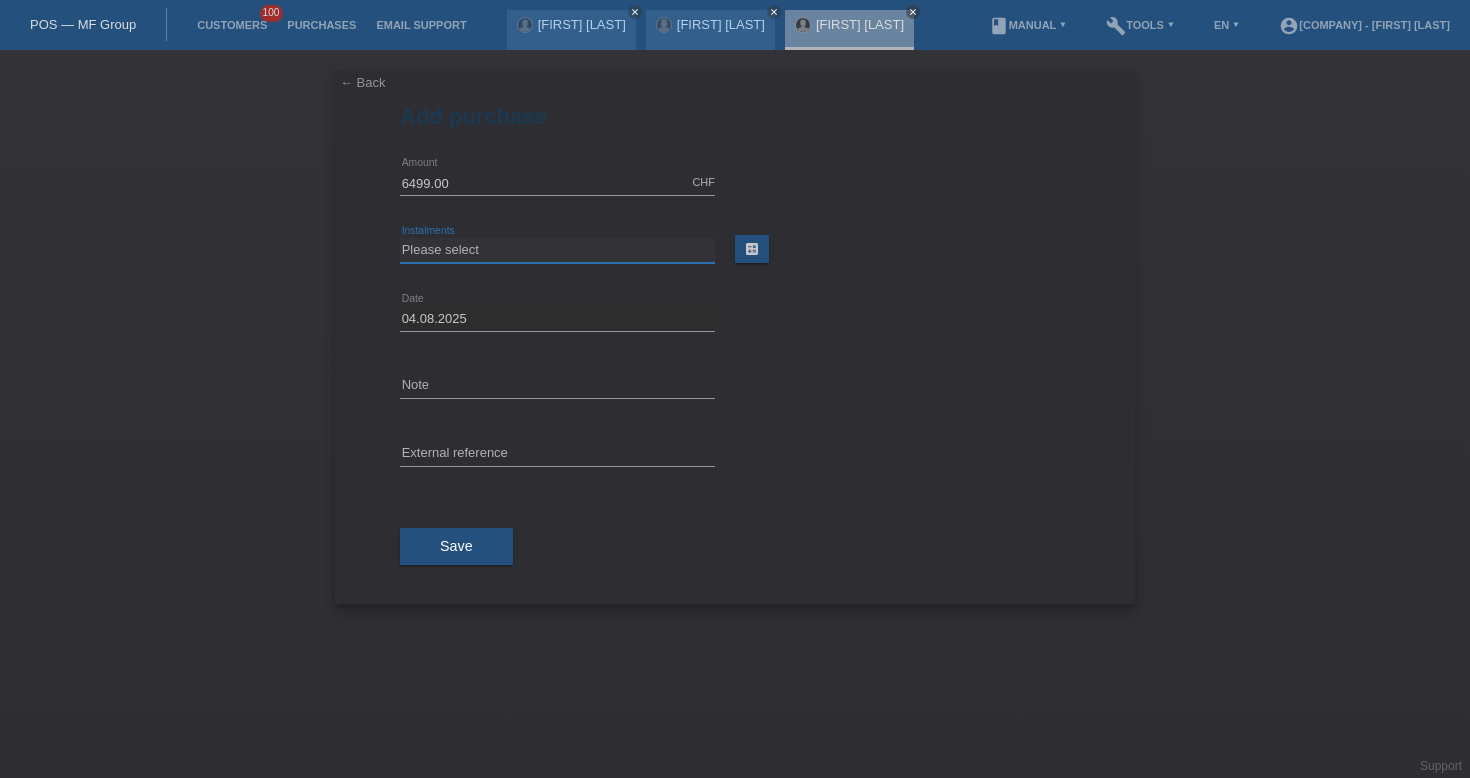 click on "Please select
6 instalments
12 instalments
18 instalments
24 instalments
36 instalments
48 instalments" at bounding box center [557, 250] 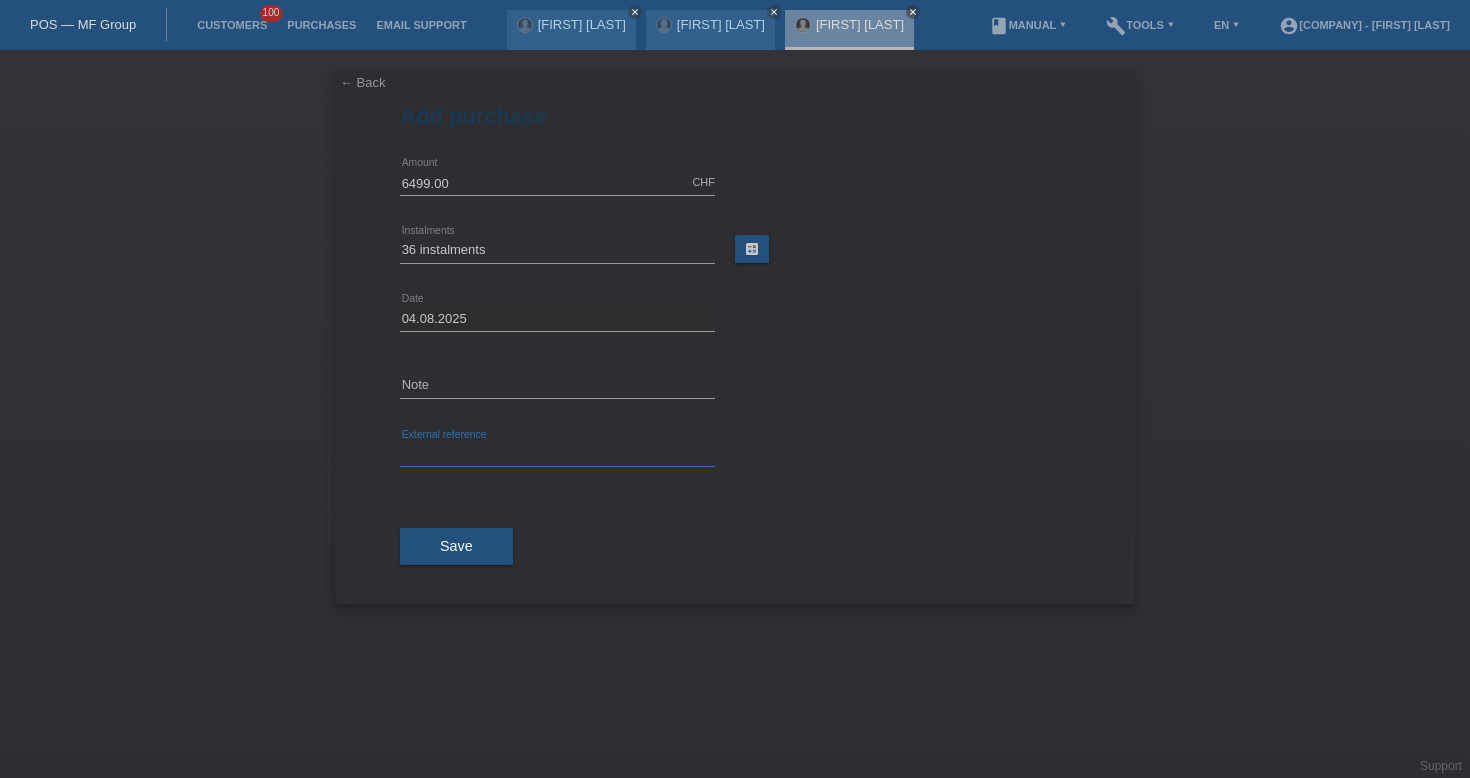 click at bounding box center (557, 454) 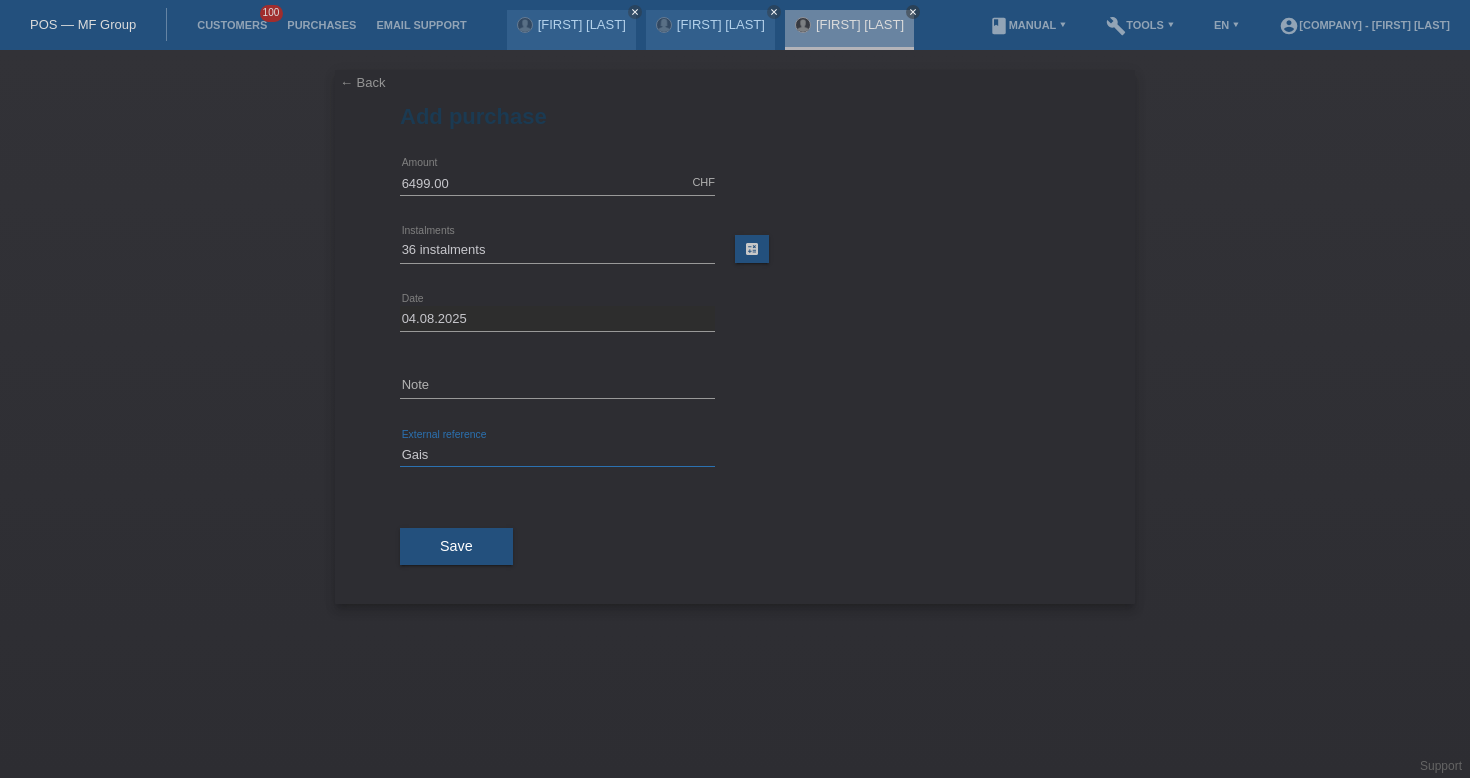 click on "Gais" at bounding box center [557, 454] 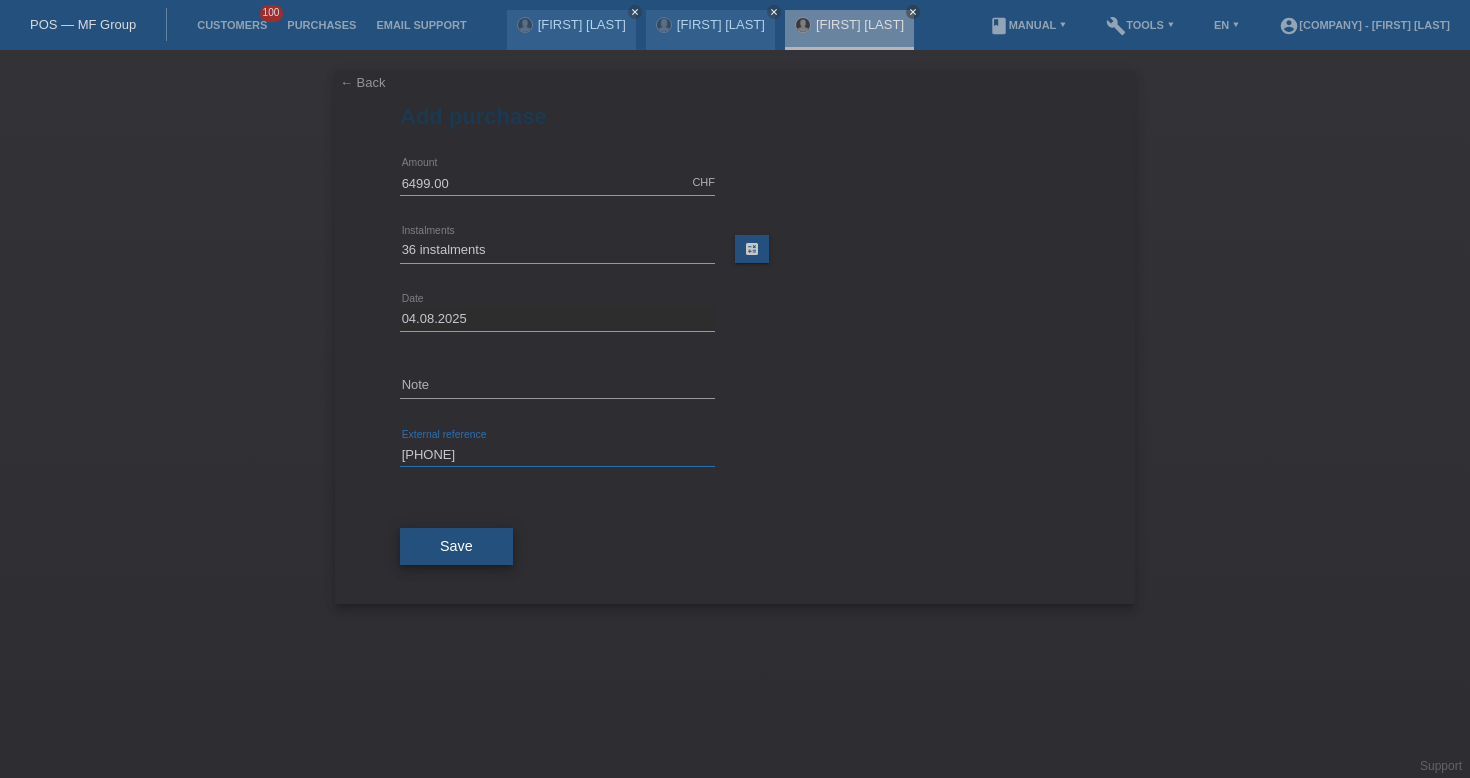 type on "[PHONE]" 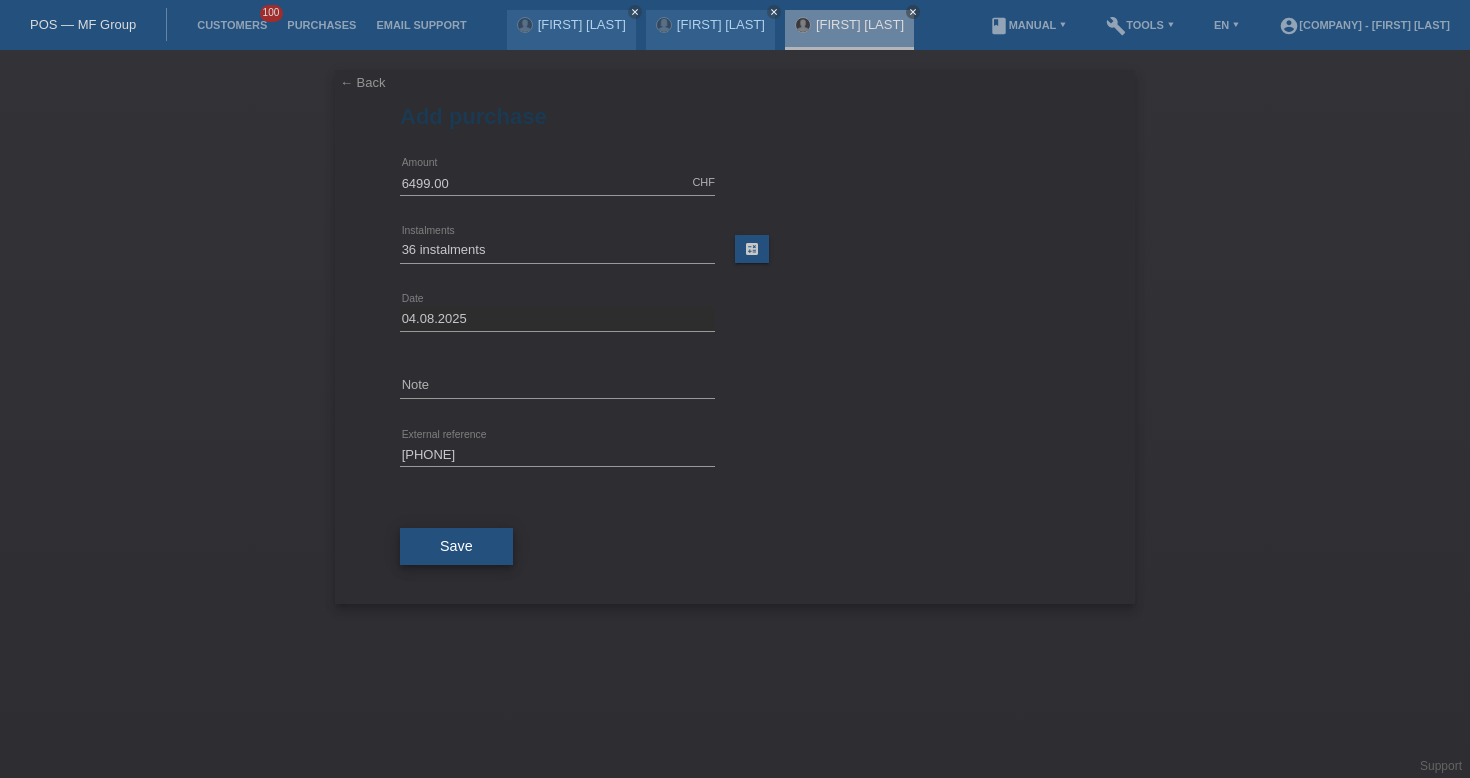 click on "Save" at bounding box center (456, 547) 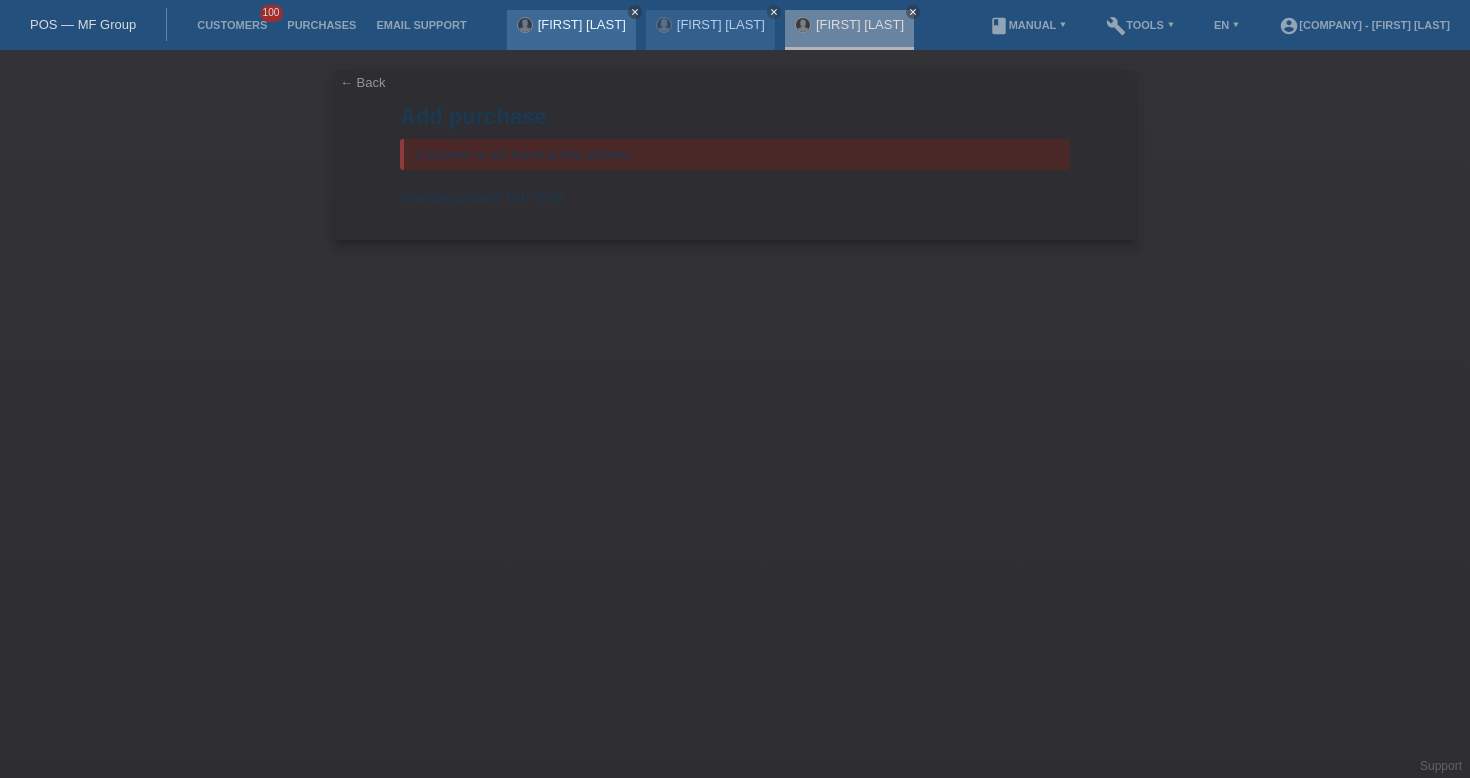 click on "close" at bounding box center [635, 12] 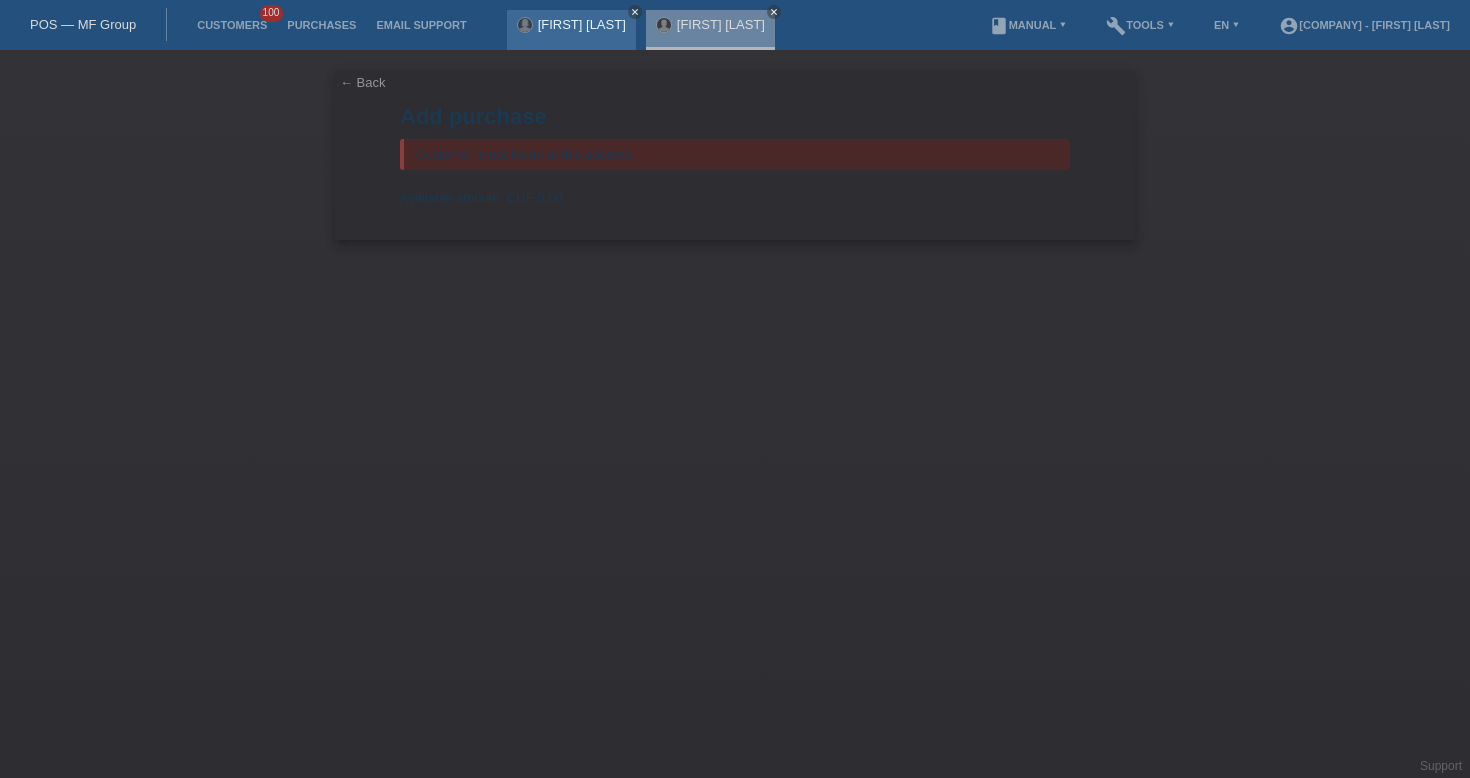 click on "close" at bounding box center [635, 12] 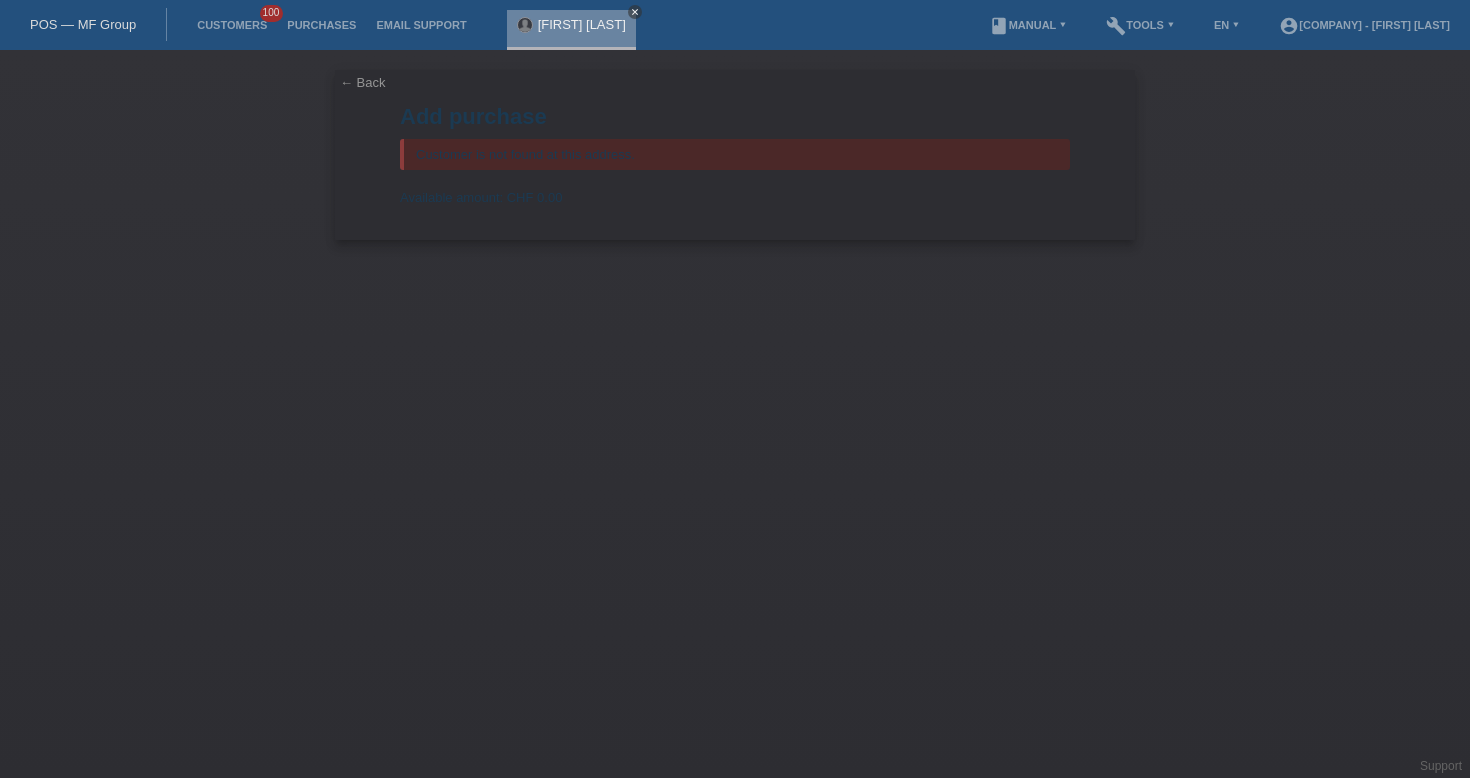 click on "close" at bounding box center [635, 12] 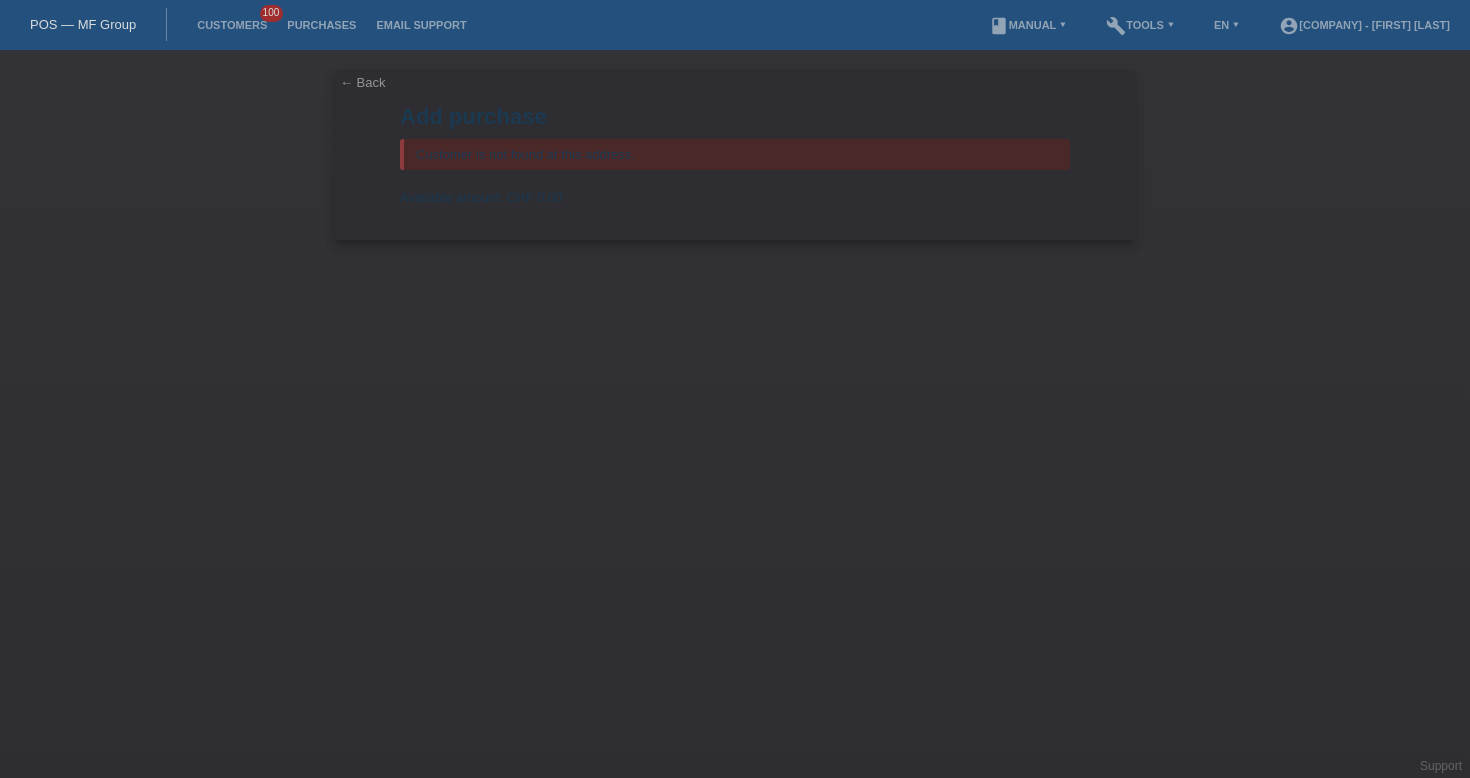 click on "POS — MF Group" at bounding box center [83, 24] 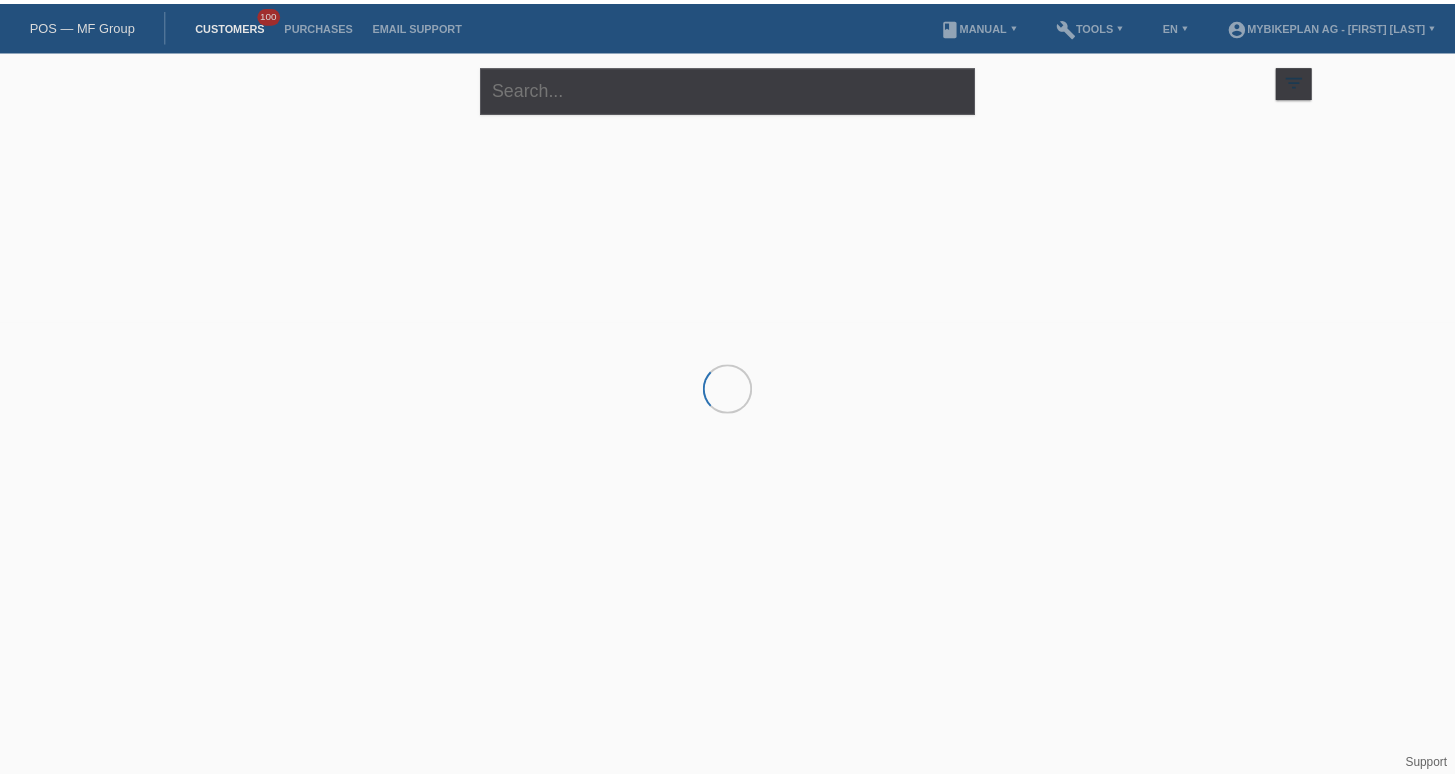 scroll, scrollTop: 0, scrollLeft: 0, axis: both 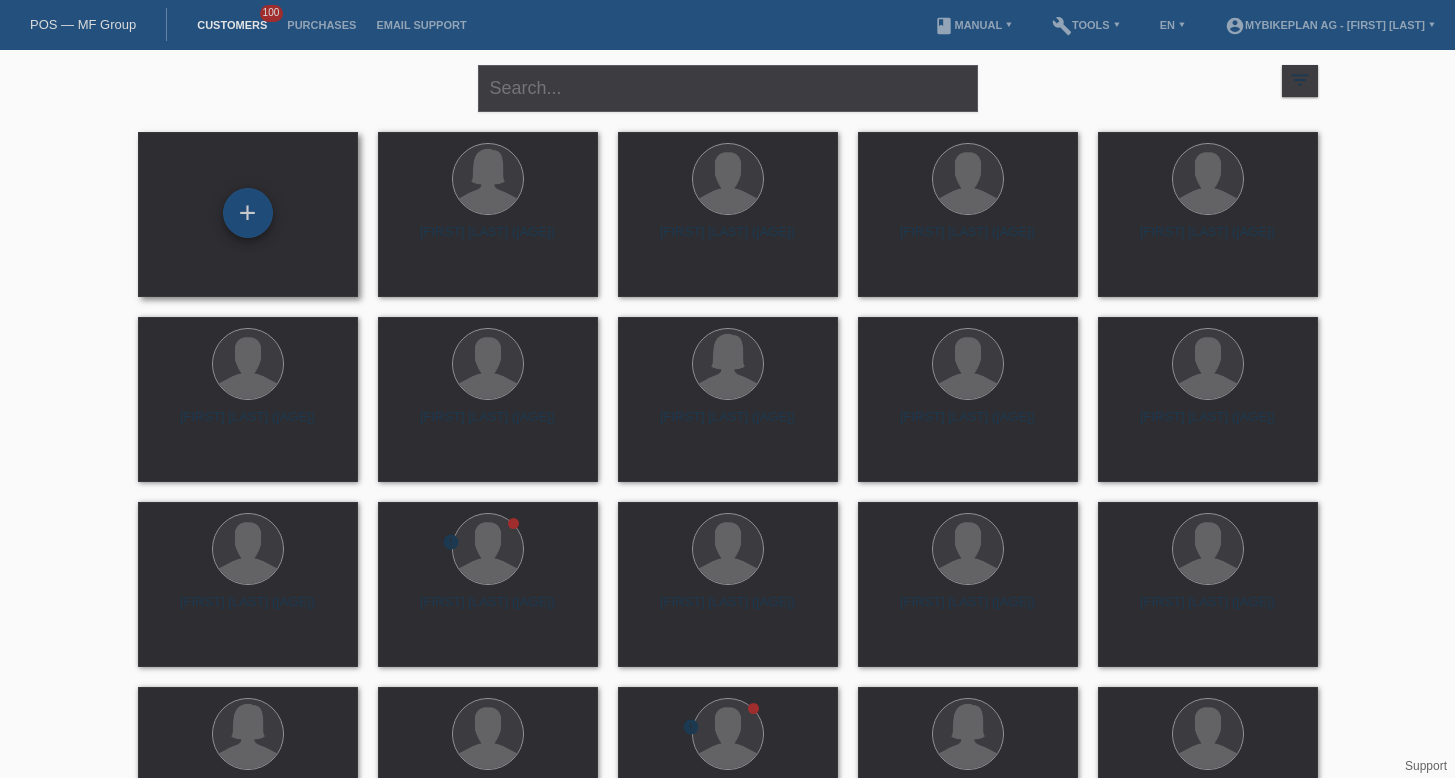 click on "+" at bounding box center [248, 213] 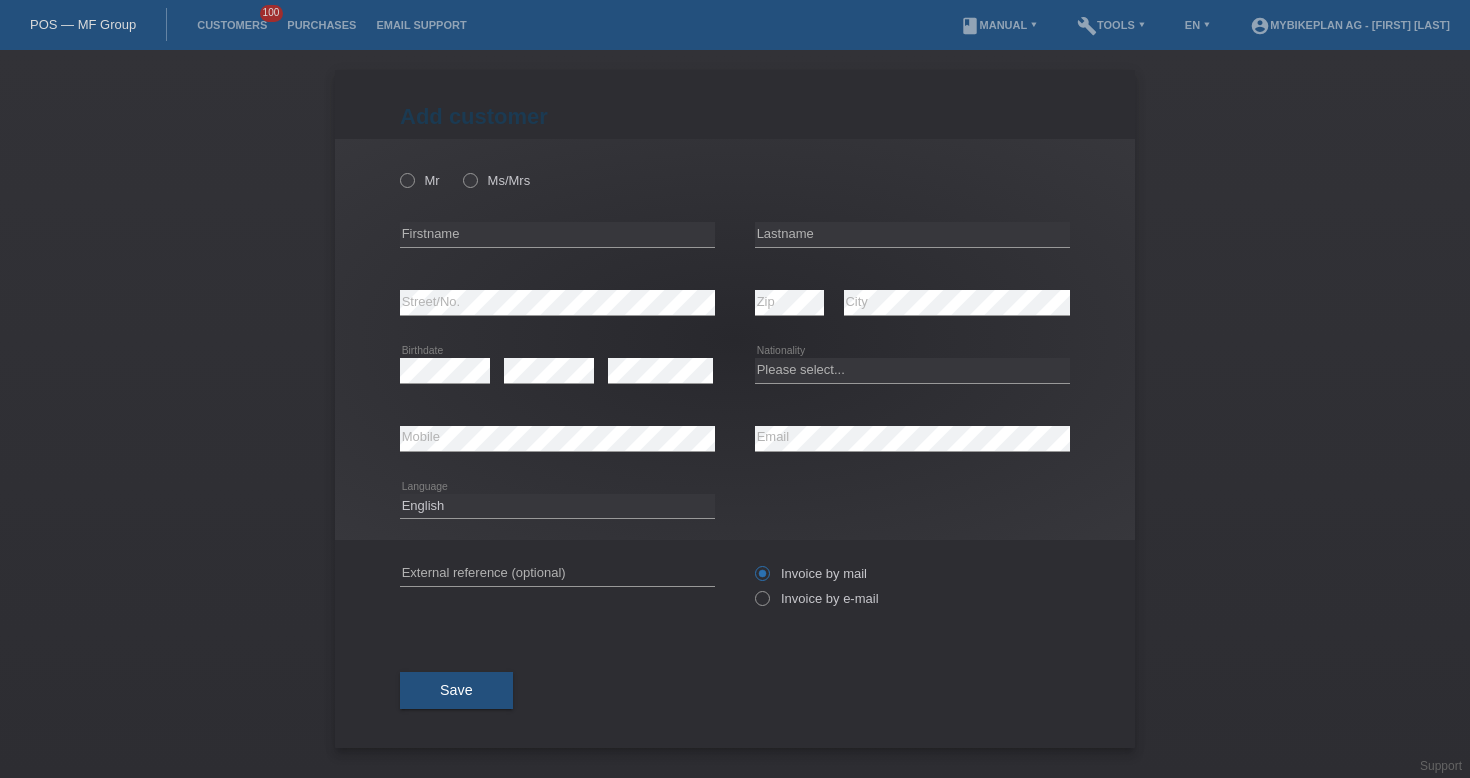 scroll, scrollTop: 0, scrollLeft: 0, axis: both 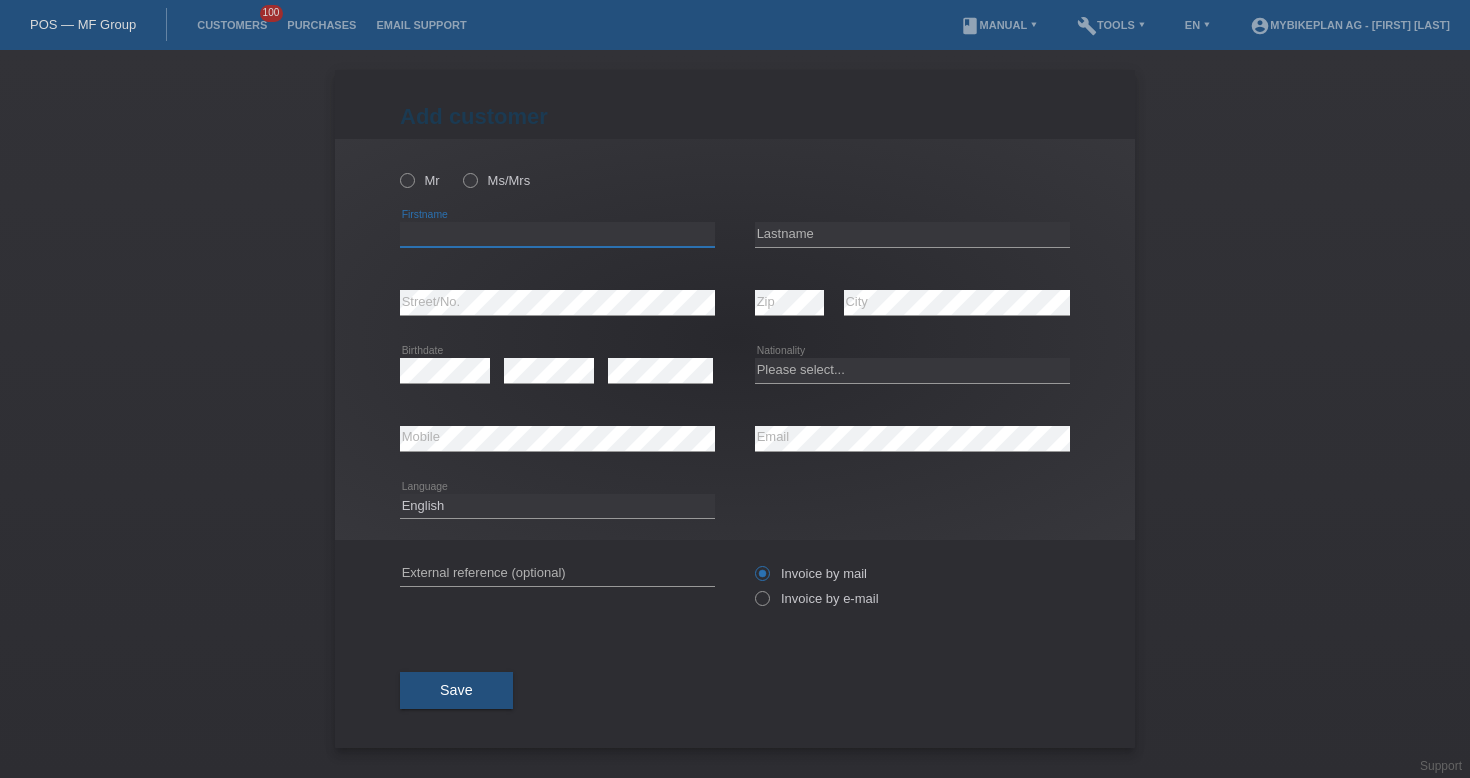 click at bounding box center [557, 234] 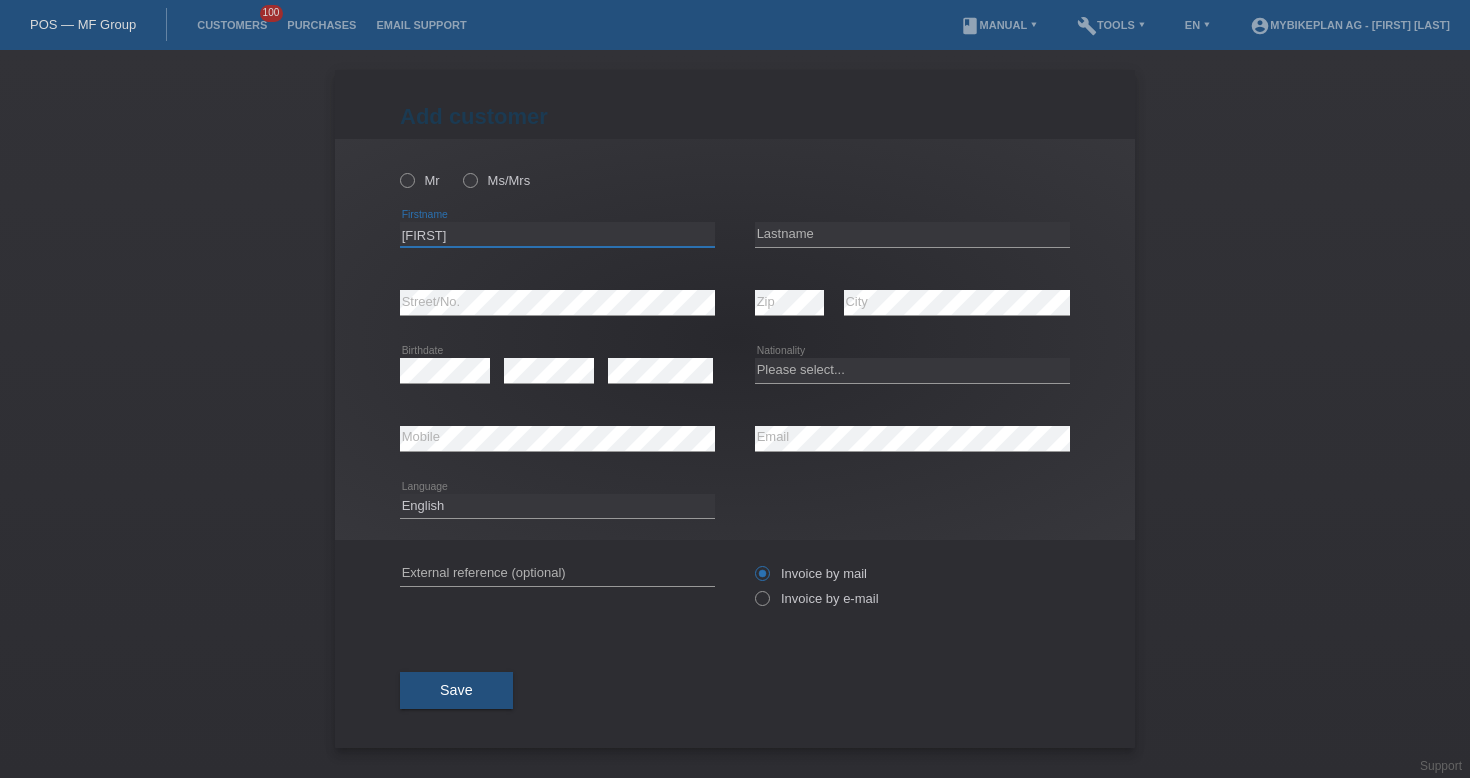 type on "[FIRST]" 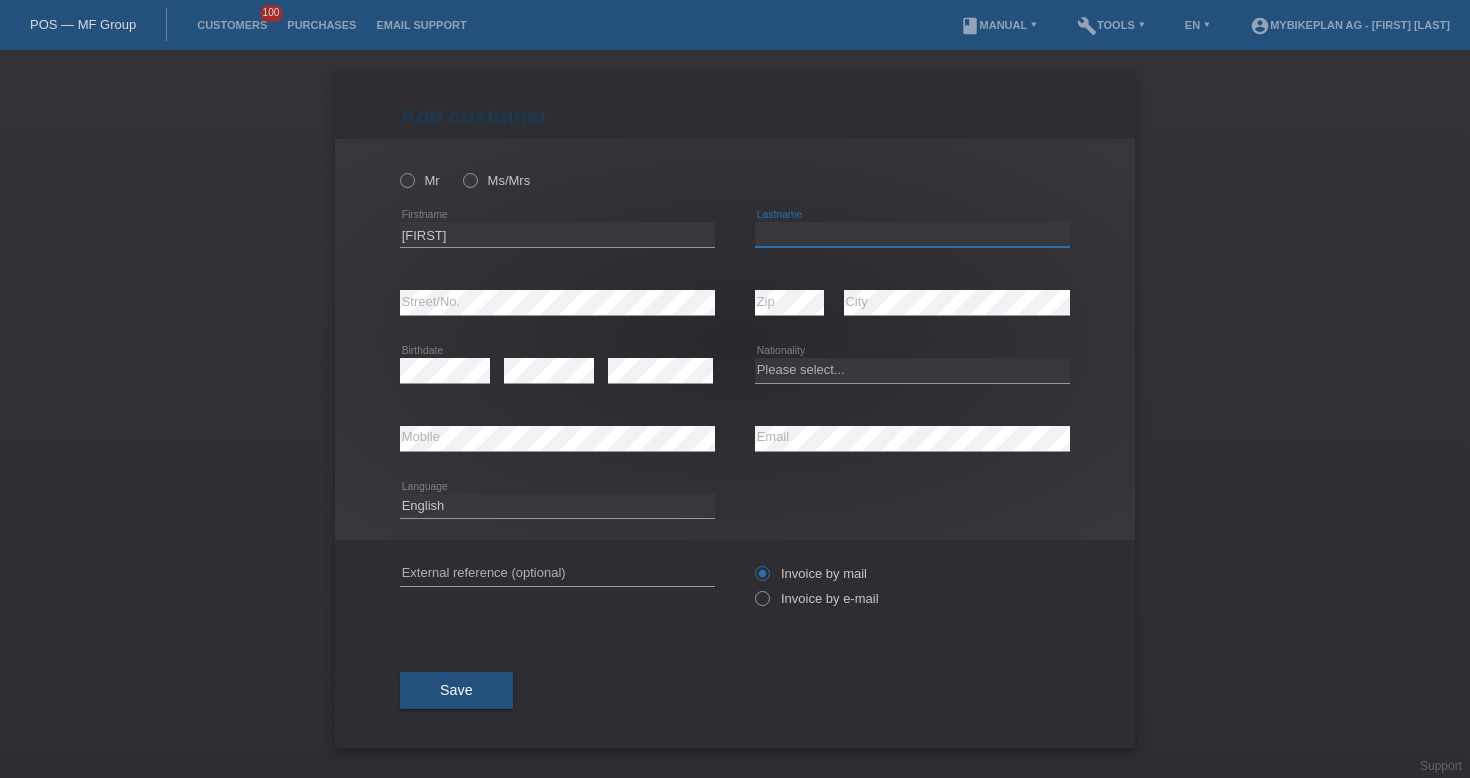 click at bounding box center [912, 234] 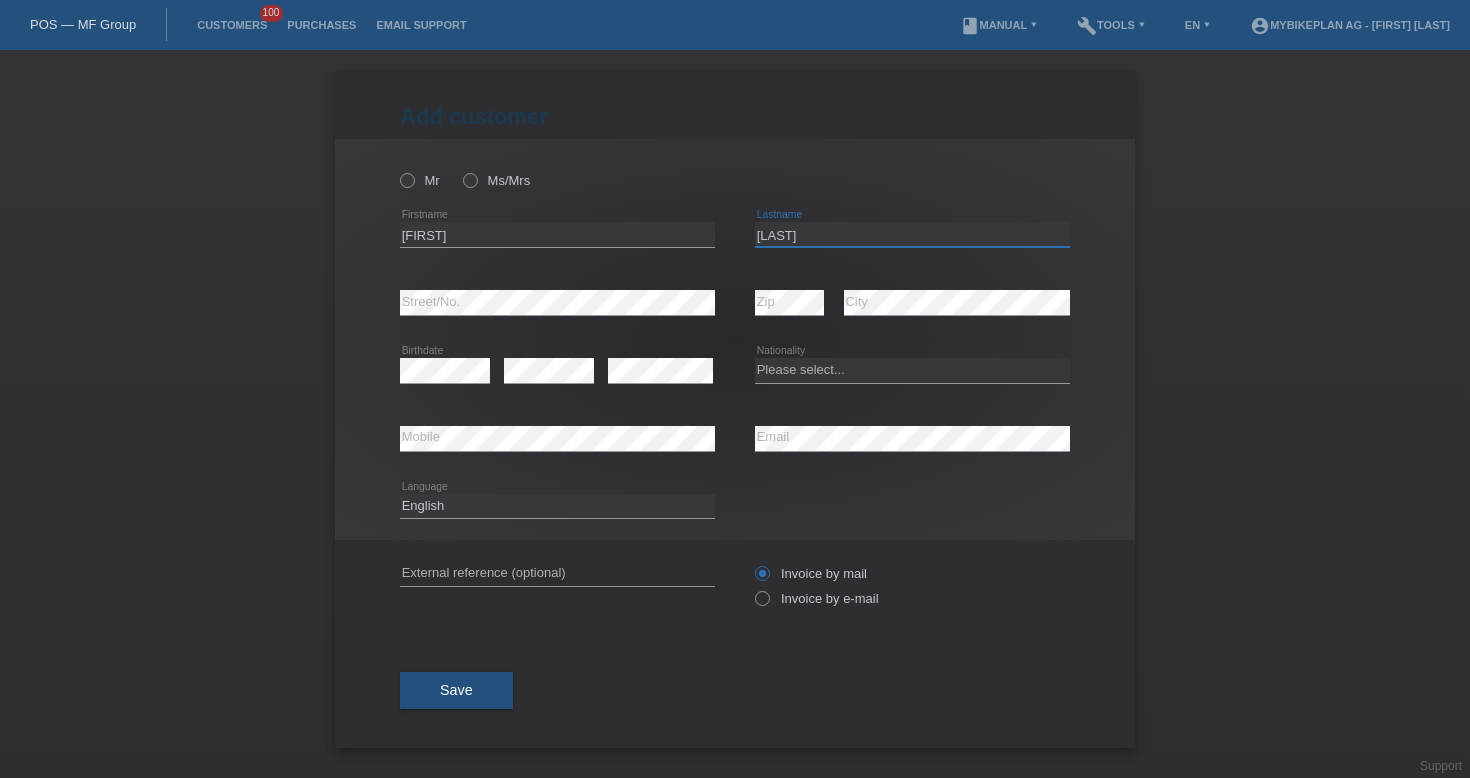 type on "[LAST]" 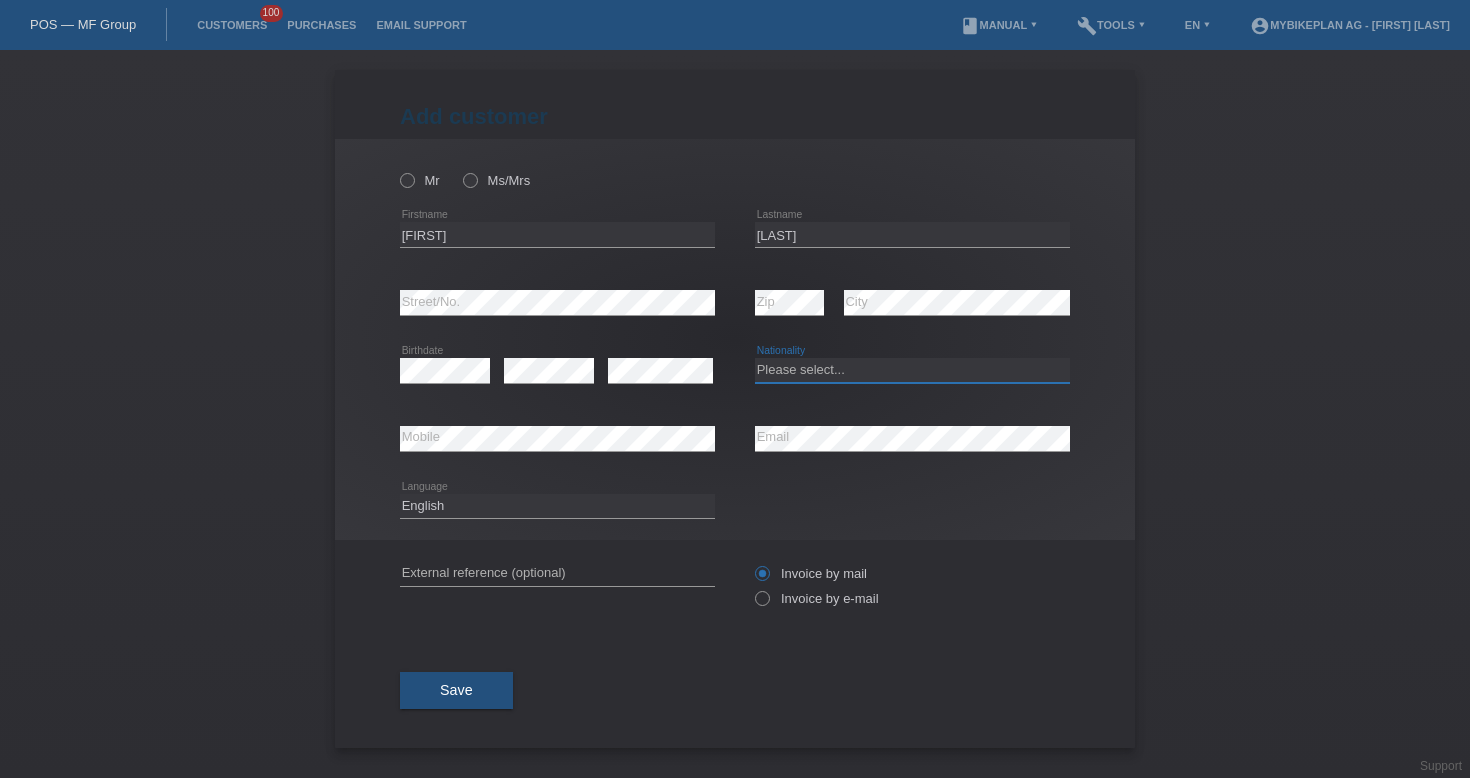 click on "Please select...
Switzerland
Austria
Germany
Liechtenstein
------------
Afghanistan
Åland Islands
Albania
Algeria
American Samoa Andorra Angola Anguilla Antarctica Antigua and Barbuda Argentina Armenia" at bounding box center (912, 370) 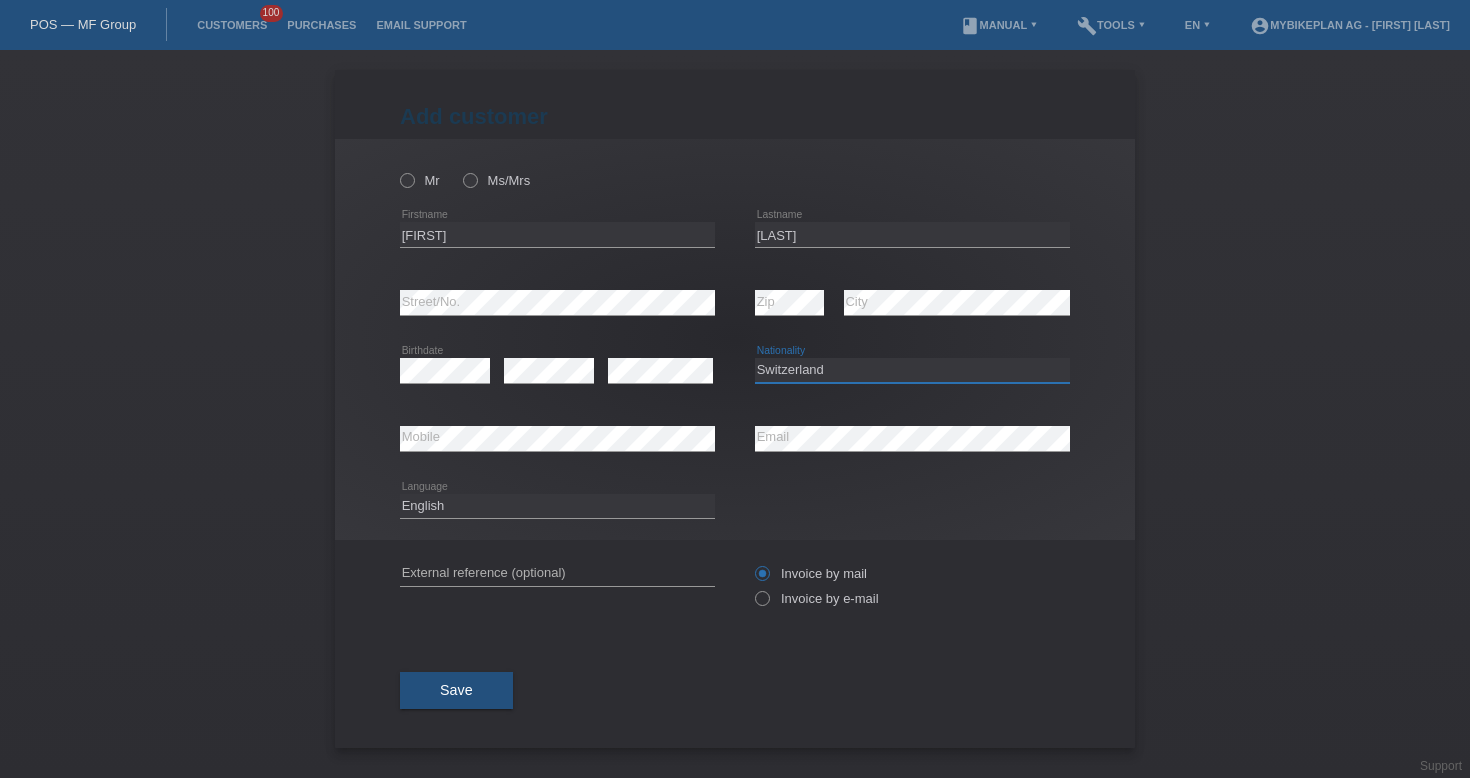click on "Please select...
Switzerland
Austria
Germany
Liechtenstein
------------
Afghanistan
Åland Islands
Albania
Algeria
American Samoa Andorra Angola Anguilla Antarctica Antigua and Barbuda Argentina Armenia" at bounding box center [912, 370] 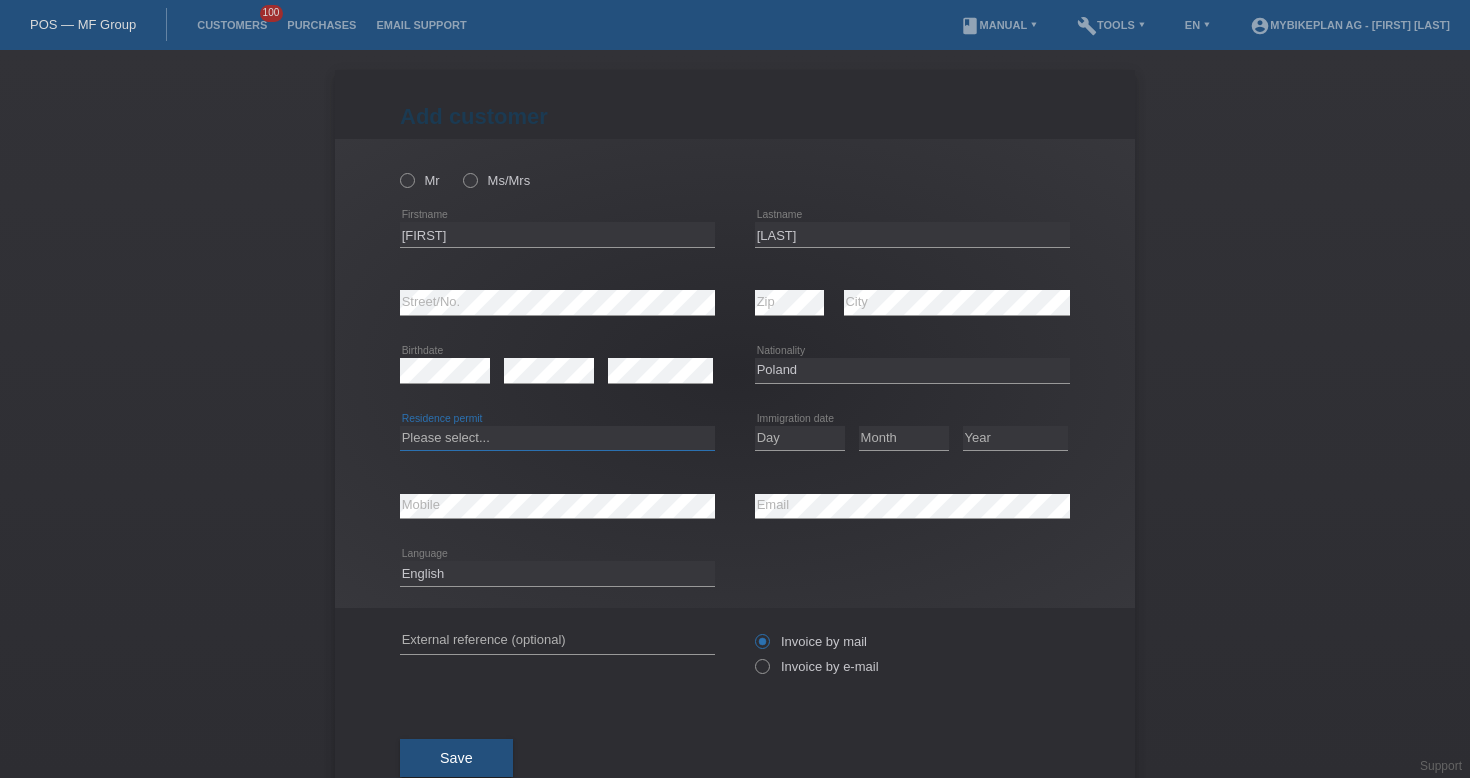 click on "Please select...
C
B
B - Refugee status
Other" at bounding box center [557, 438] 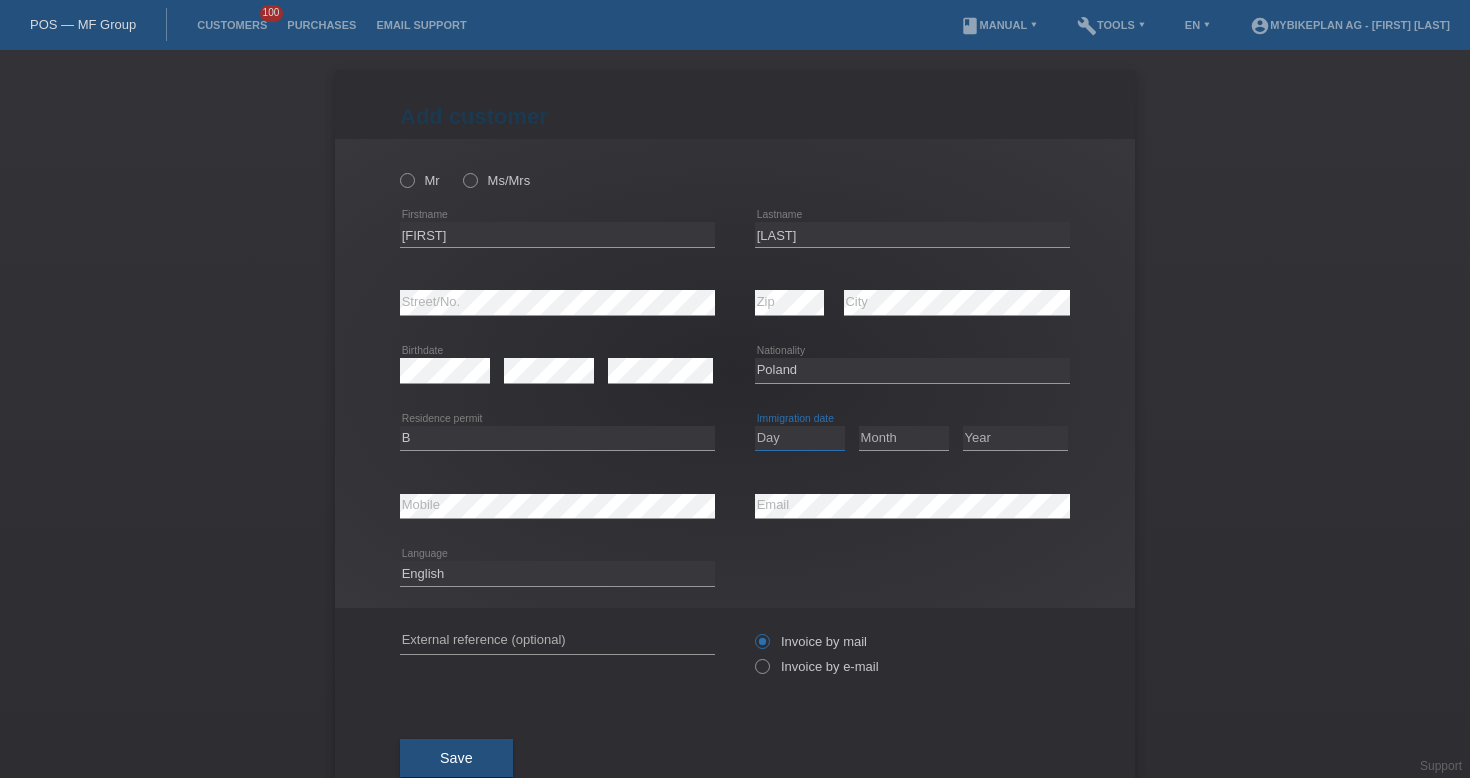 click on "Day
01
02
03
04
05
06
07
08
09
10 11" at bounding box center [800, 438] 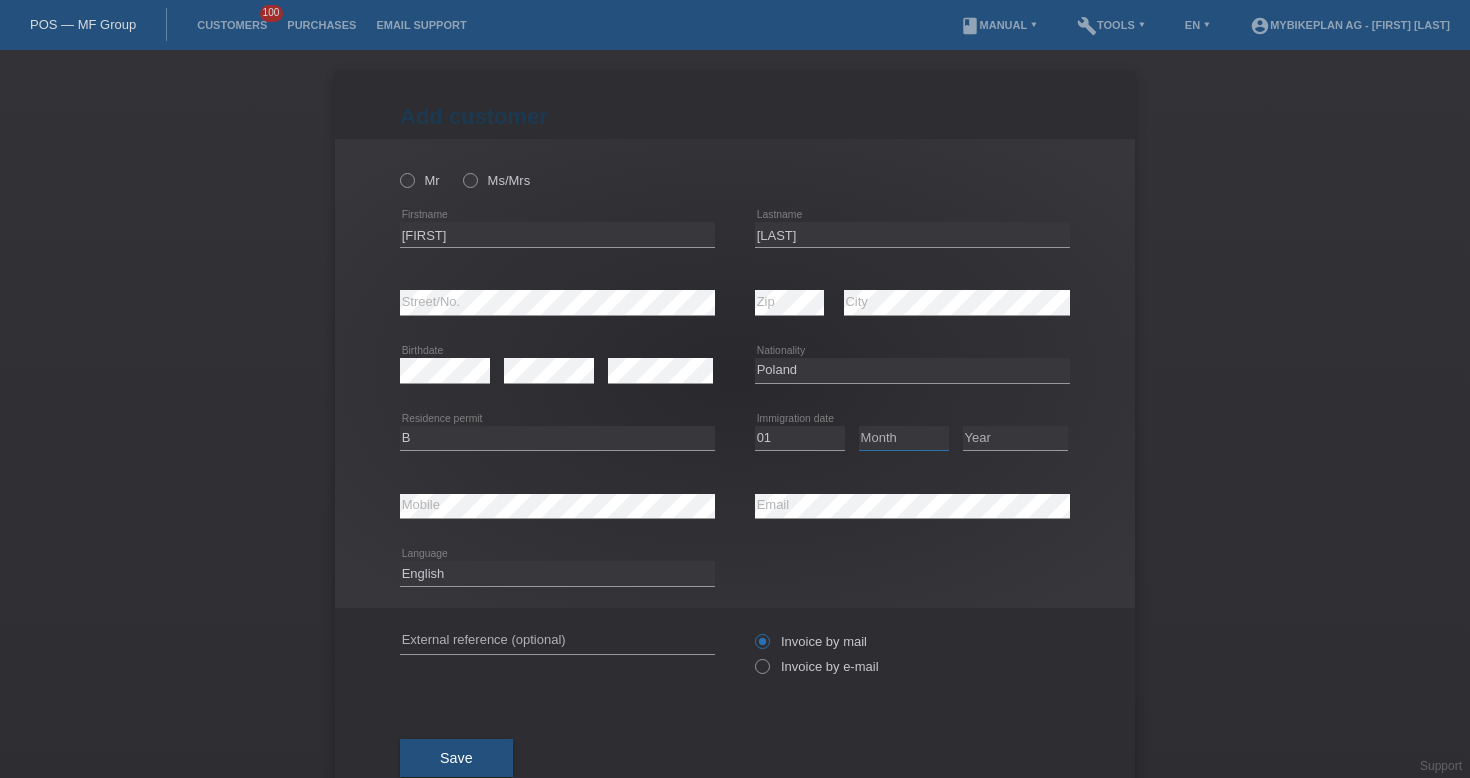 click on "Month
01
02
03
04
05
06
07
08
09
10 11" at bounding box center [904, 438] 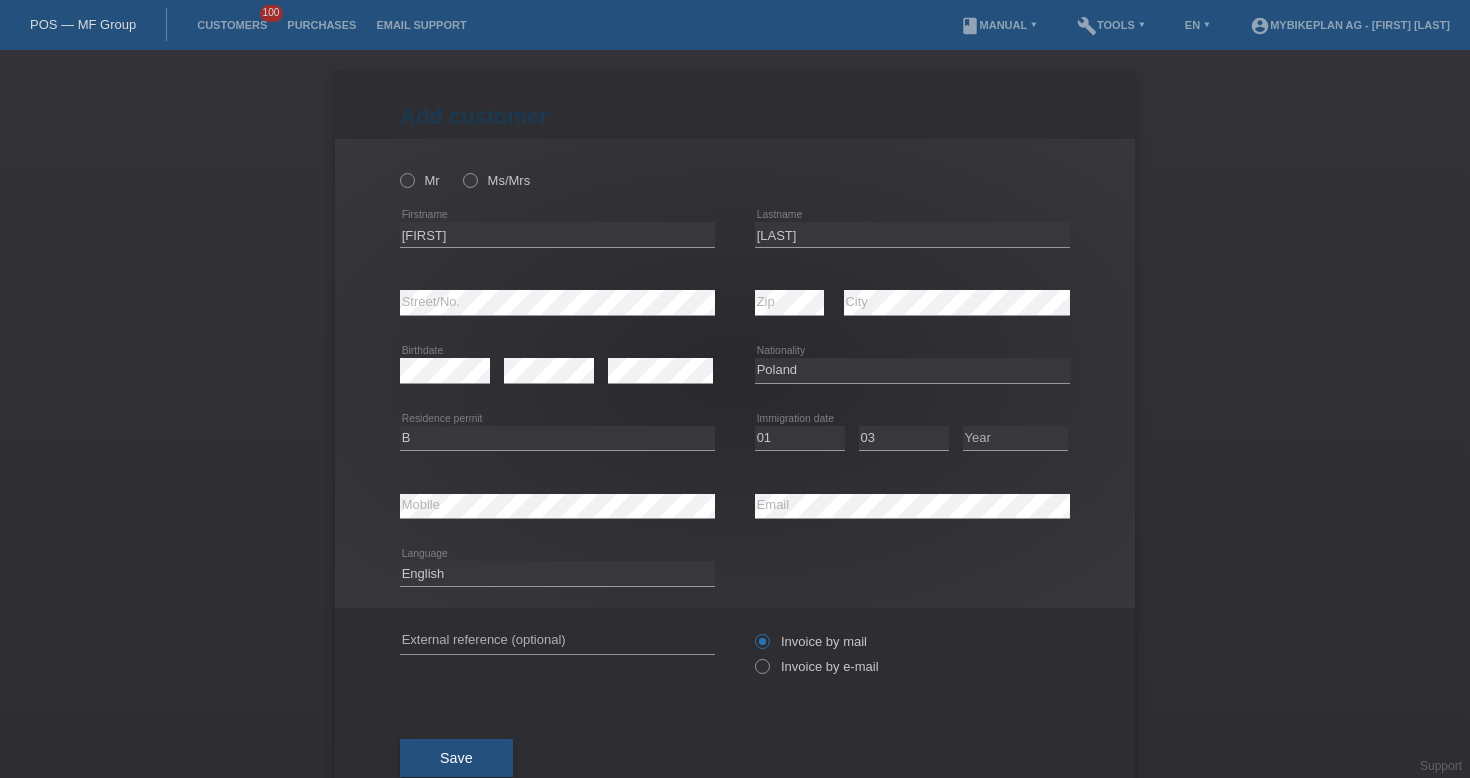 click on "Year
2025
2024
2023
2022
2021
2020
2019
2018
2017" at bounding box center [1015, 439] 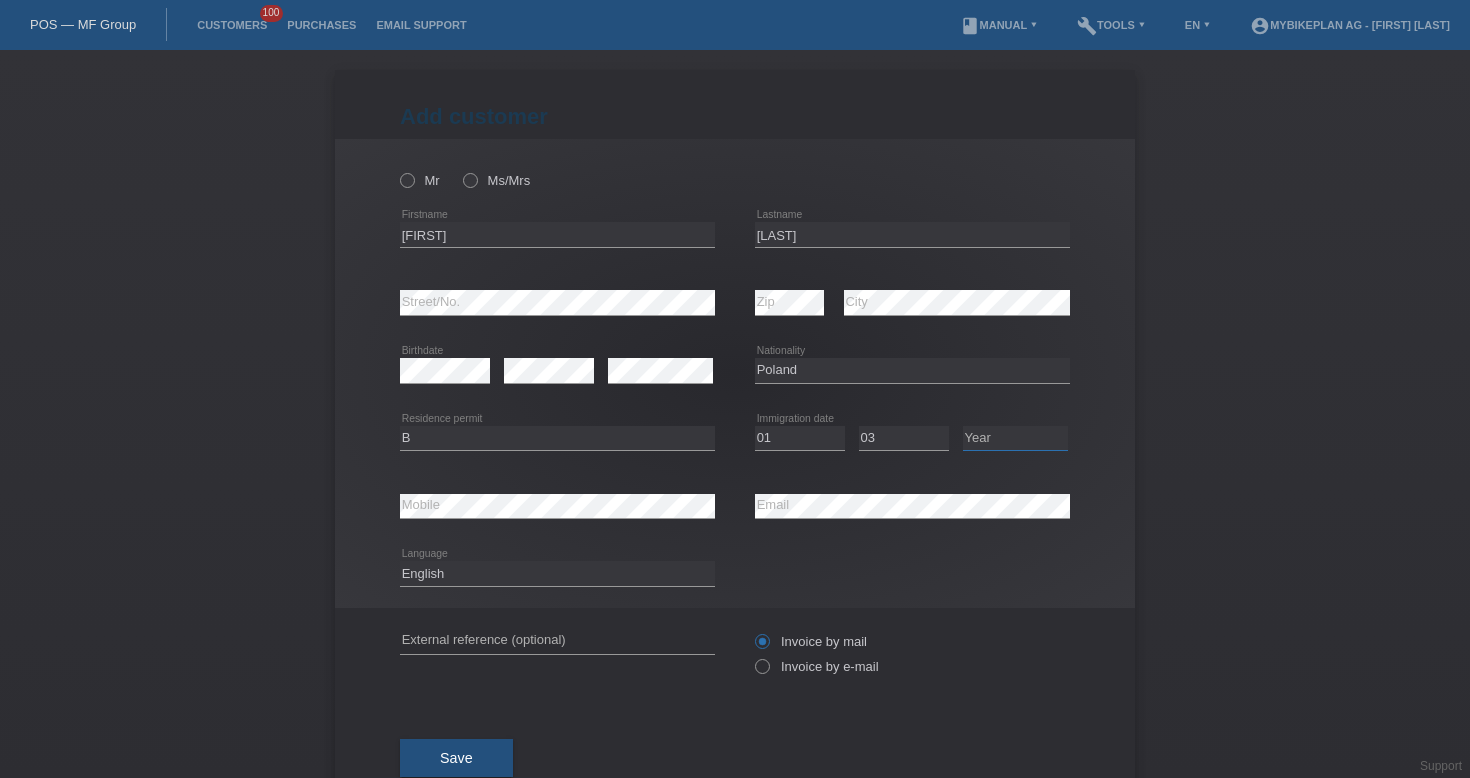 click on "Year
2025
2024
2023
2022
2021
2020
2019
2018
2017 2016 2015 2014 2013 2012 2011 2010 2009 2008 2007 2006 2005 2004 2003 2002 2001" at bounding box center (1015, 438) 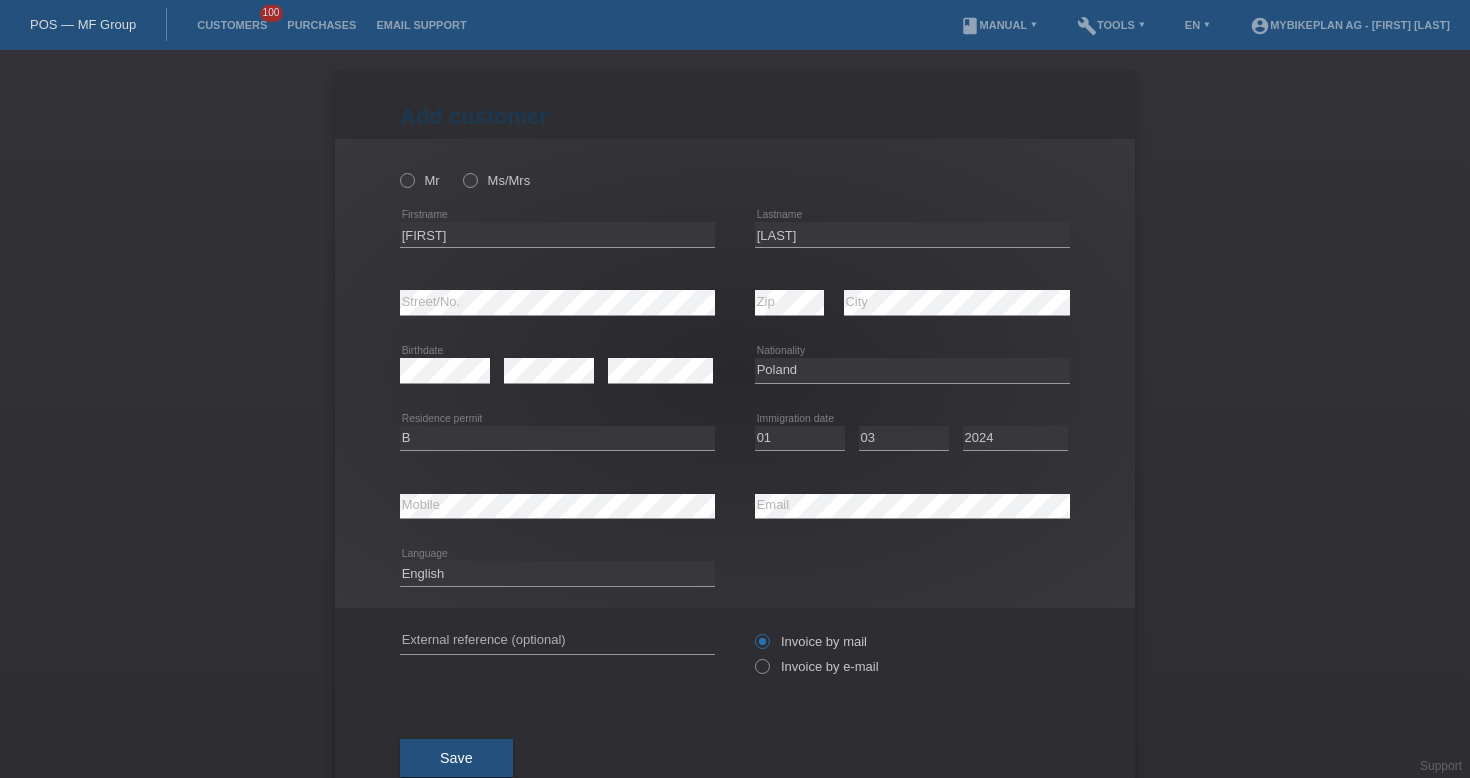 click on "Add customer
Add customer
Add customer
Mr
Ms/Mrs
error" at bounding box center (735, 414) 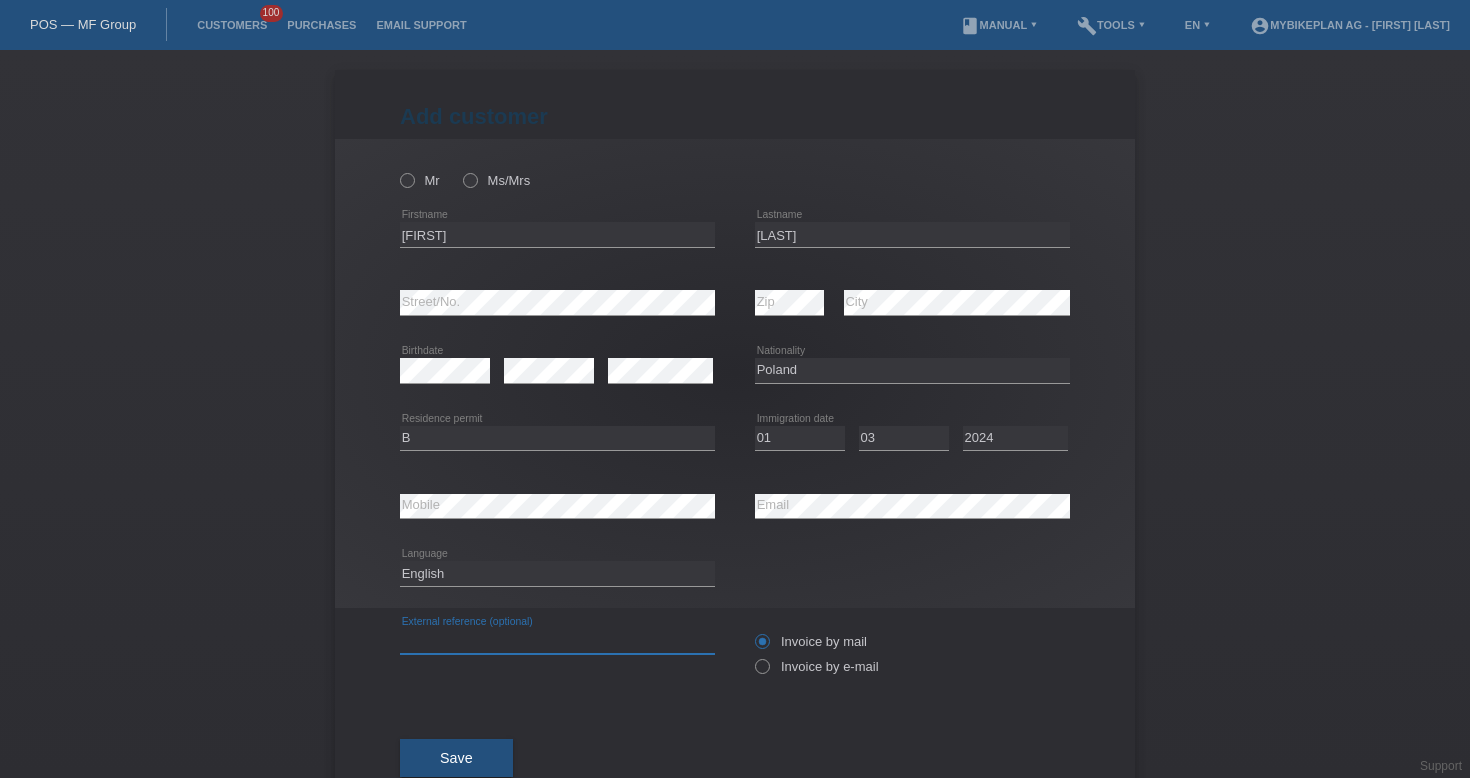 click at bounding box center [557, 641] 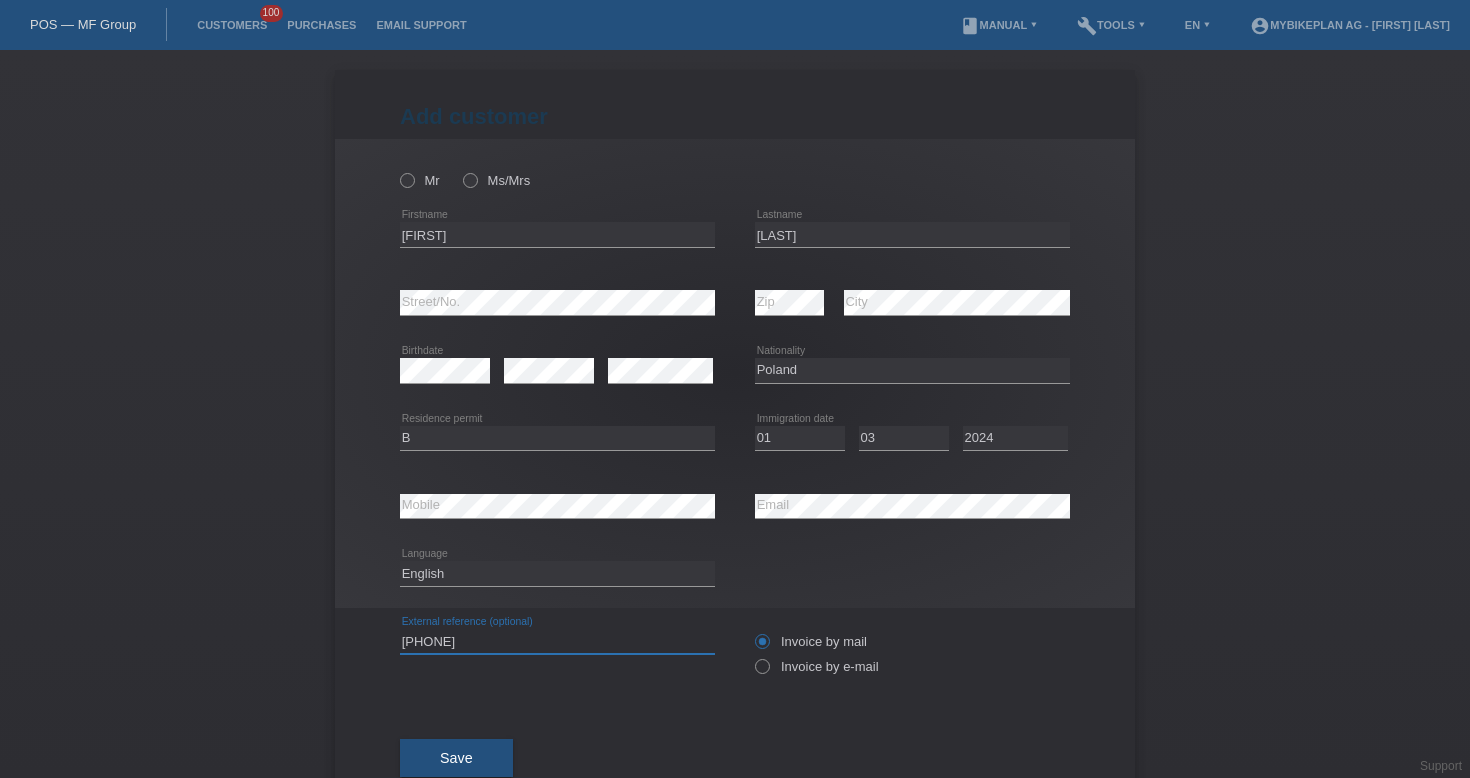 type on "41289661494" 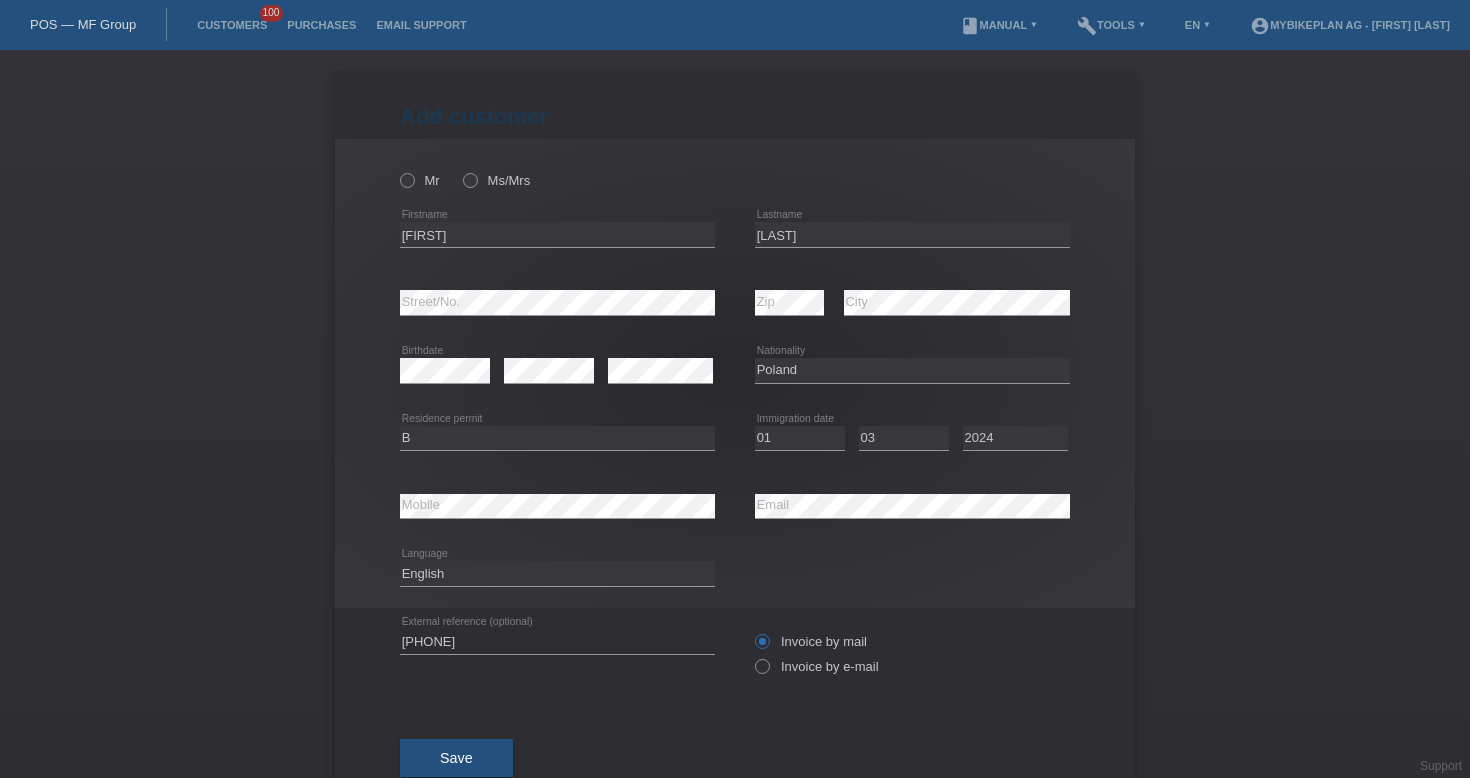 click on "Mr
Ms/Mrs
Bartłomiej
error
Firstname" at bounding box center (735, 373) 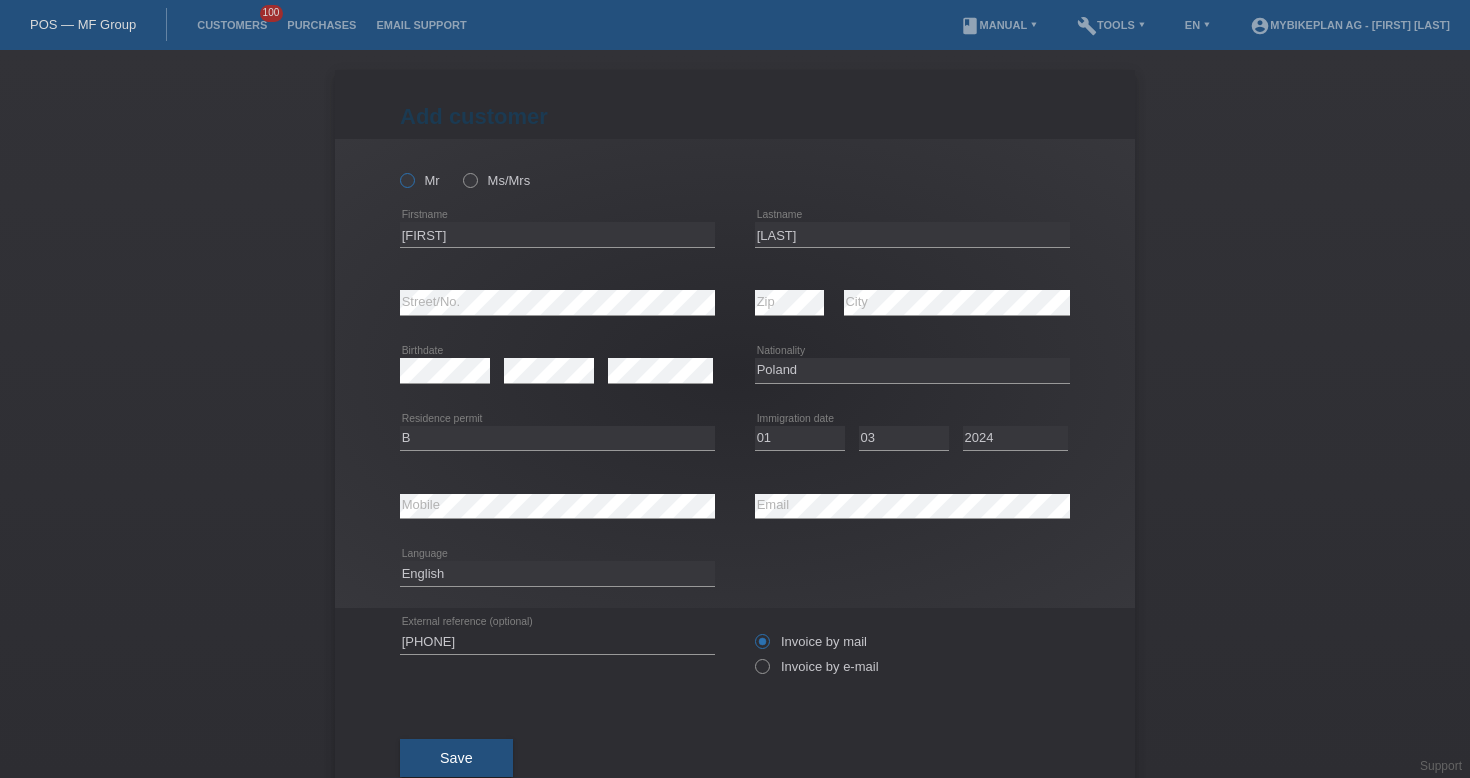 click at bounding box center [397, 170] 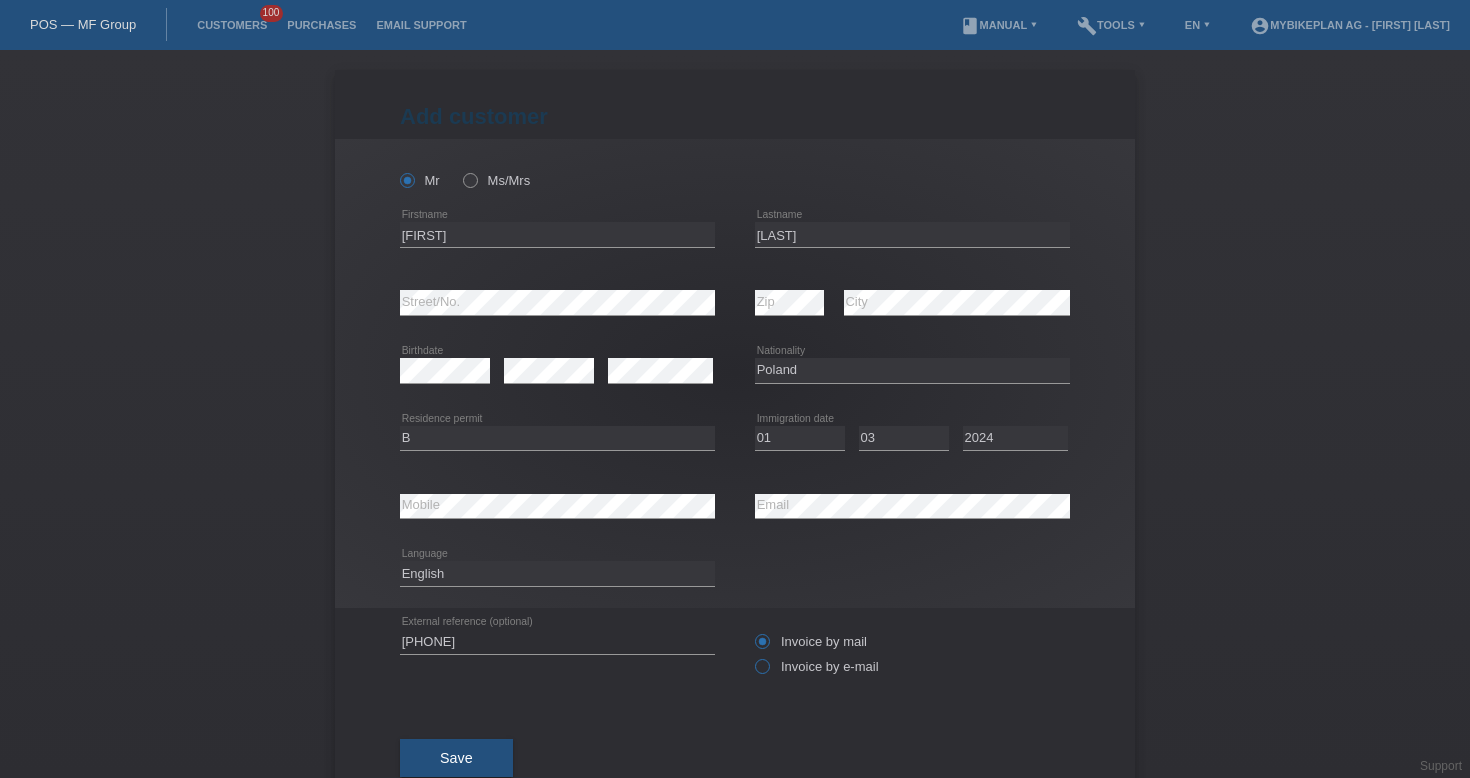 click on "Invoice by e-mail" at bounding box center [817, 666] 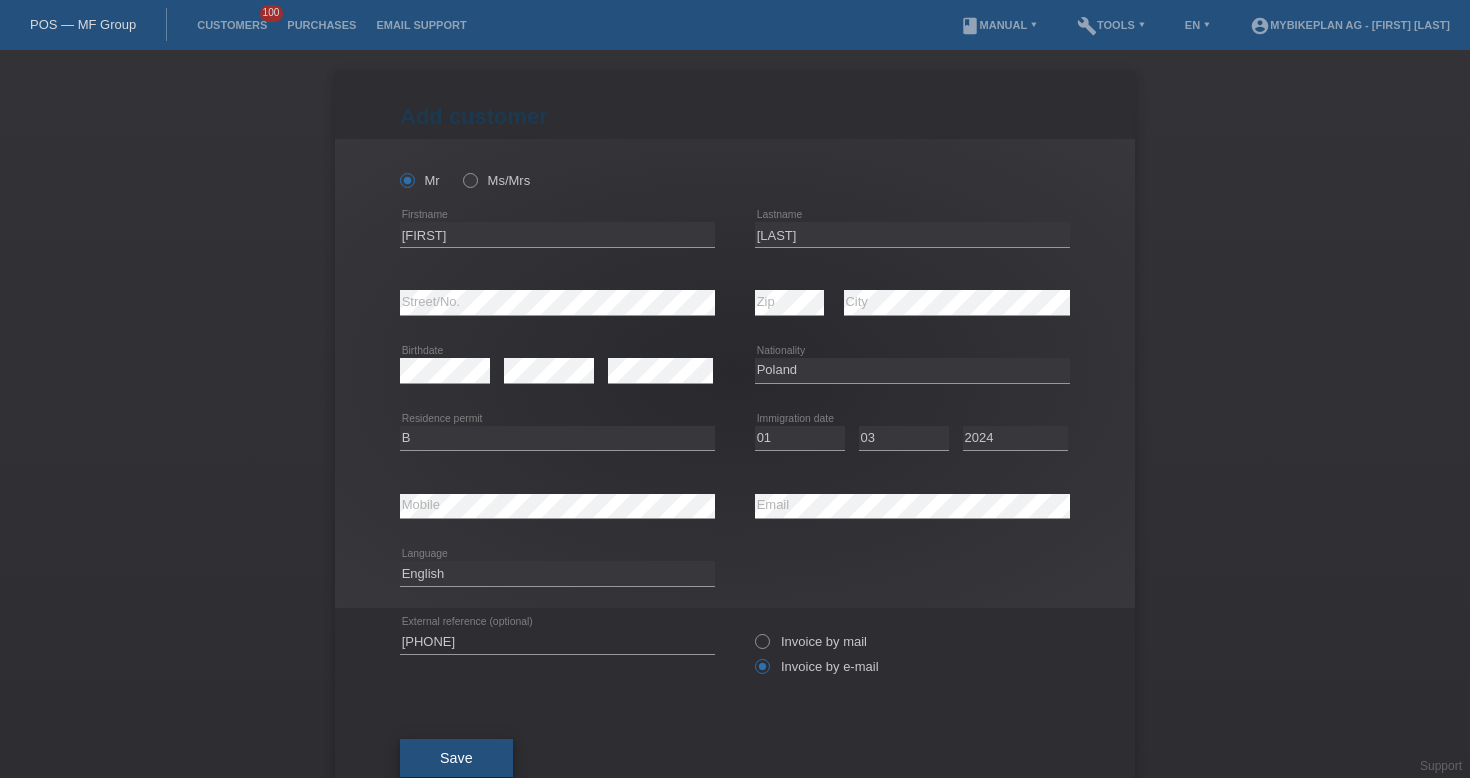 click on "Save" at bounding box center (456, 758) 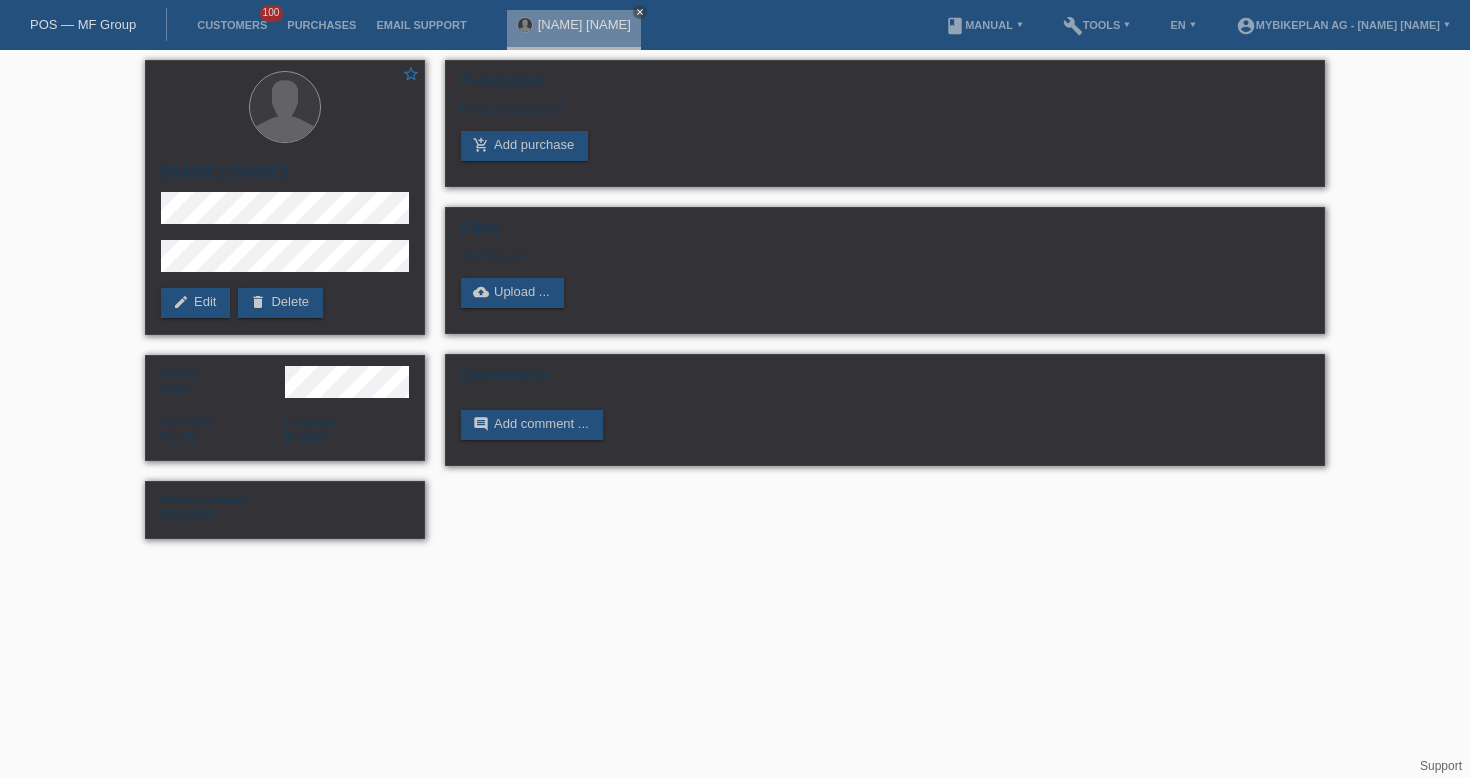 scroll, scrollTop: 0, scrollLeft: 0, axis: both 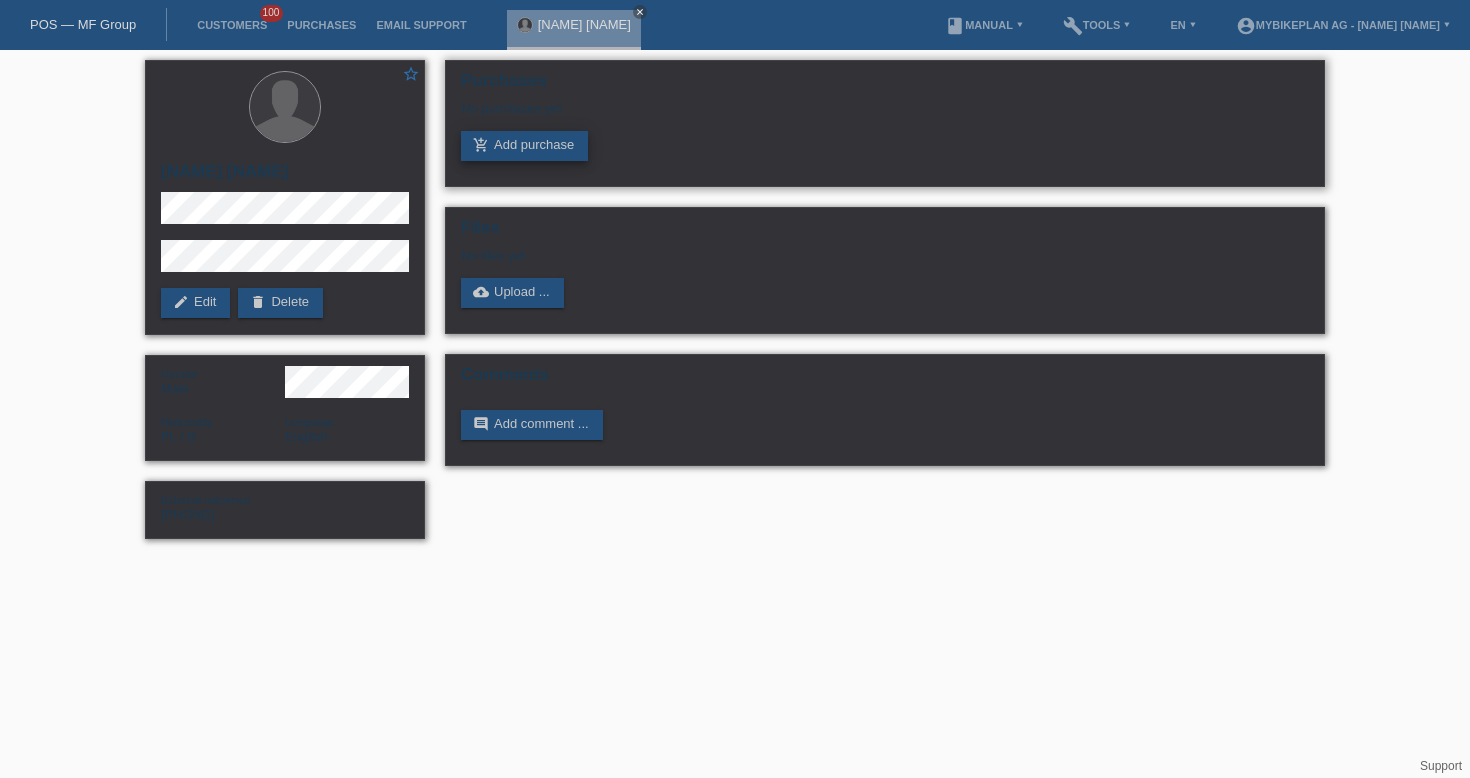 click on "add_shopping_cart  Add purchase" at bounding box center [524, 146] 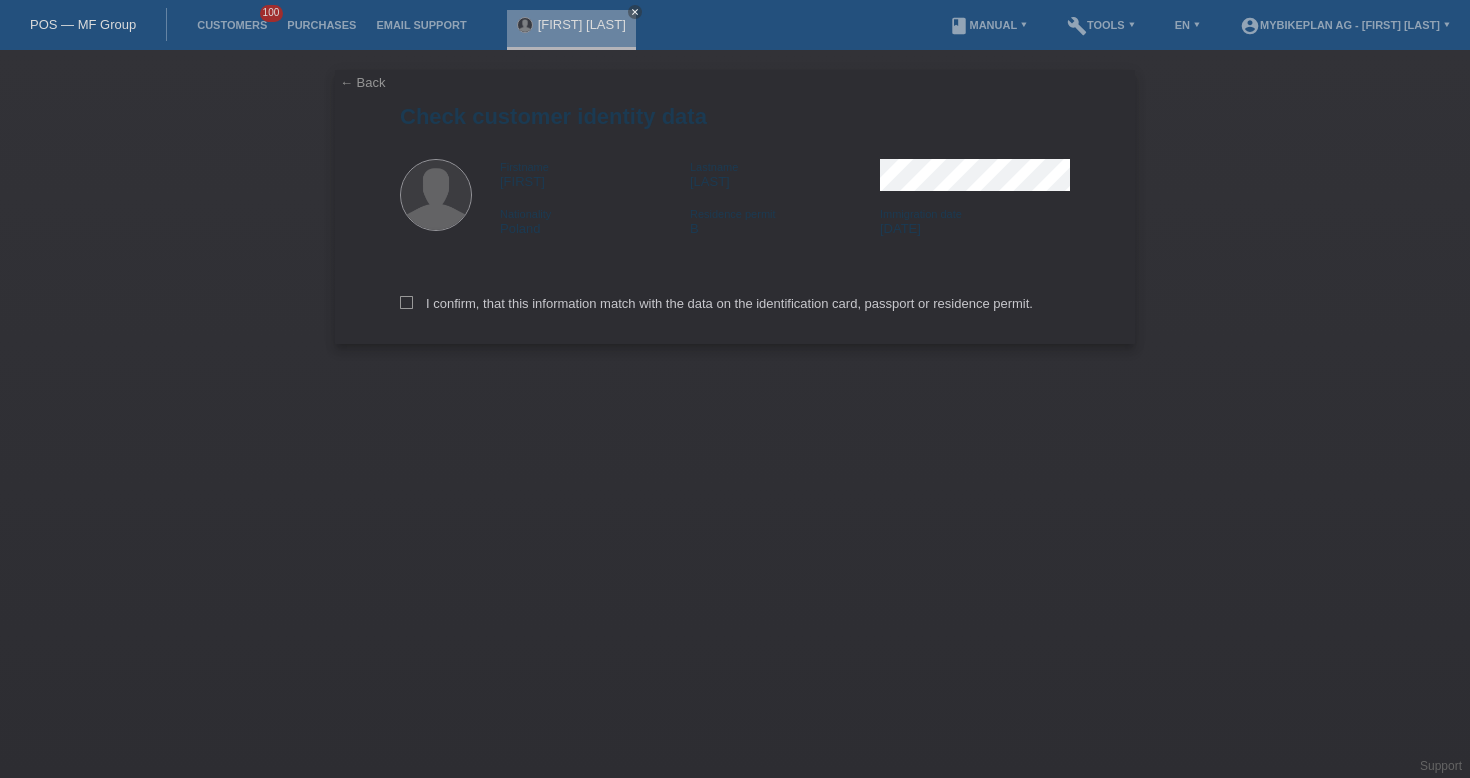 scroll, scrollTop: 0, scrollLeft: 0, axis: both 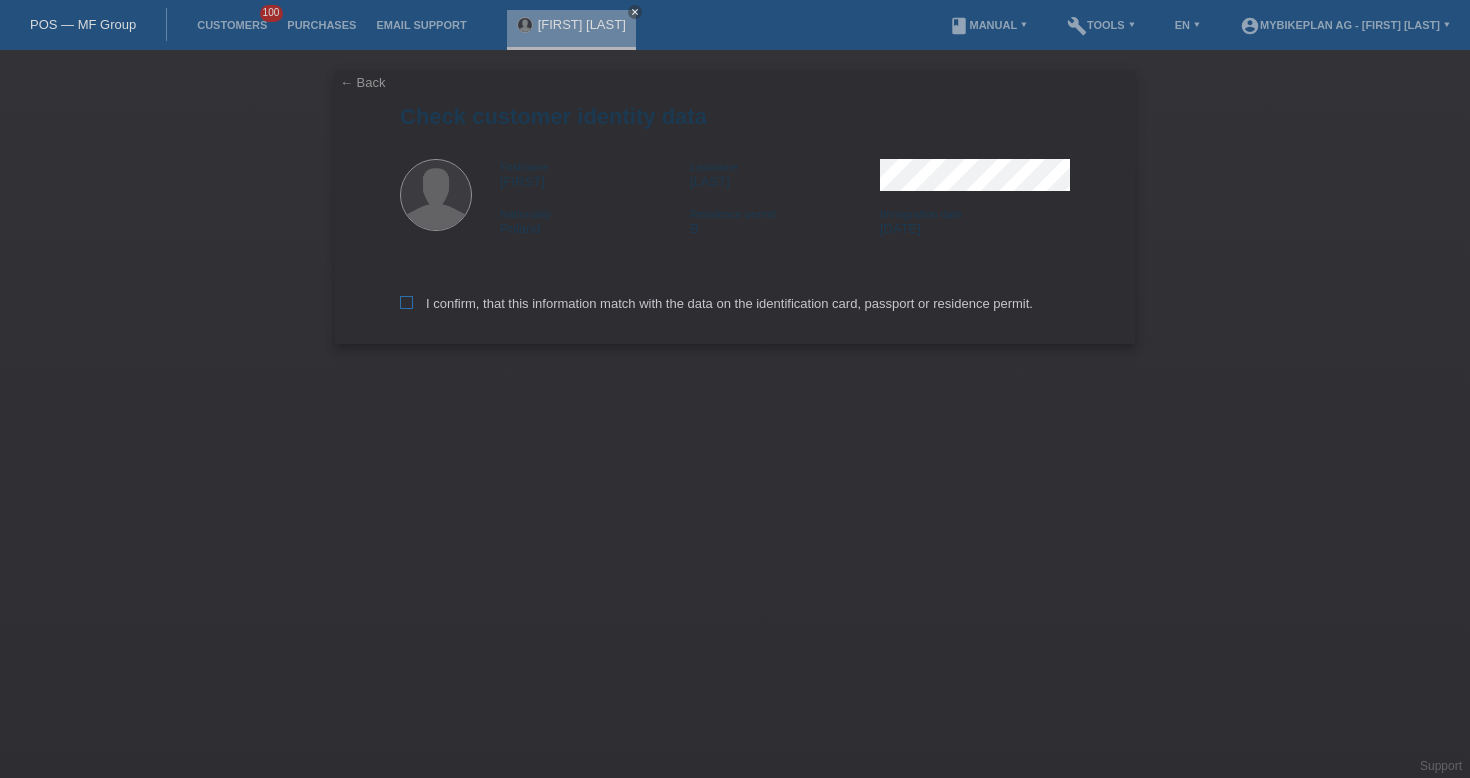 click on "I confirm, that this information match with the data on the identification card, passport or residence permit." at bounding box center (716, 303) 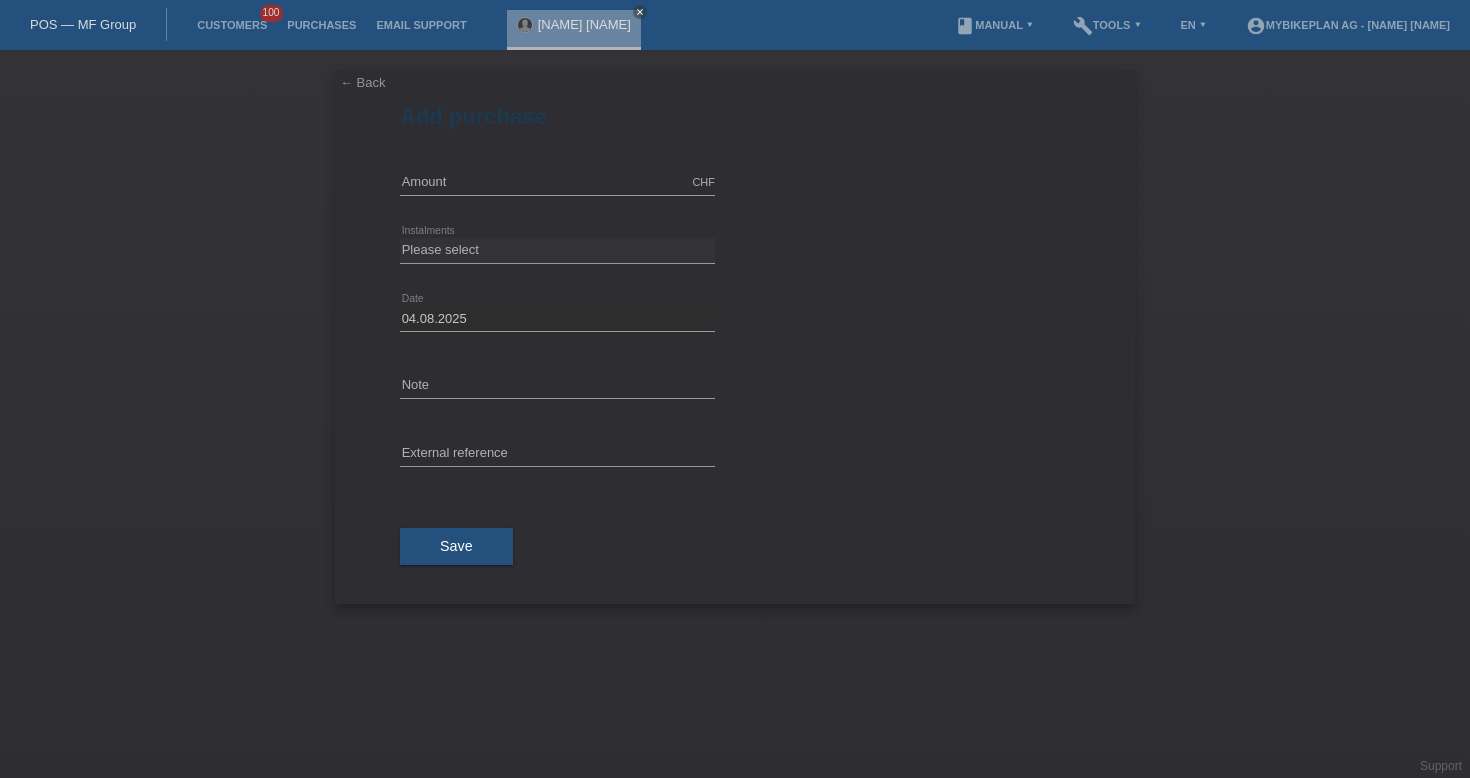 scroll, scrollTop: 0, scrollLeft: 0, axis: both 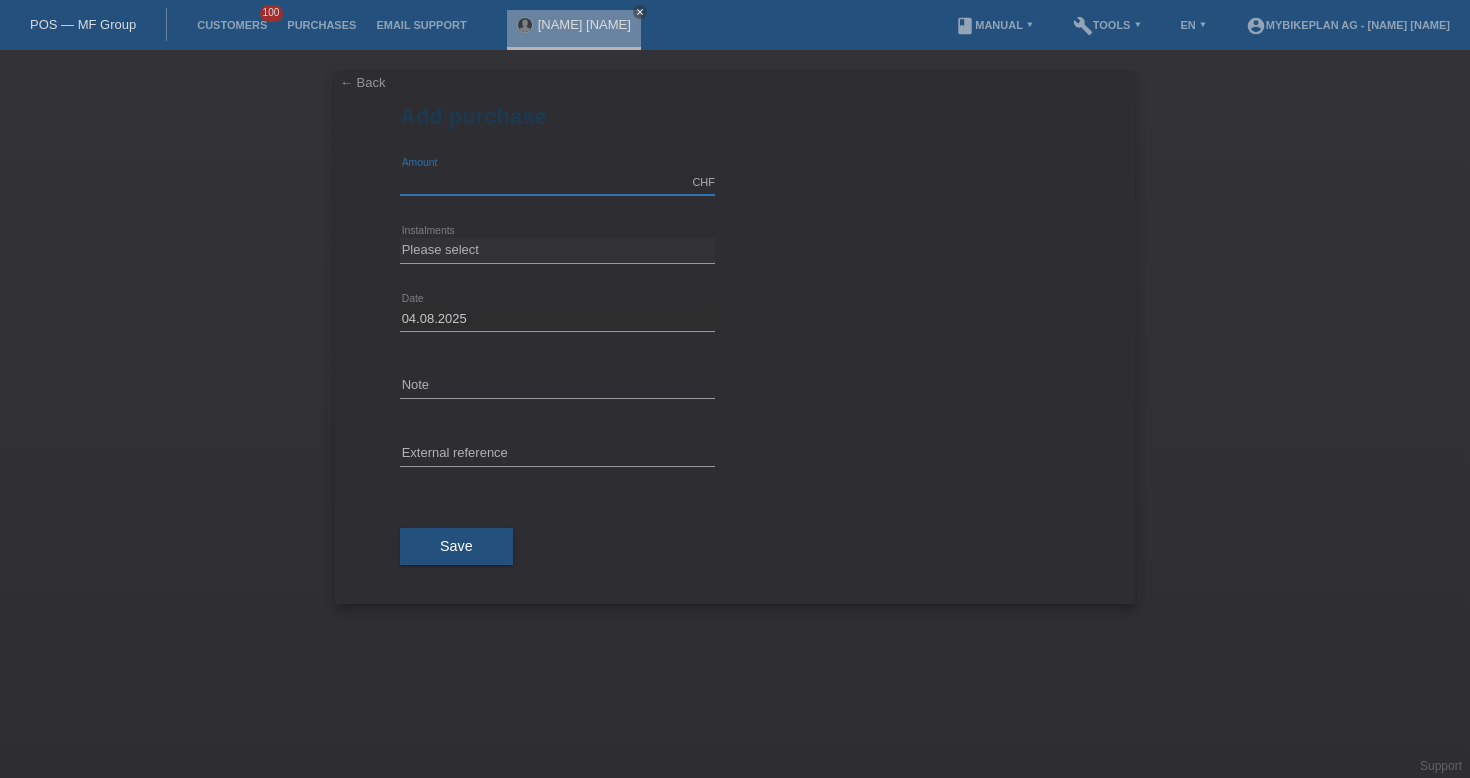 click at bounding box center [557, 182] 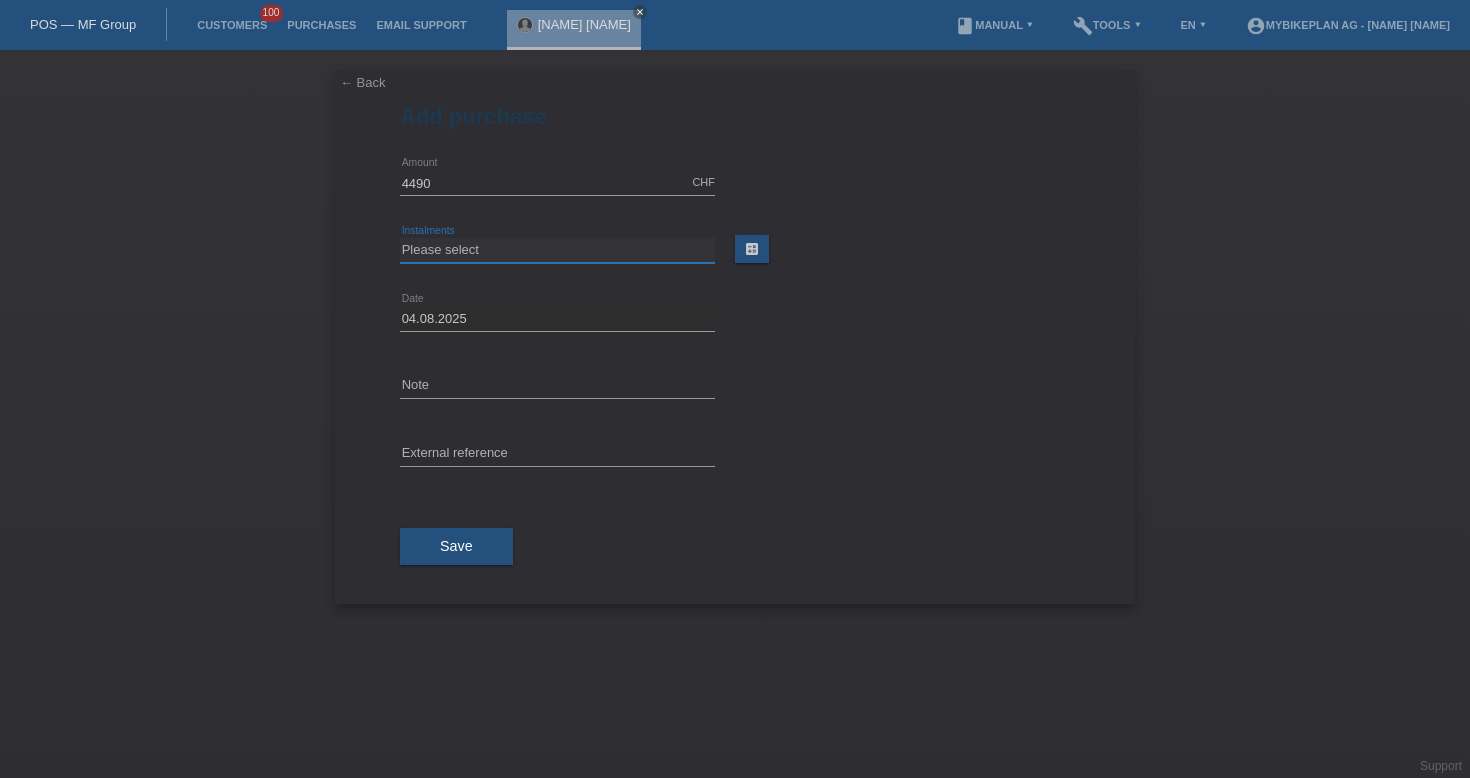 type on "4490.00" 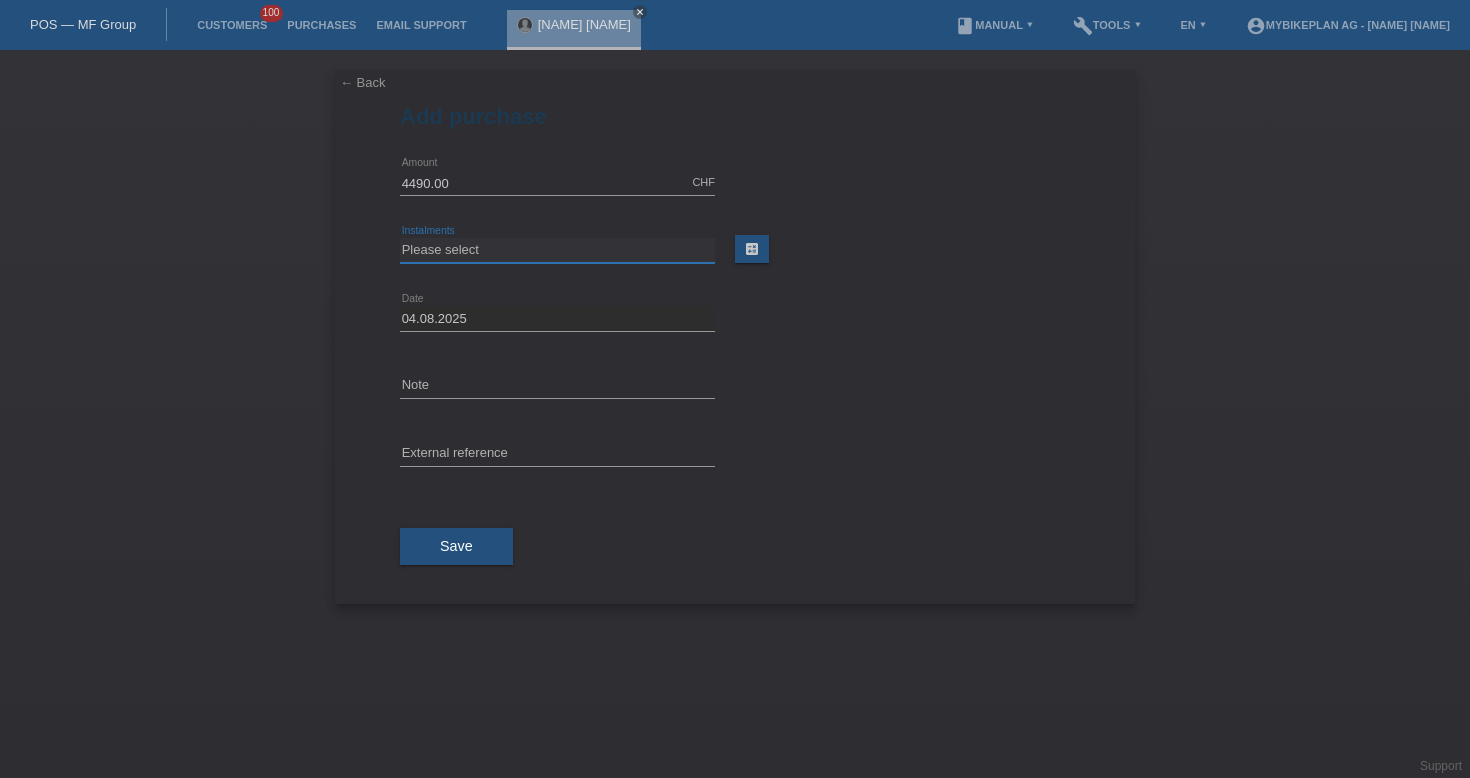 click on "Please select
6 instalments
12 instalments
18 instalments
24 instalments
36 instalments
48 instalments" at bounding box center [557, 250] 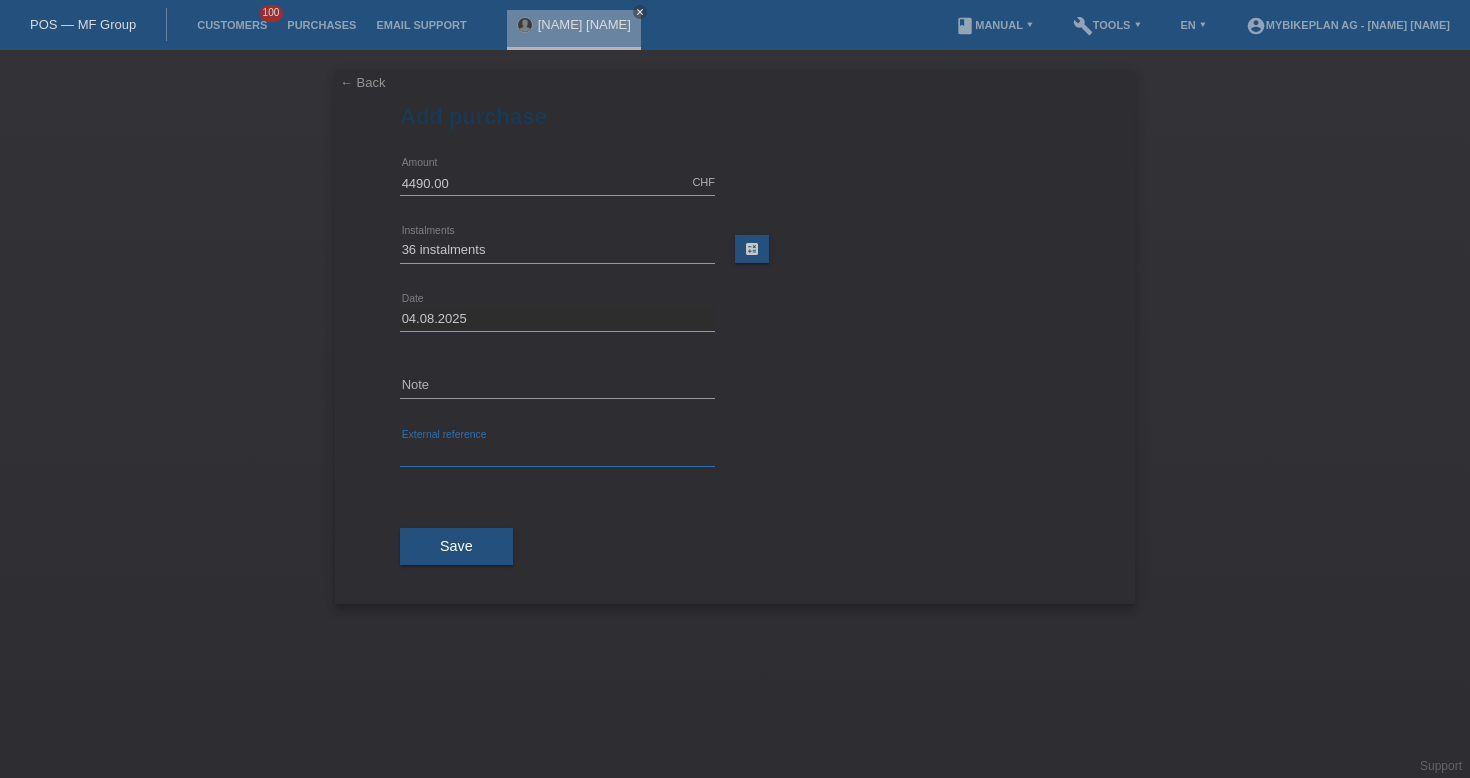 click at bounding box center [557, 454] 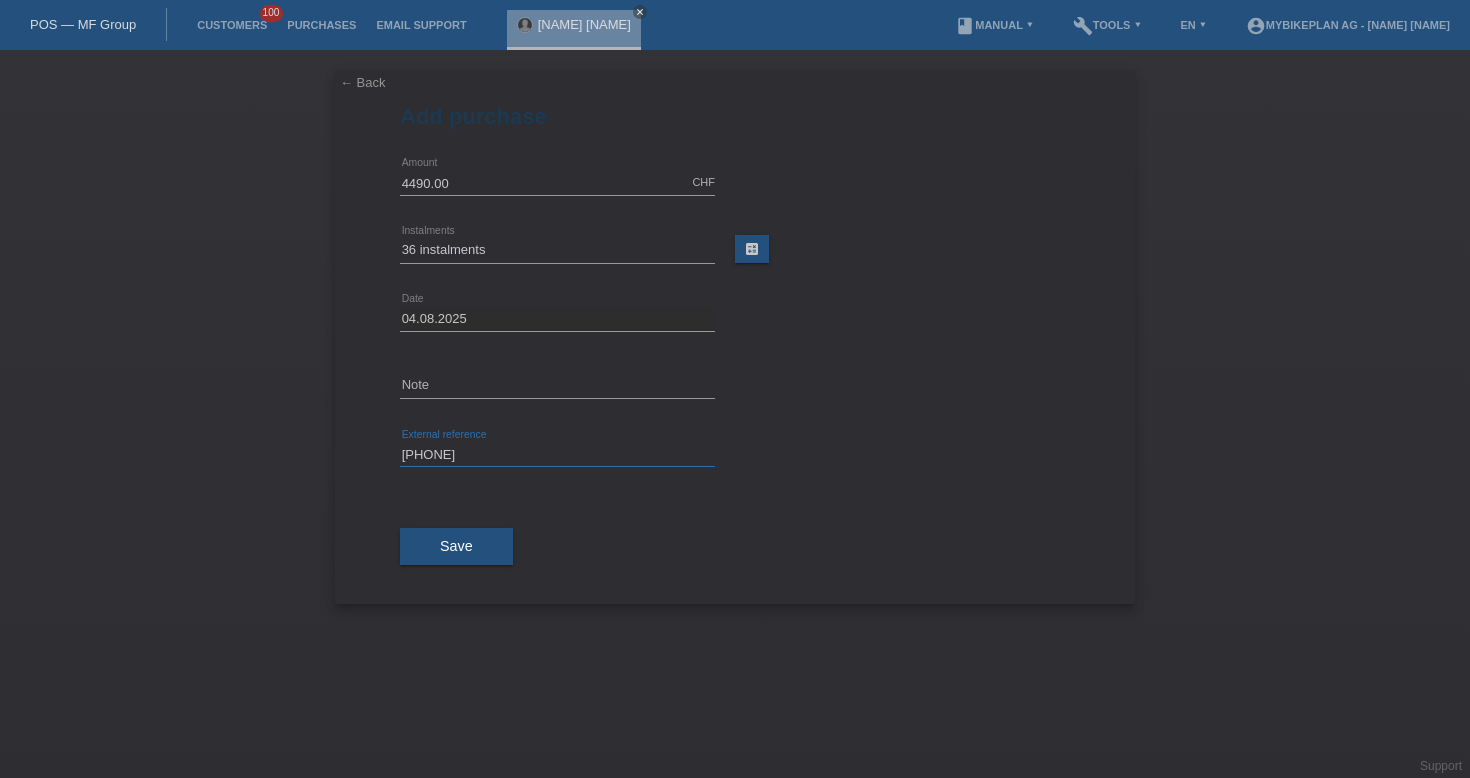 type on "[PHONE]" 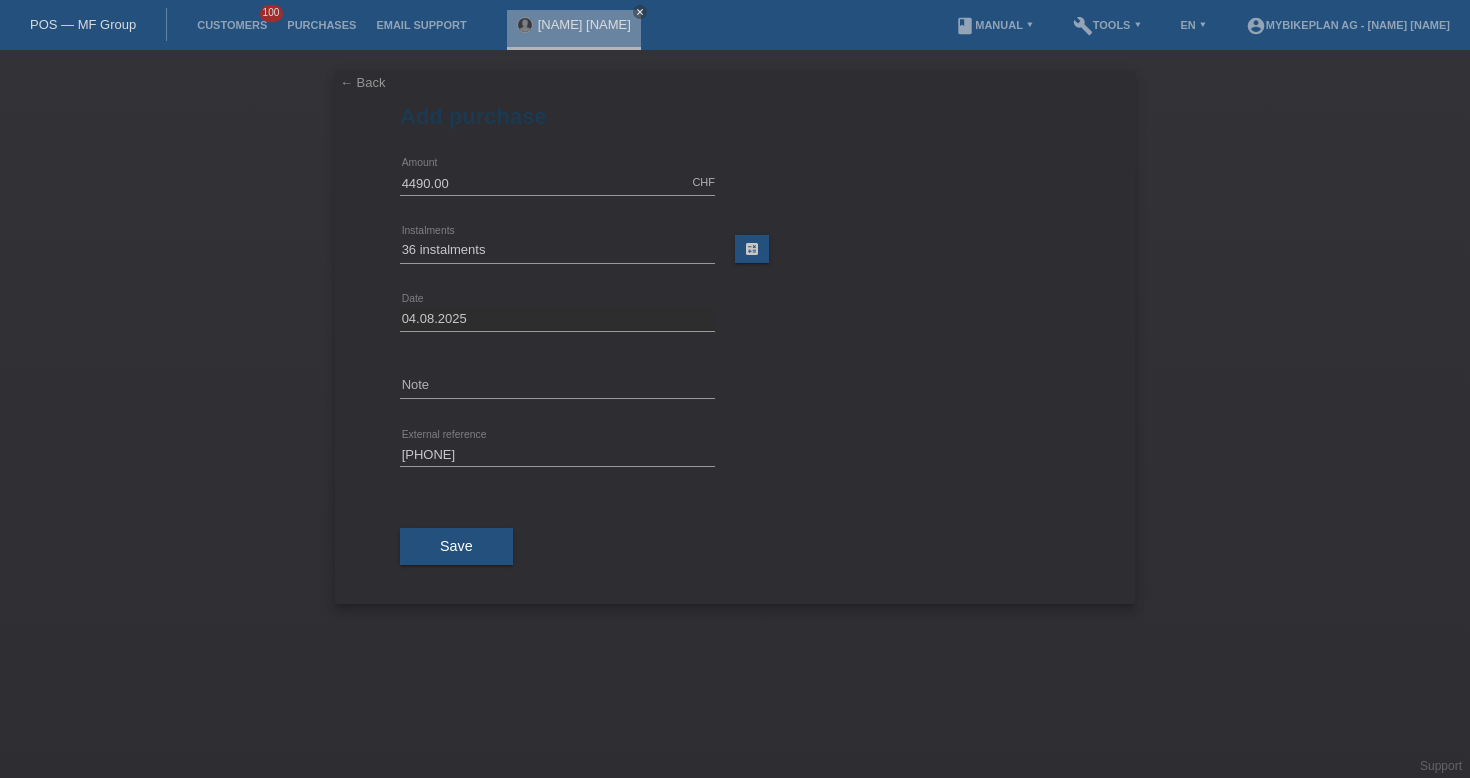 click on "Save" at bounding box center (735, 547) 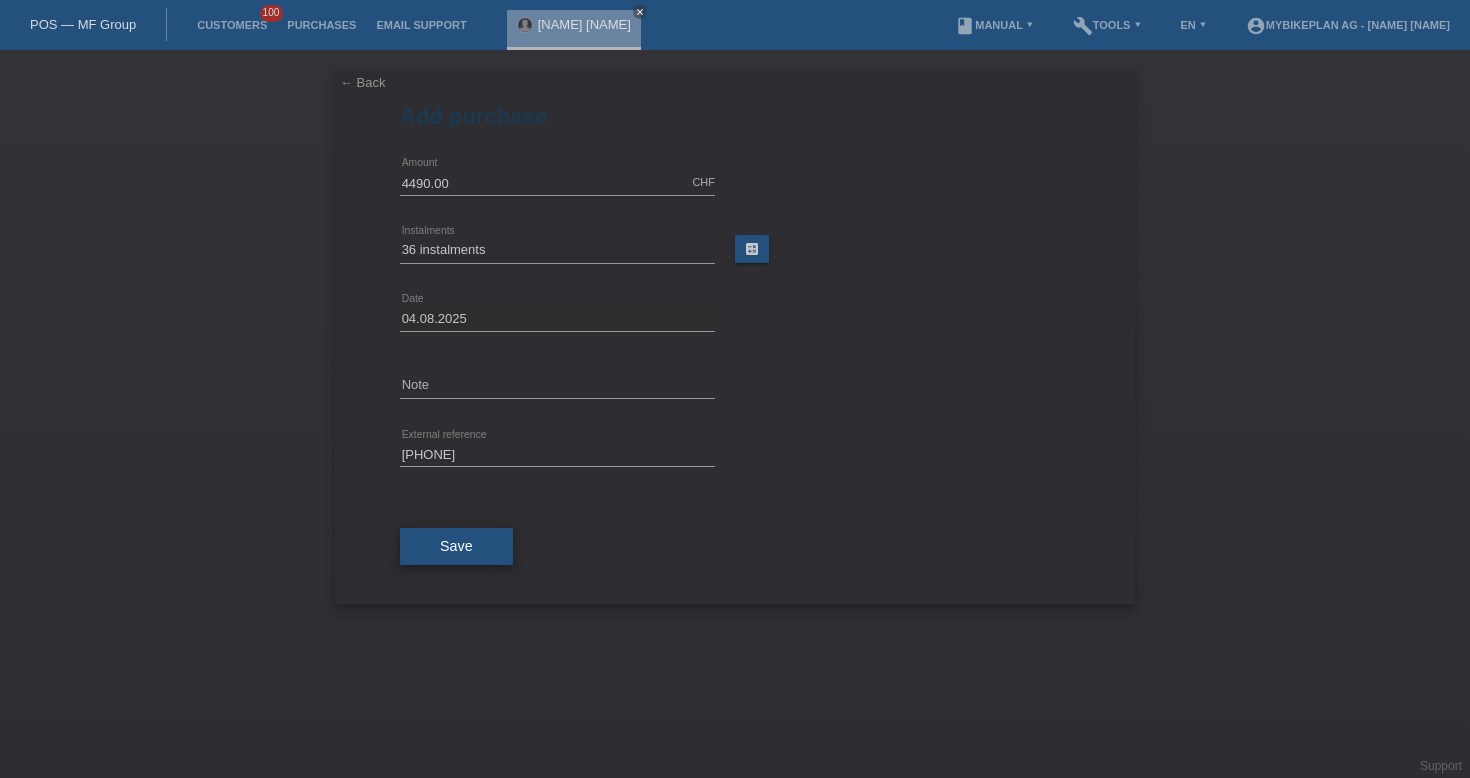 click on "Save" at bounding box center [456, 546] 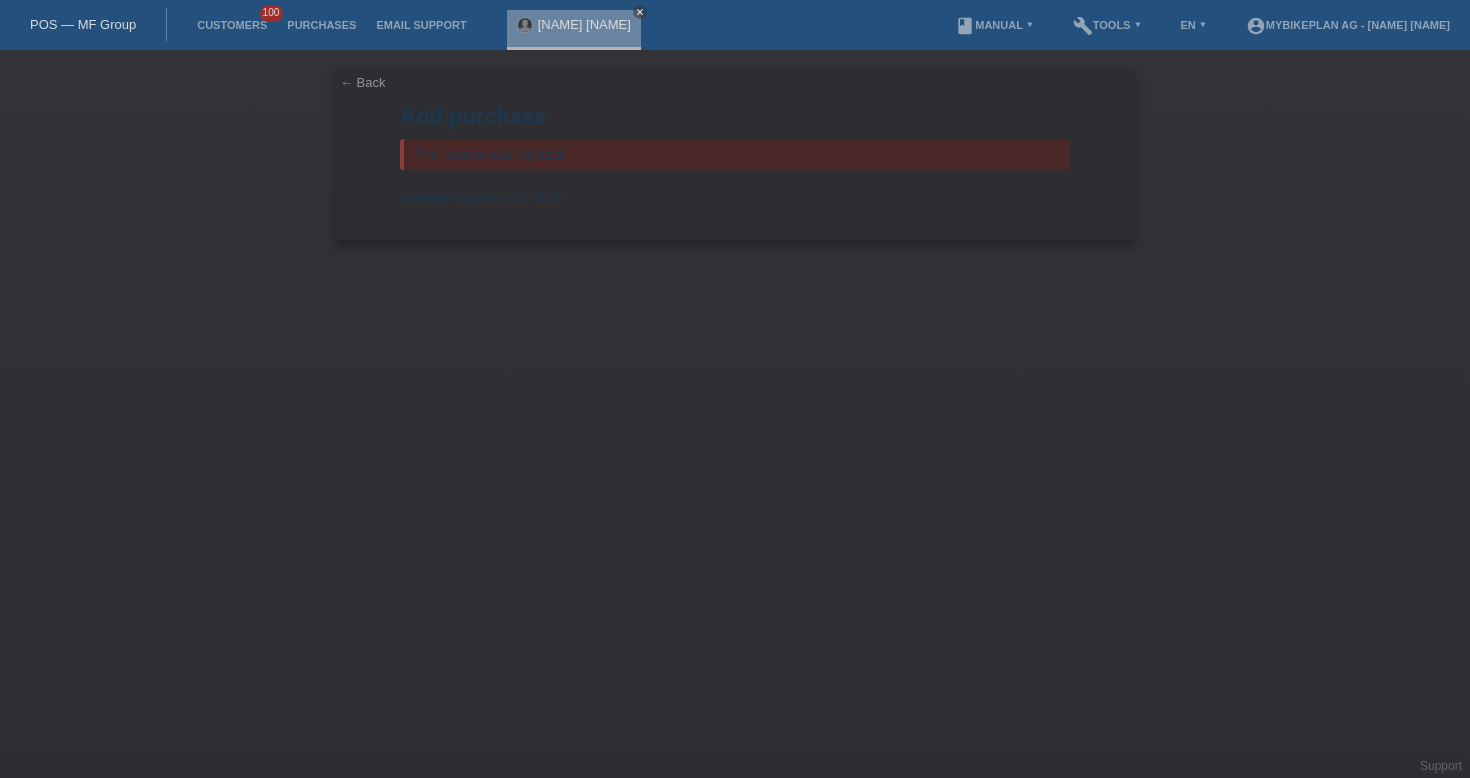 click on "POS — MF Group" at bounding box center [83, 24] 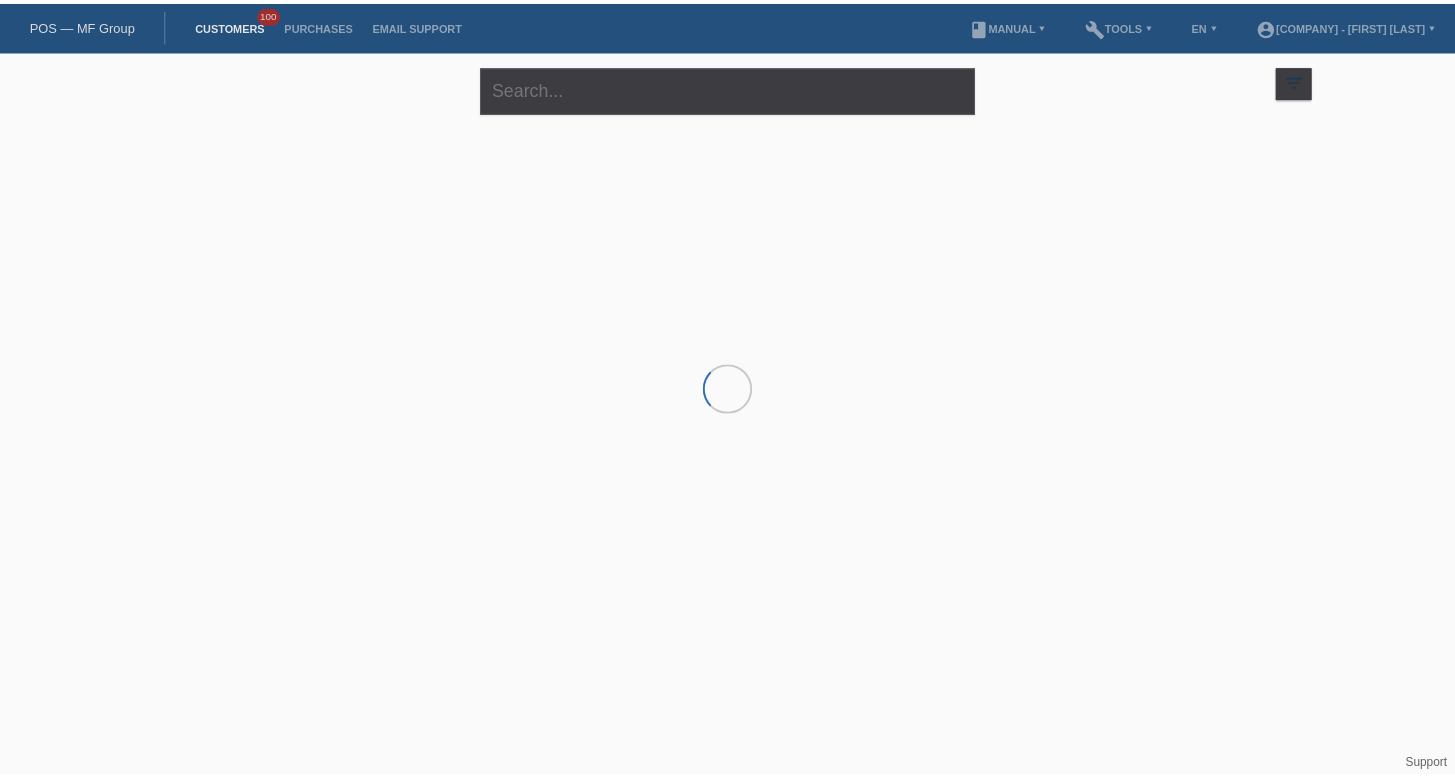 scroll, scrollTop: 0, scrollLeft: 0, axis: both 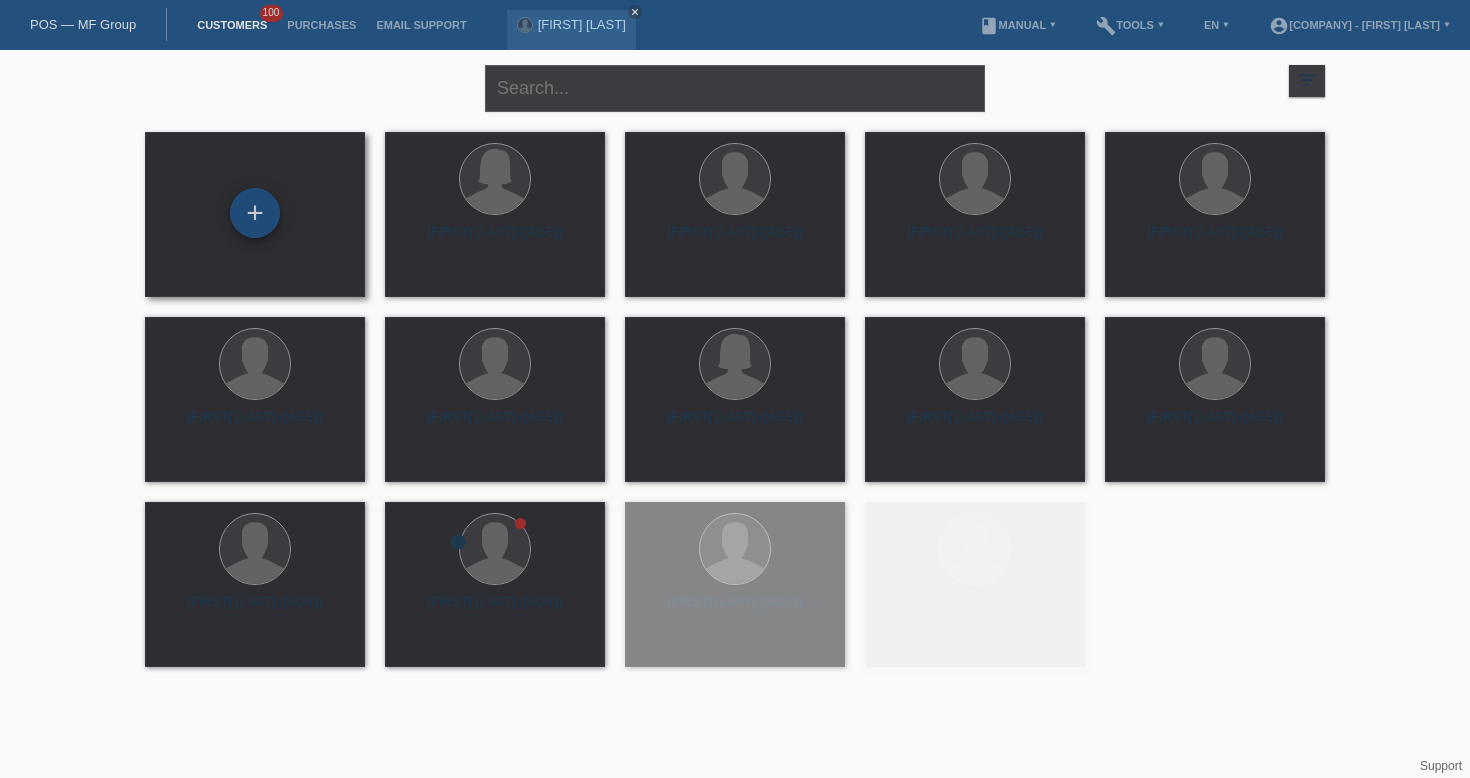 click on "+" at bounding box center [255, 213] 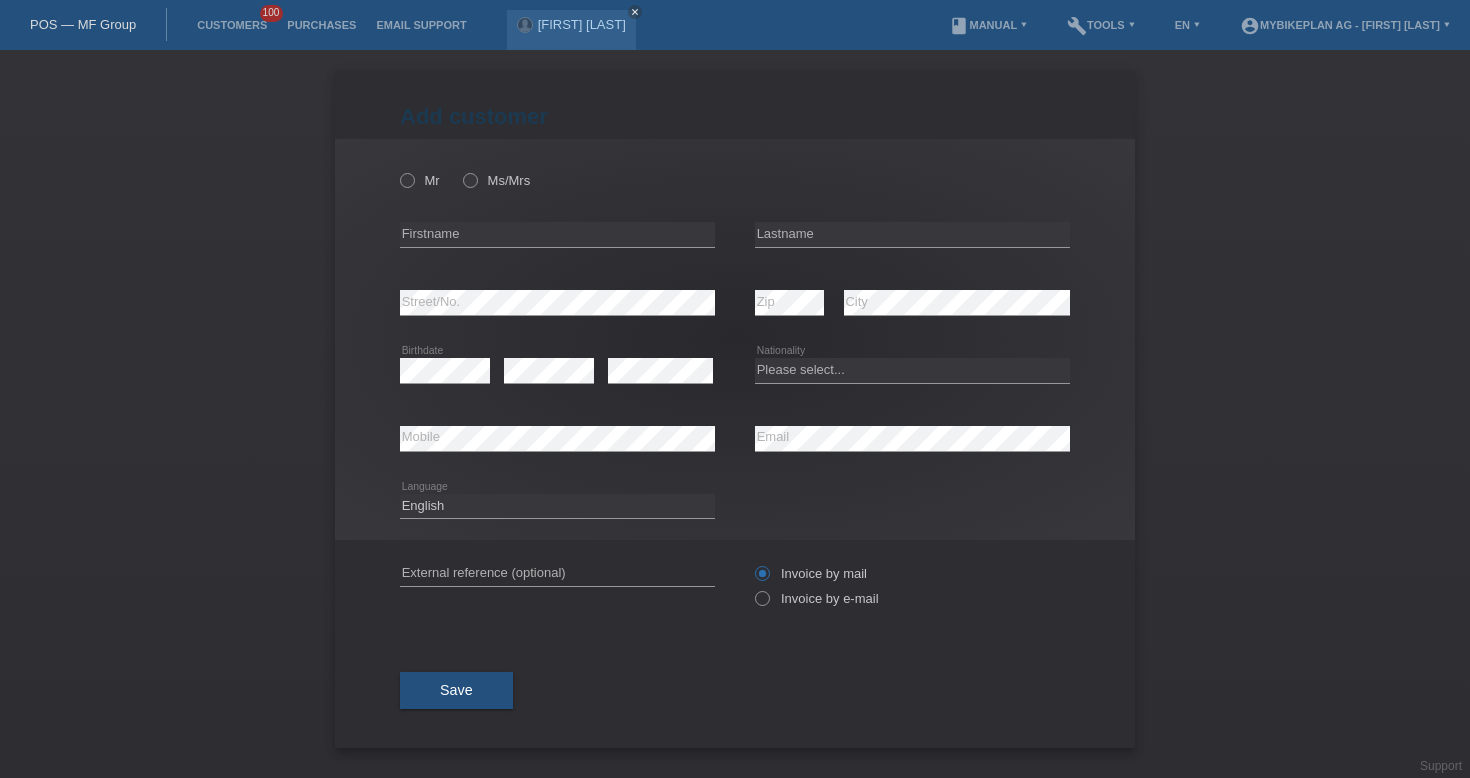 scroll, scrollTop: 0, scrollLeft: 0, axis: both 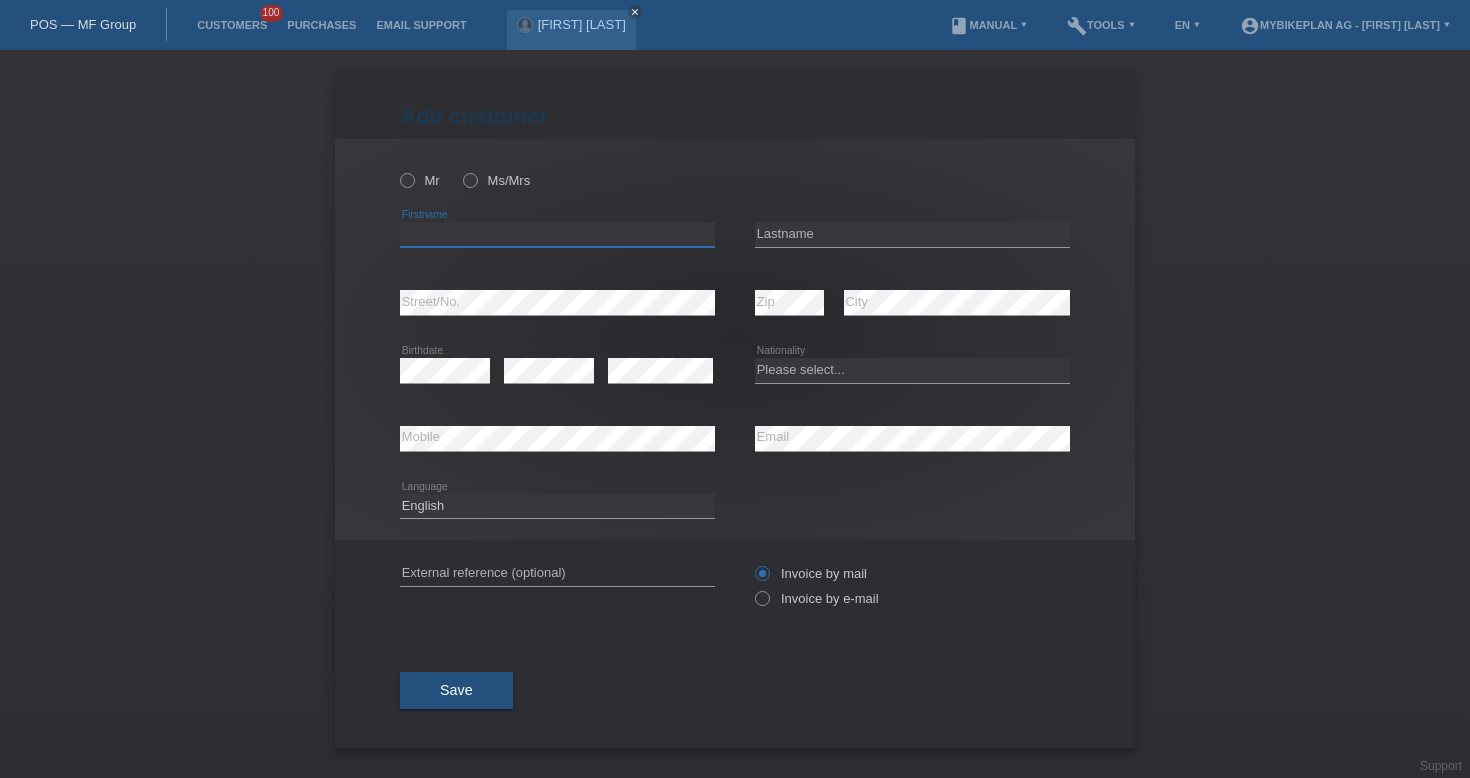 click at bounding box center (557, 234) 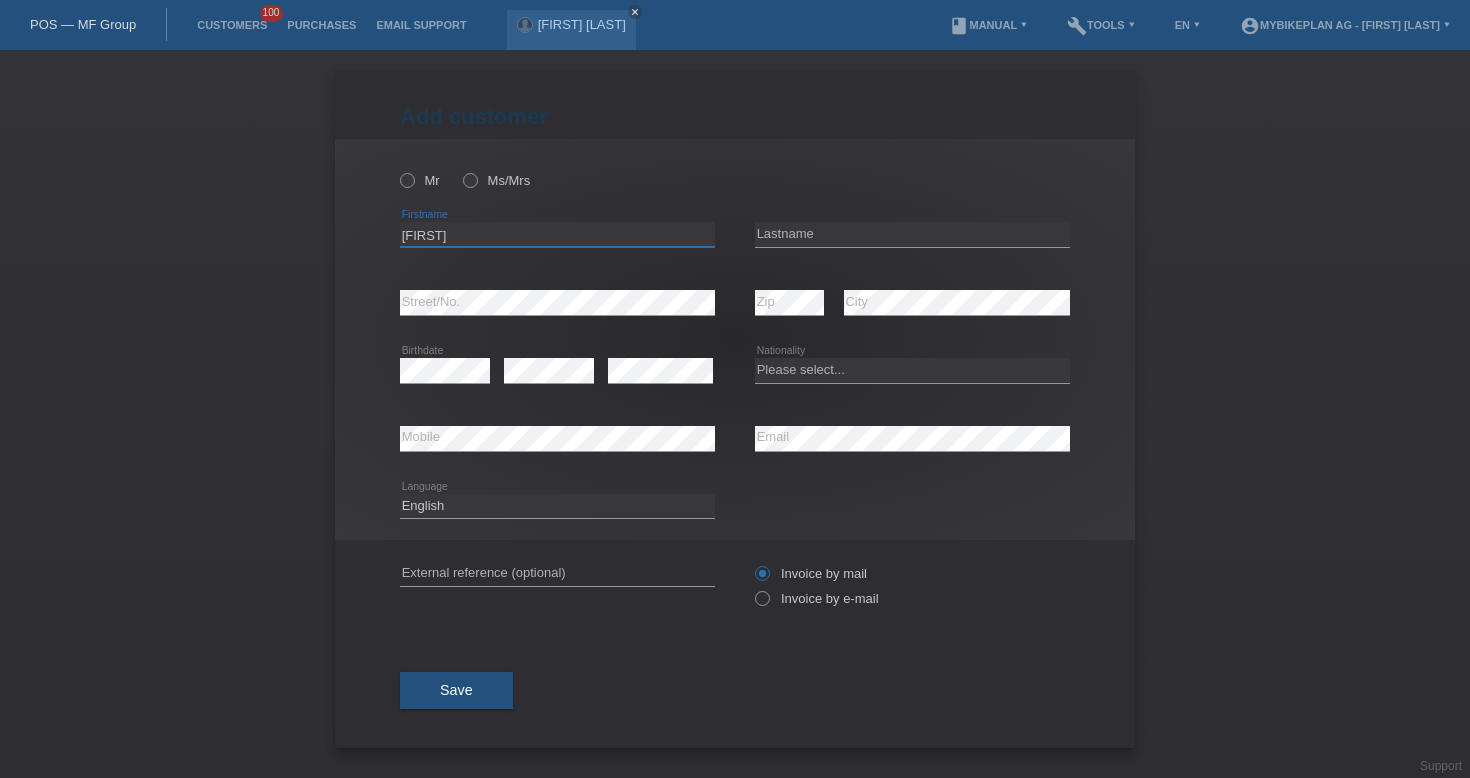 type on "[FIRST]" 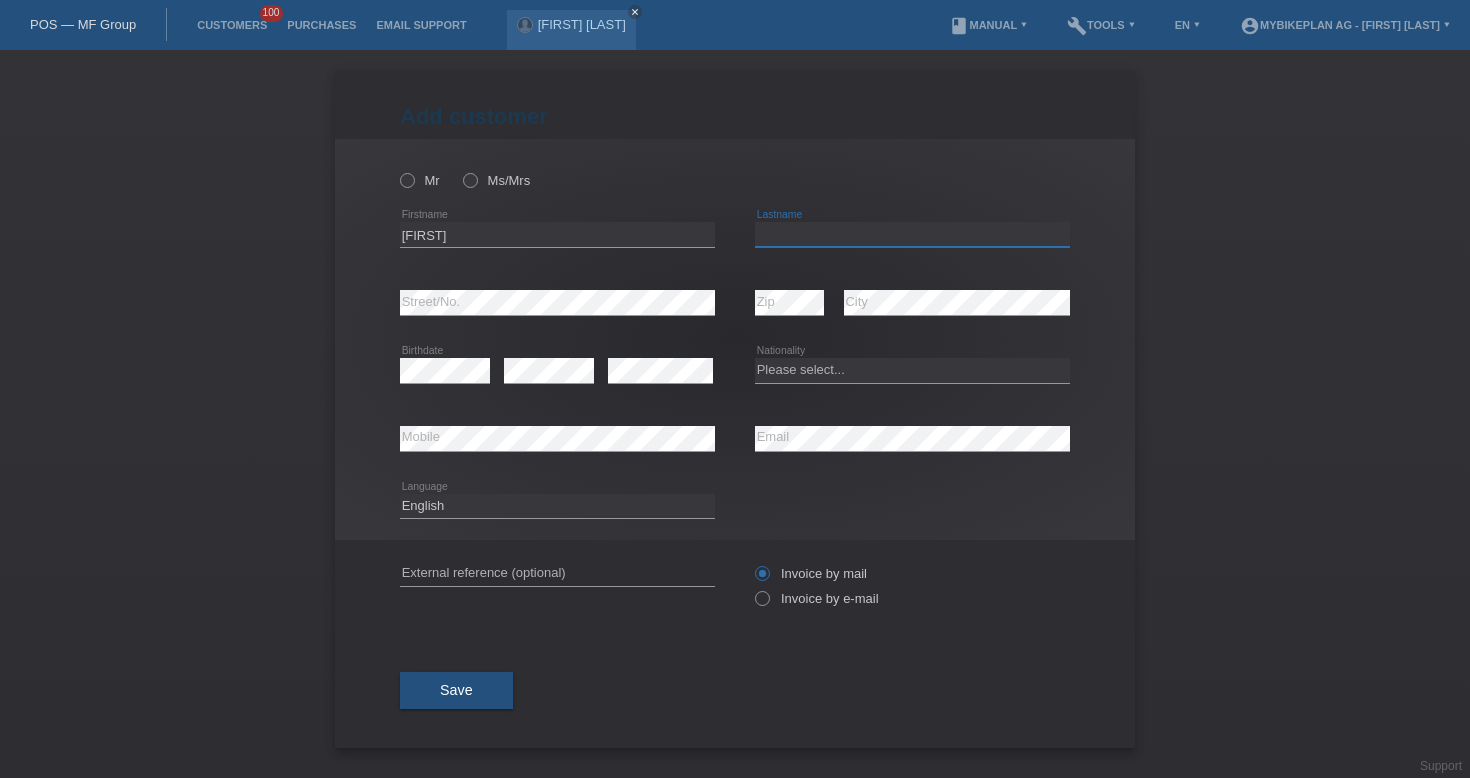 click at bounding box center [912, 234] 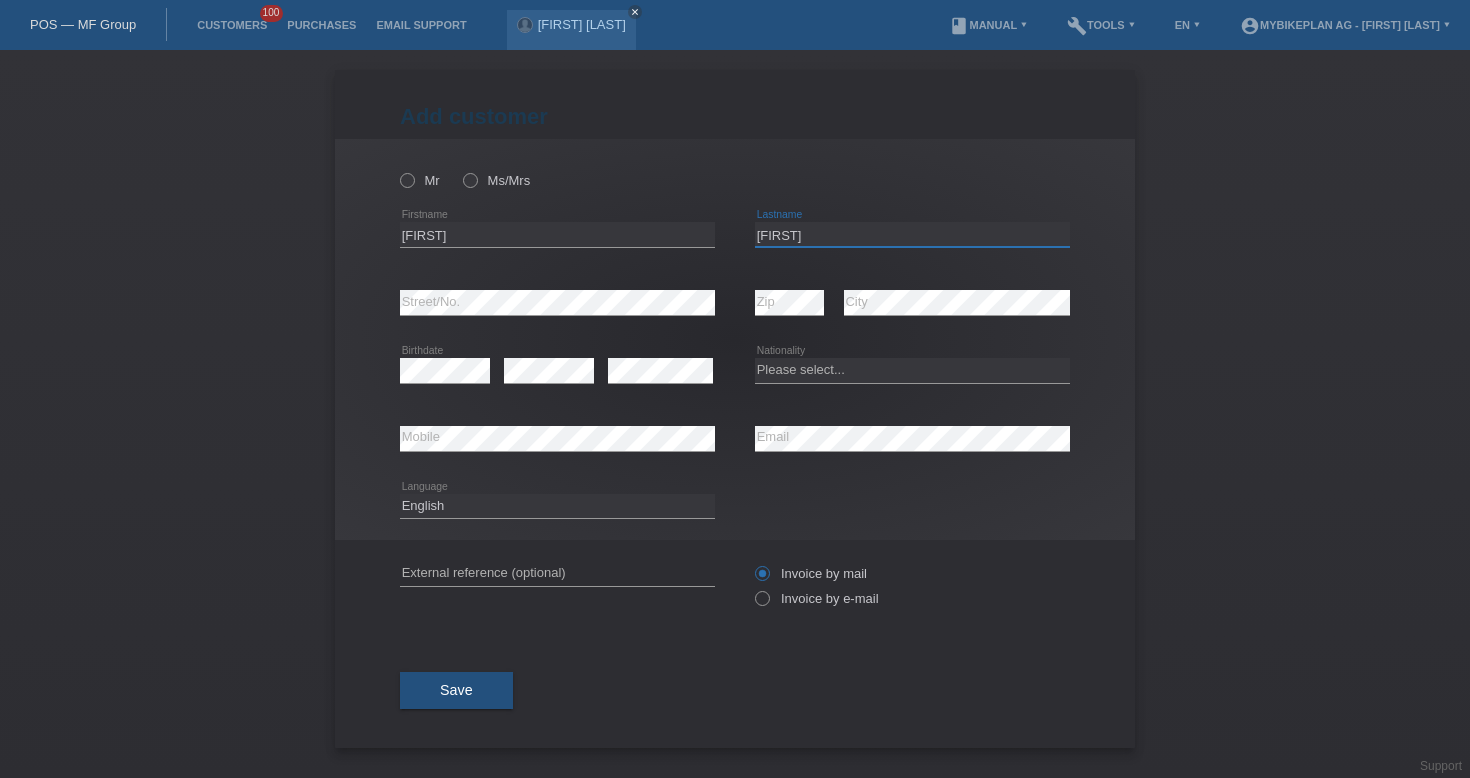 type on "[FIRST]" 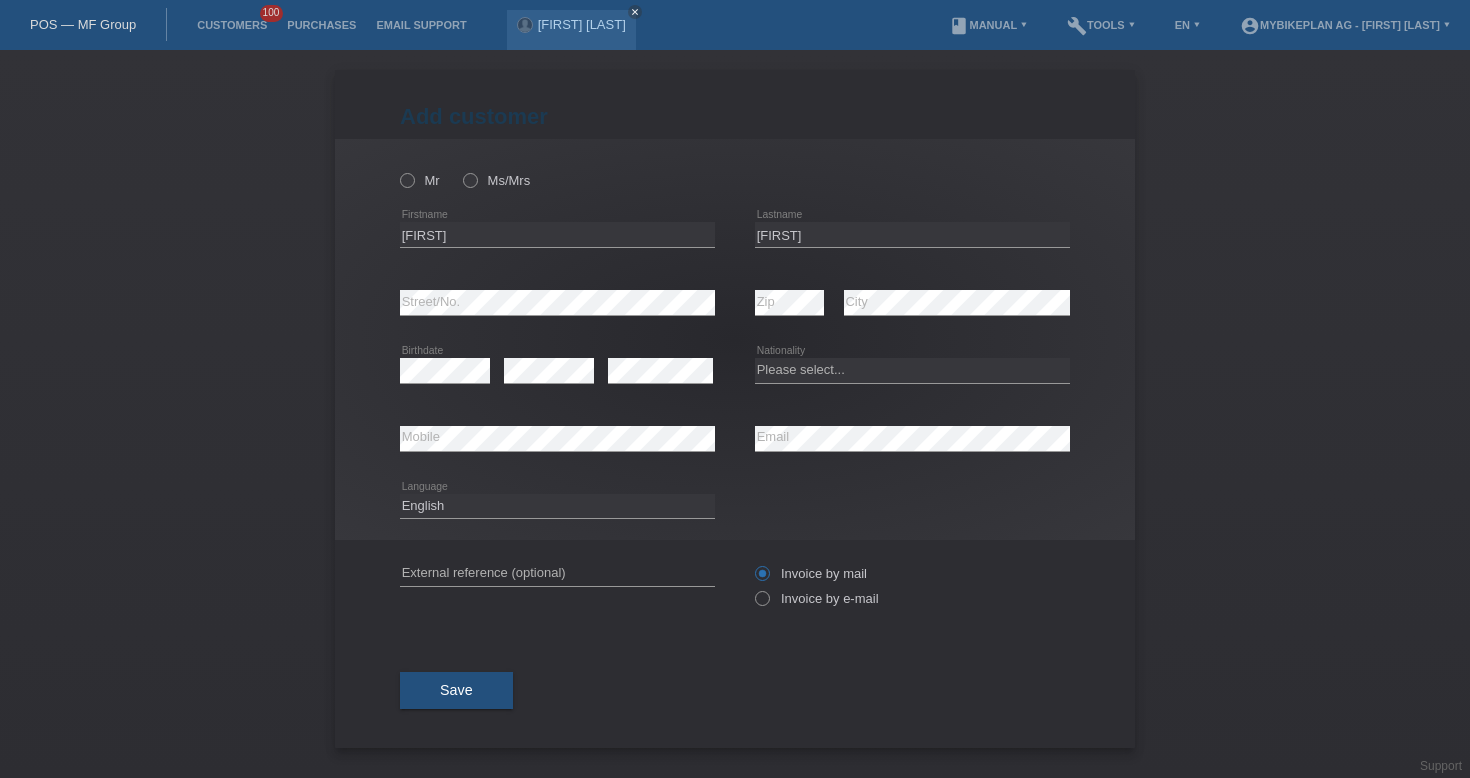 click at bounding box center (445, 383) 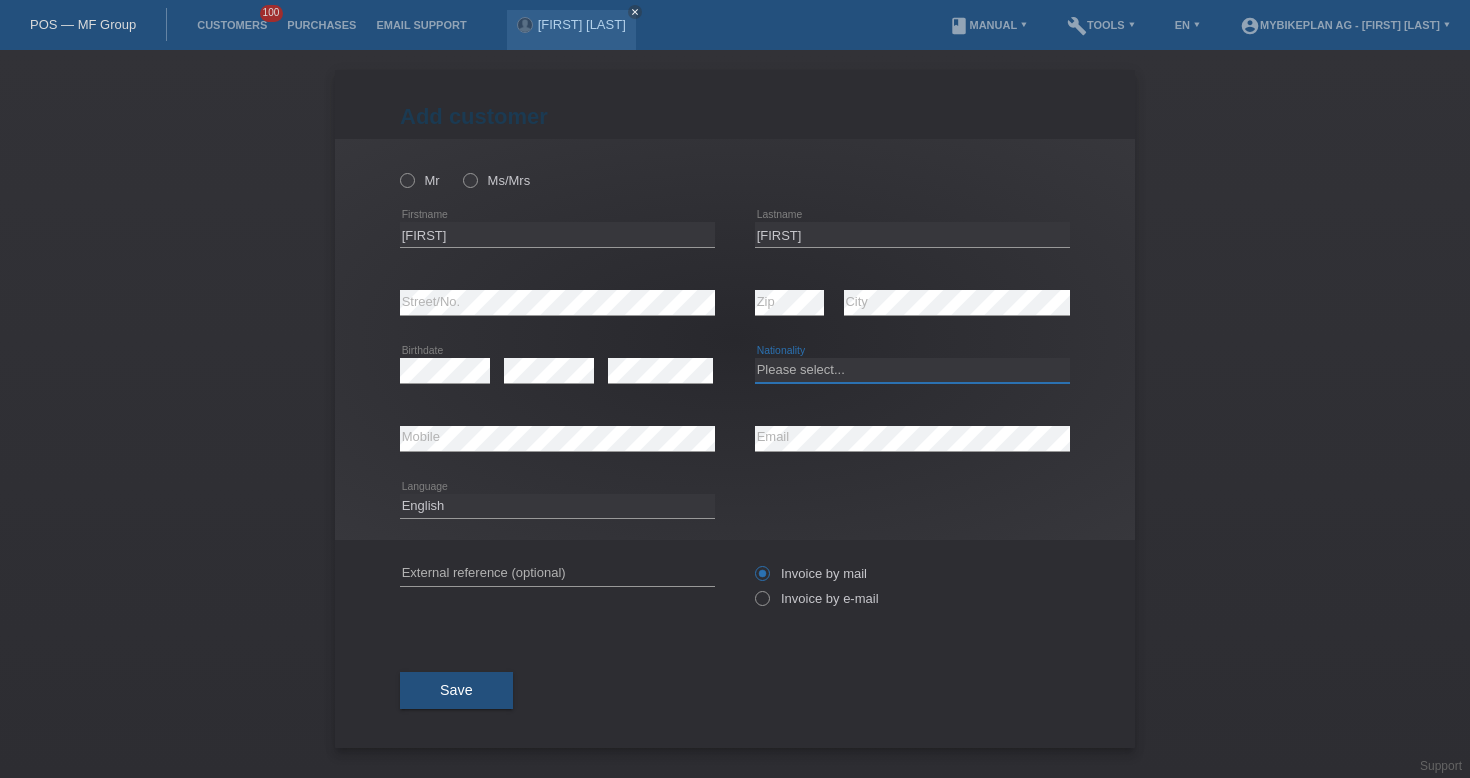 click on "Please select...
Switzerland
Austria
Germany
Liechtenstein
------------
Afghanistan
Åland Islands
Albania
Algeria
American Samoa Andorra Angola Anguilla Antarctica Antigua and Barbuda Argentina Armenia" at bounding box center (912, 370) 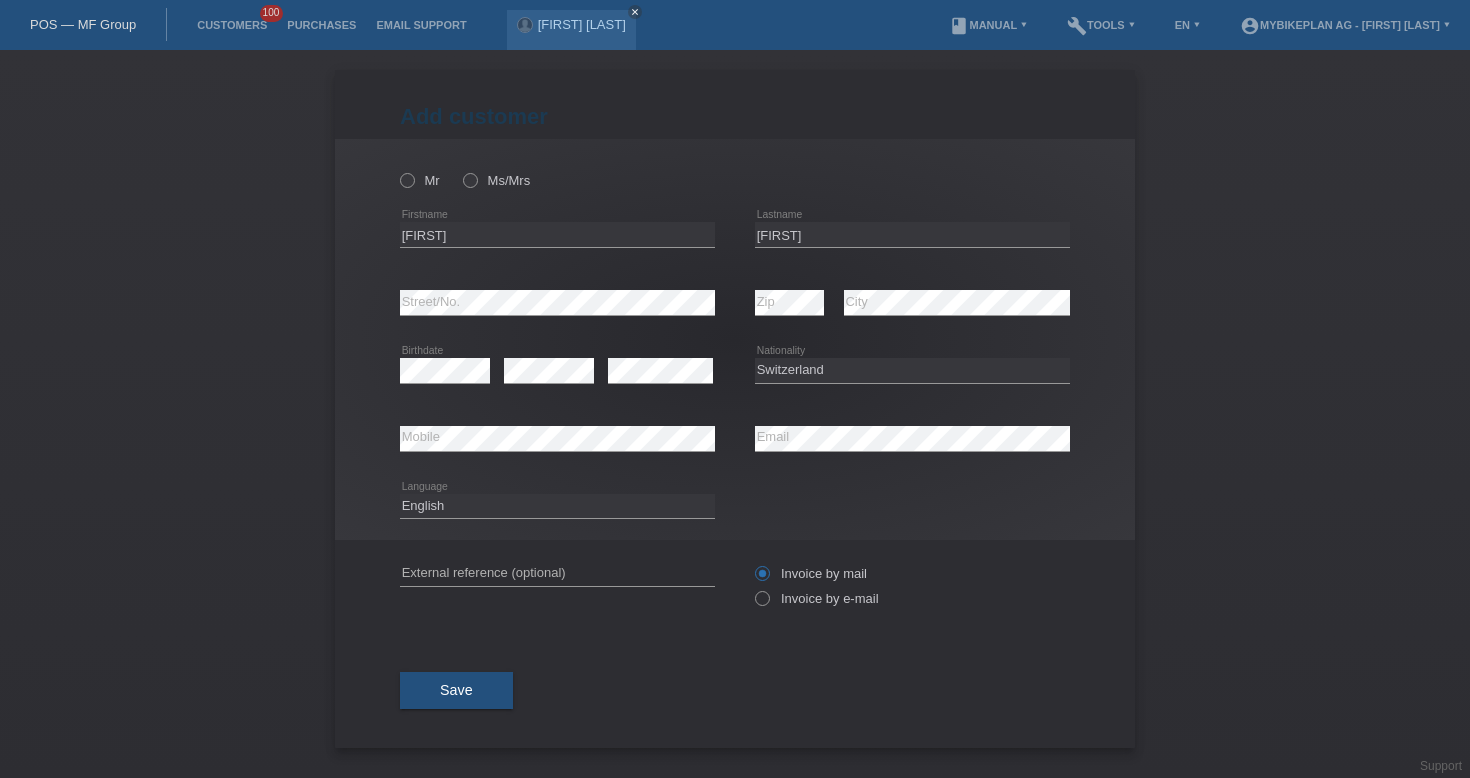 click at bounding box center (557, 518) 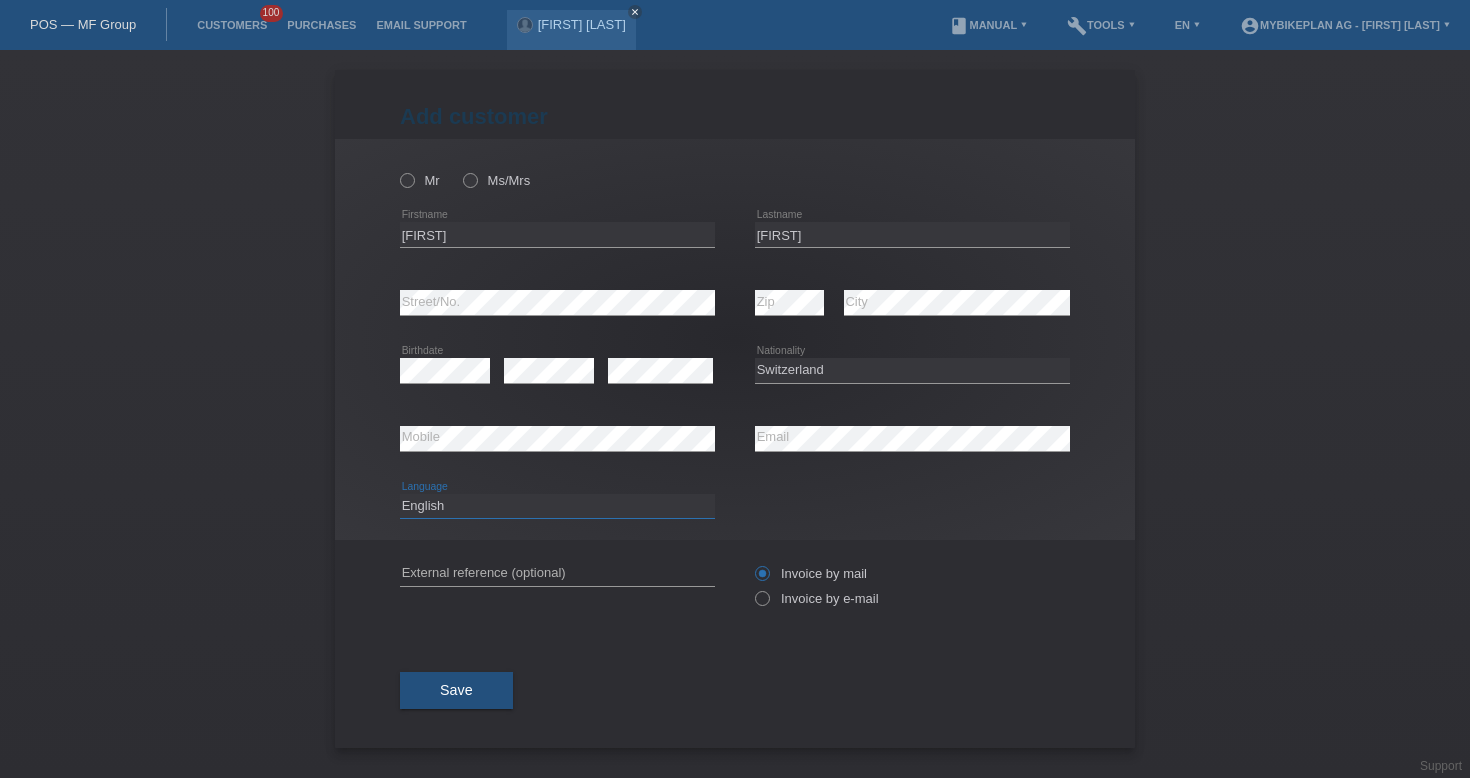 click on "Deutsch
Français
Italiano
English" at bounding box center [557, 506] 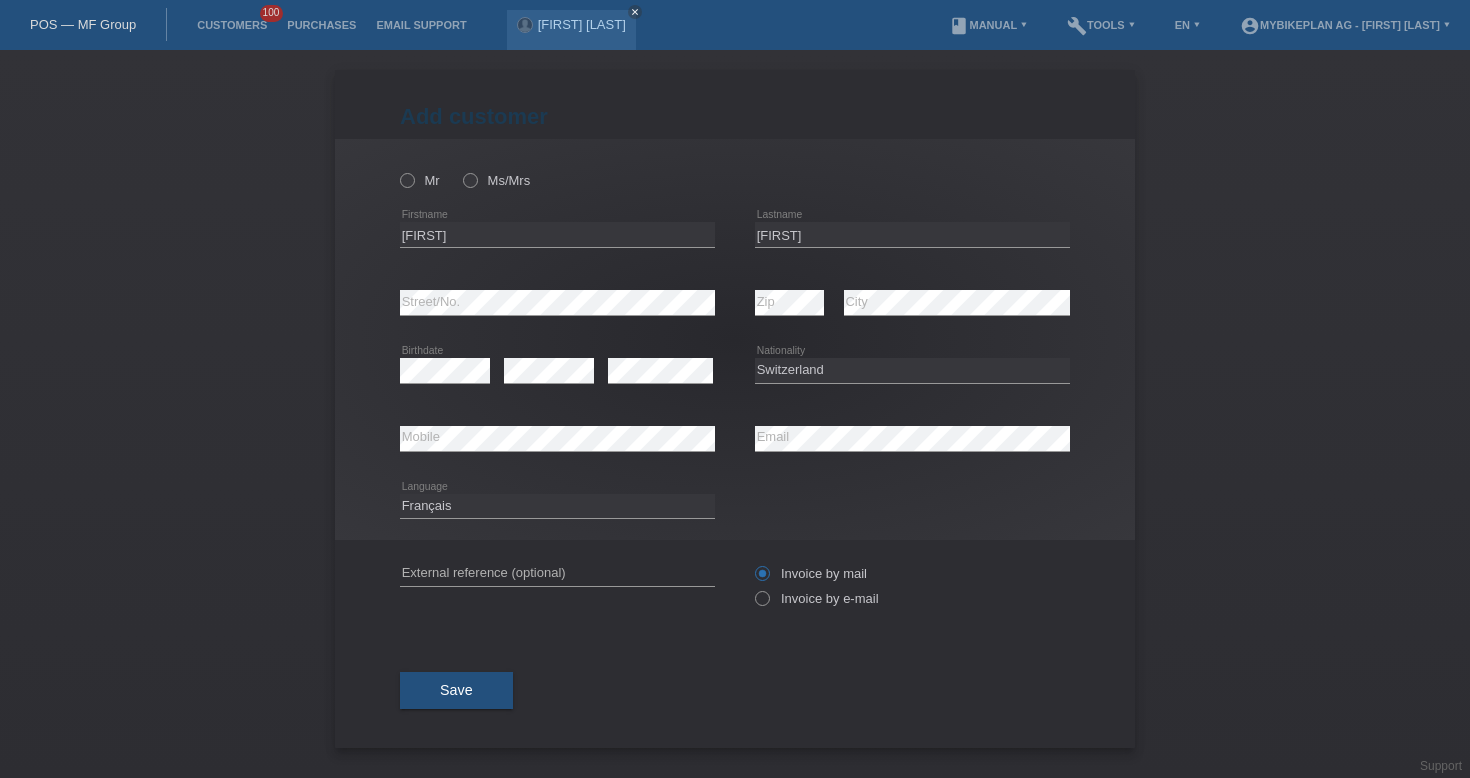 click on "error
External reference (optional)" at bounding box center [557, 574] 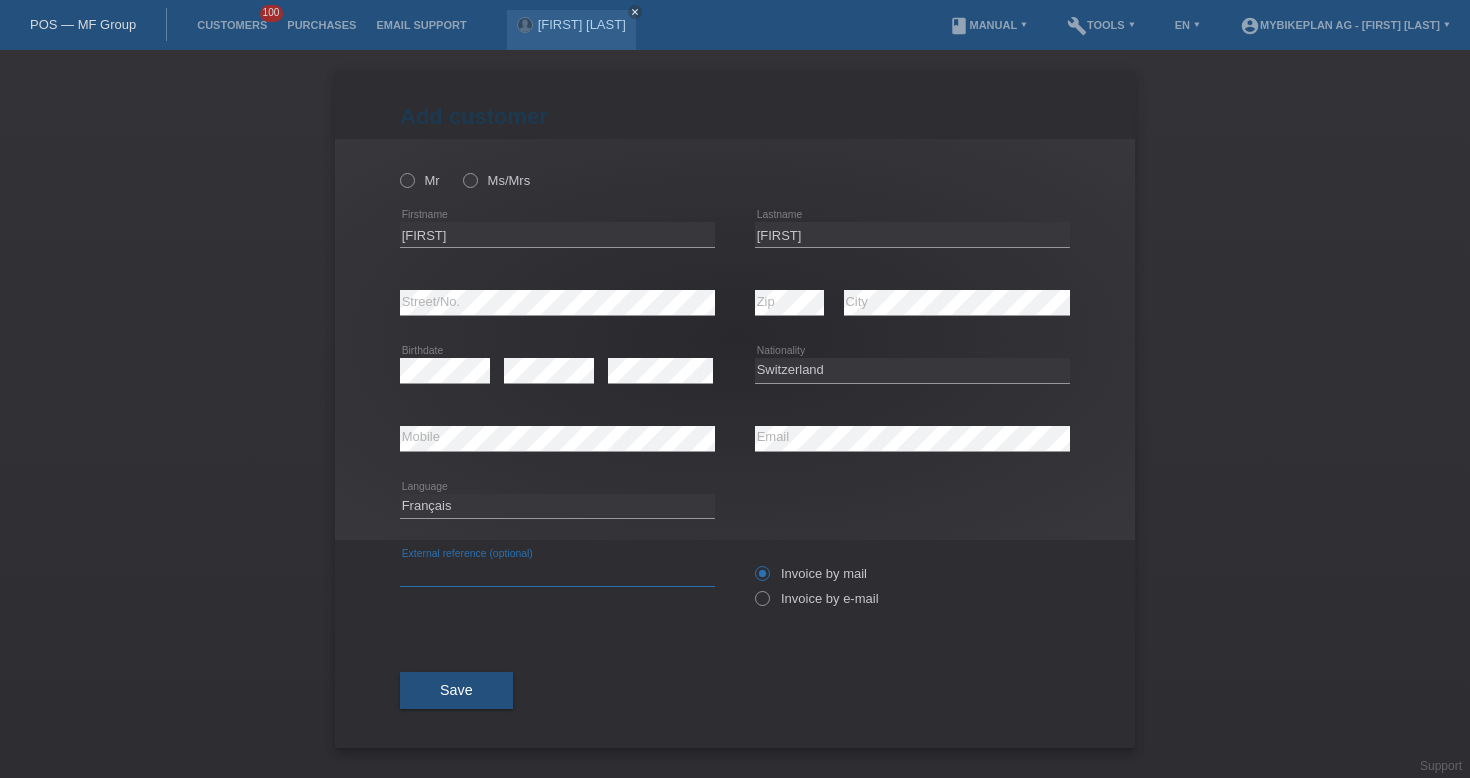 click at bounding box center (557, 573) 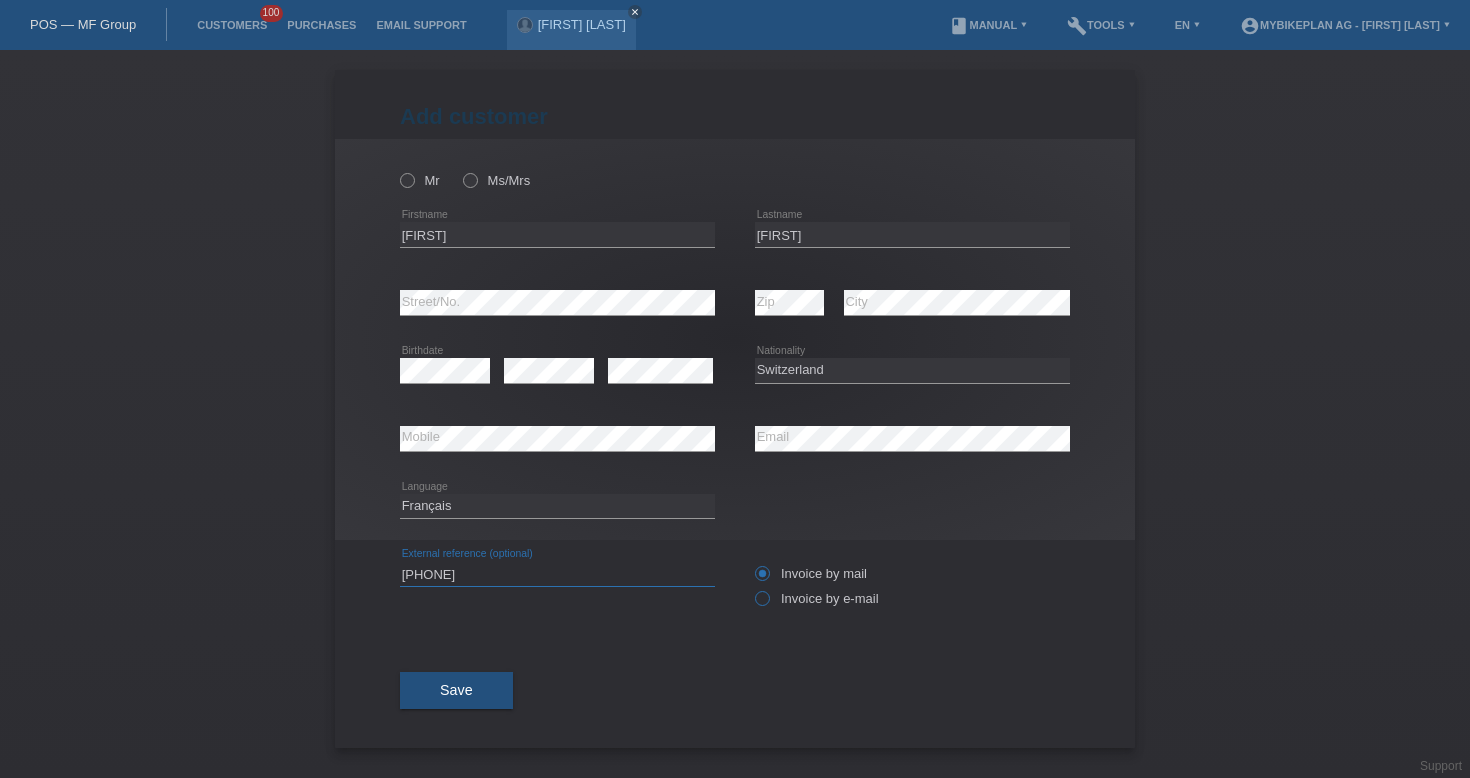 type on "[PHONE]" 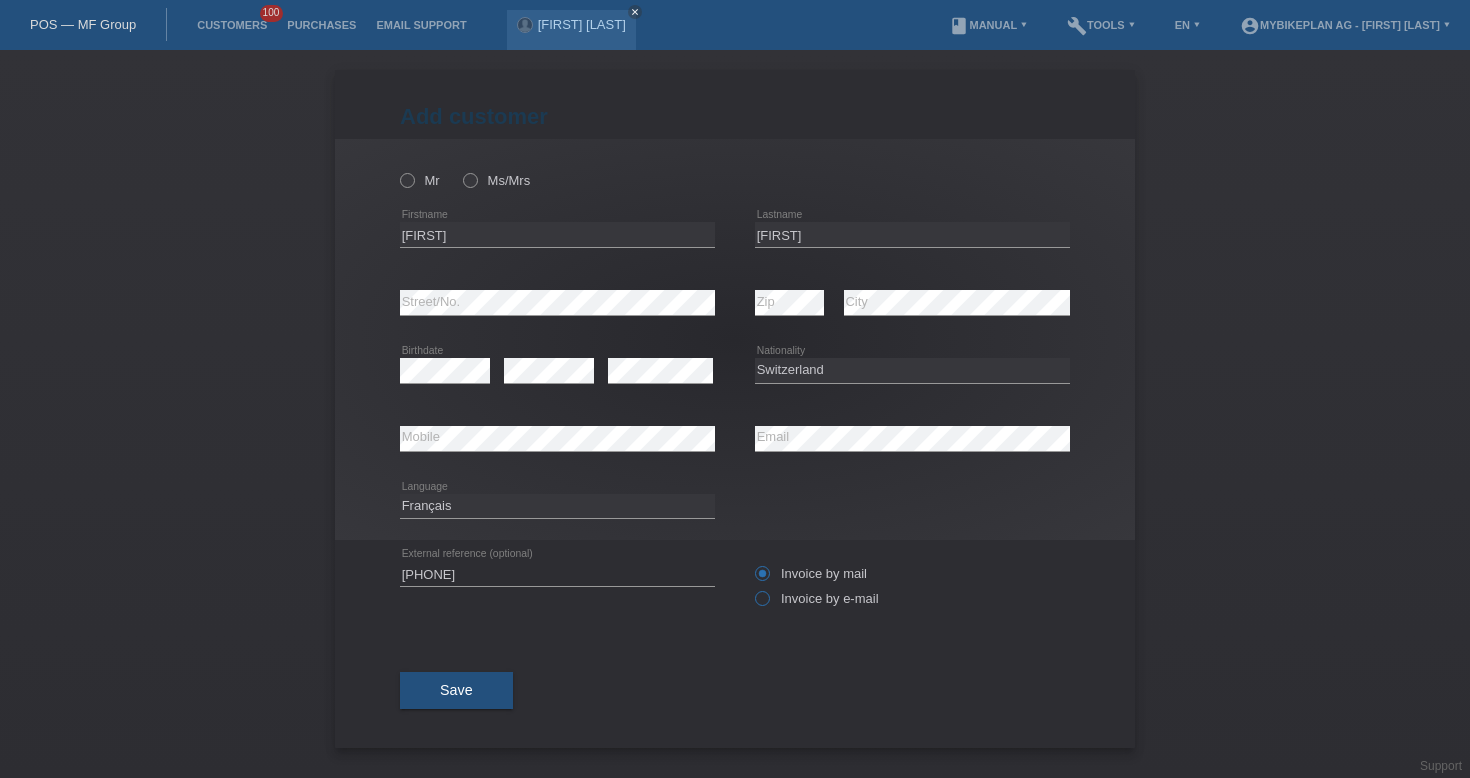 click on "Invoice by e-mail" at bounding box center (817, 598) 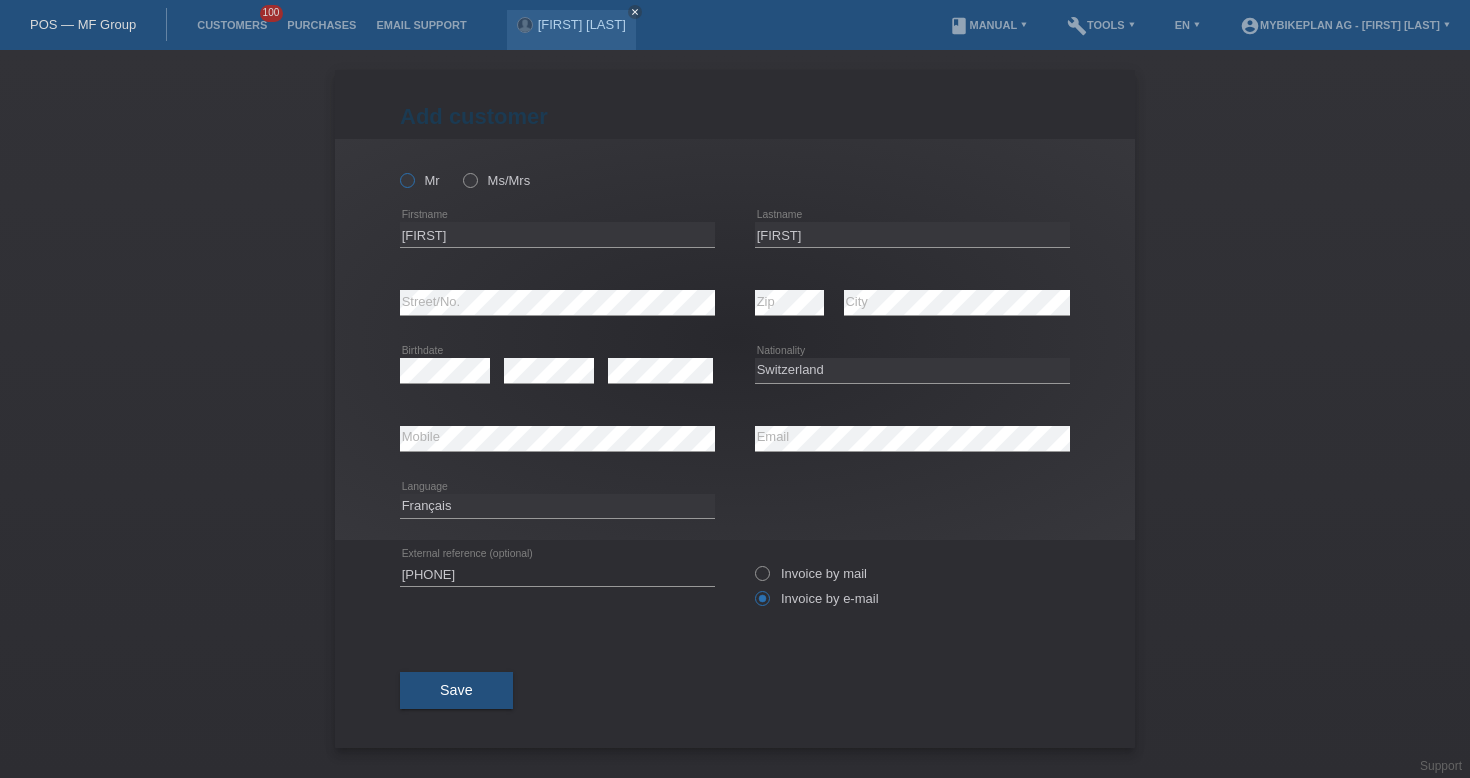 click on "Mr" at bounding box center [420, 180] 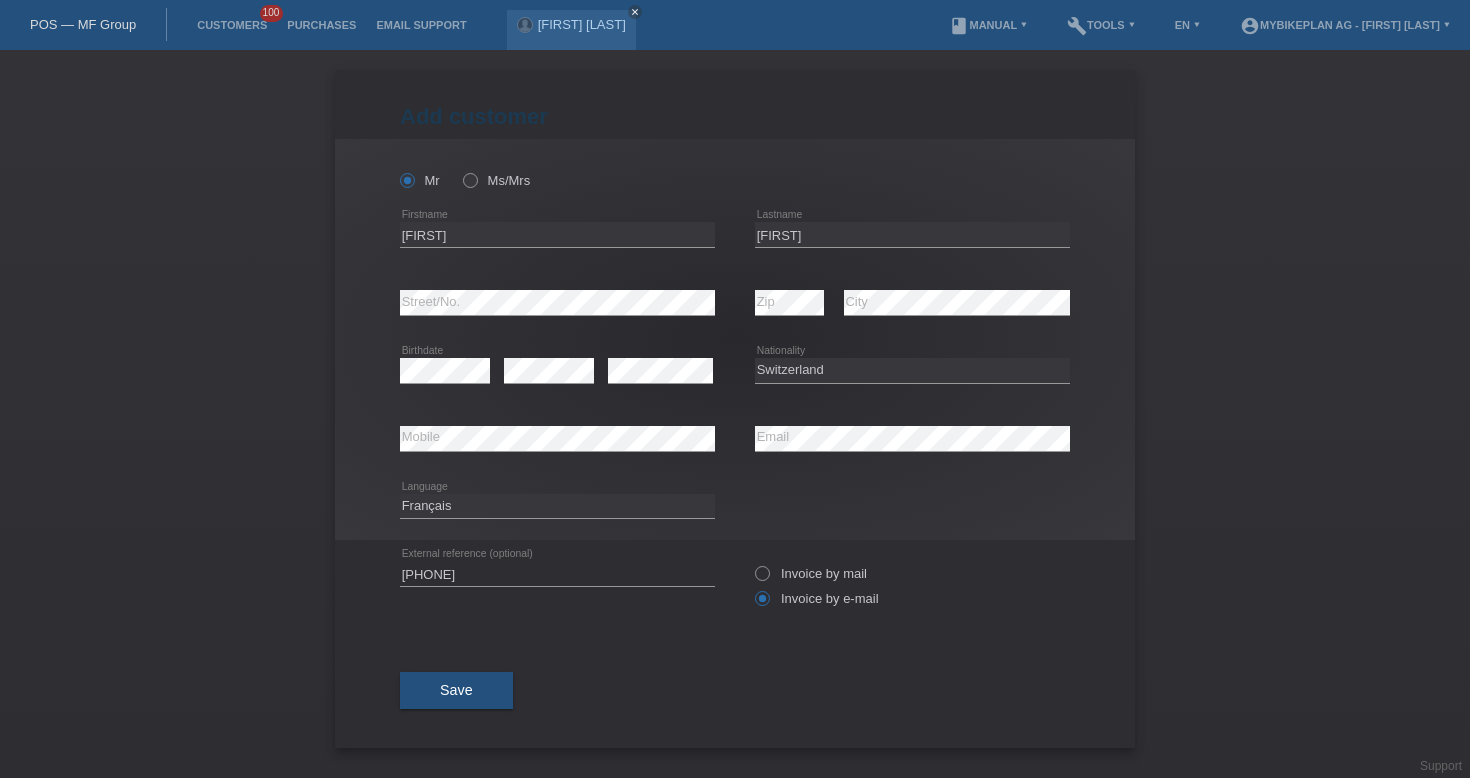 click on "Save" at bounding box center (735, 691) 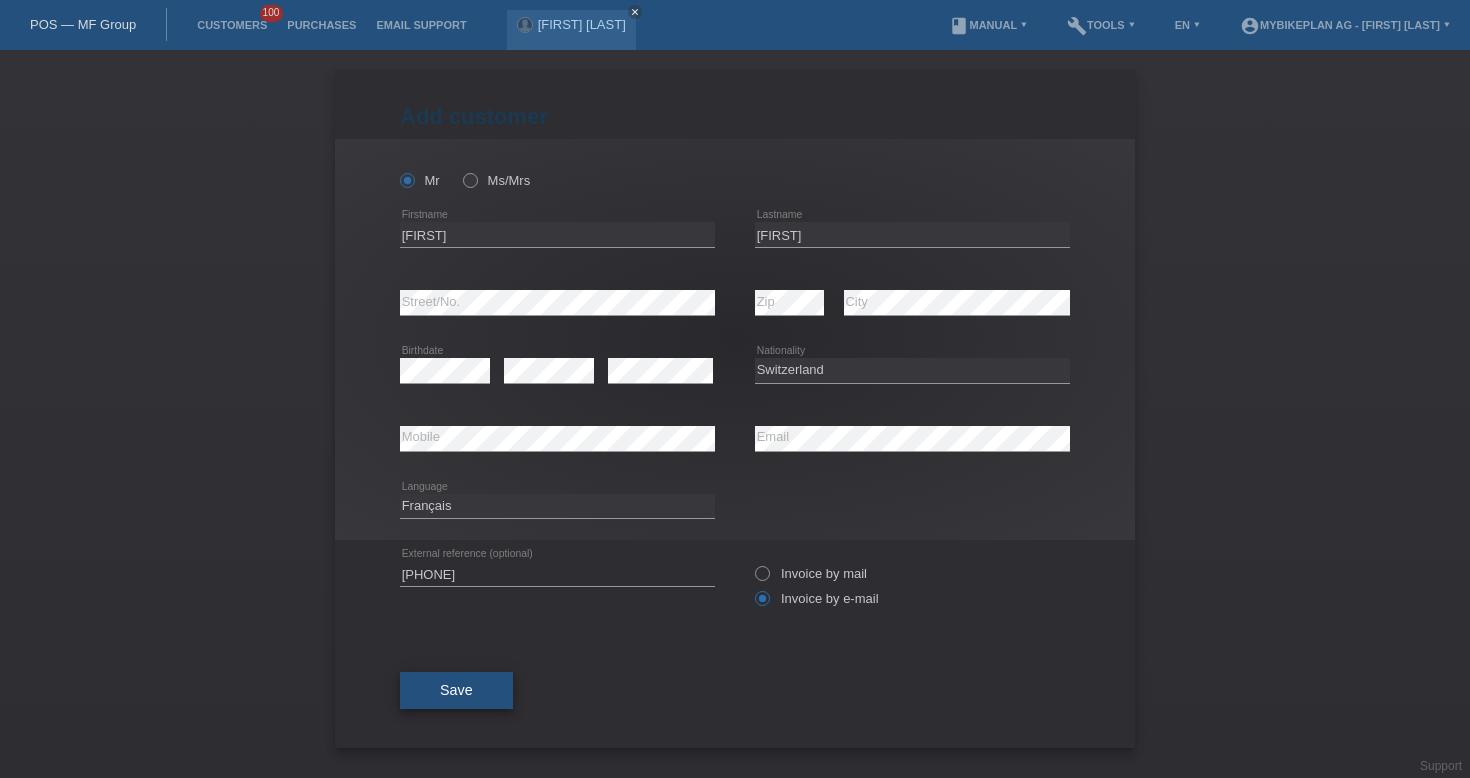 click on "Save" at bounding box center [456, 691] 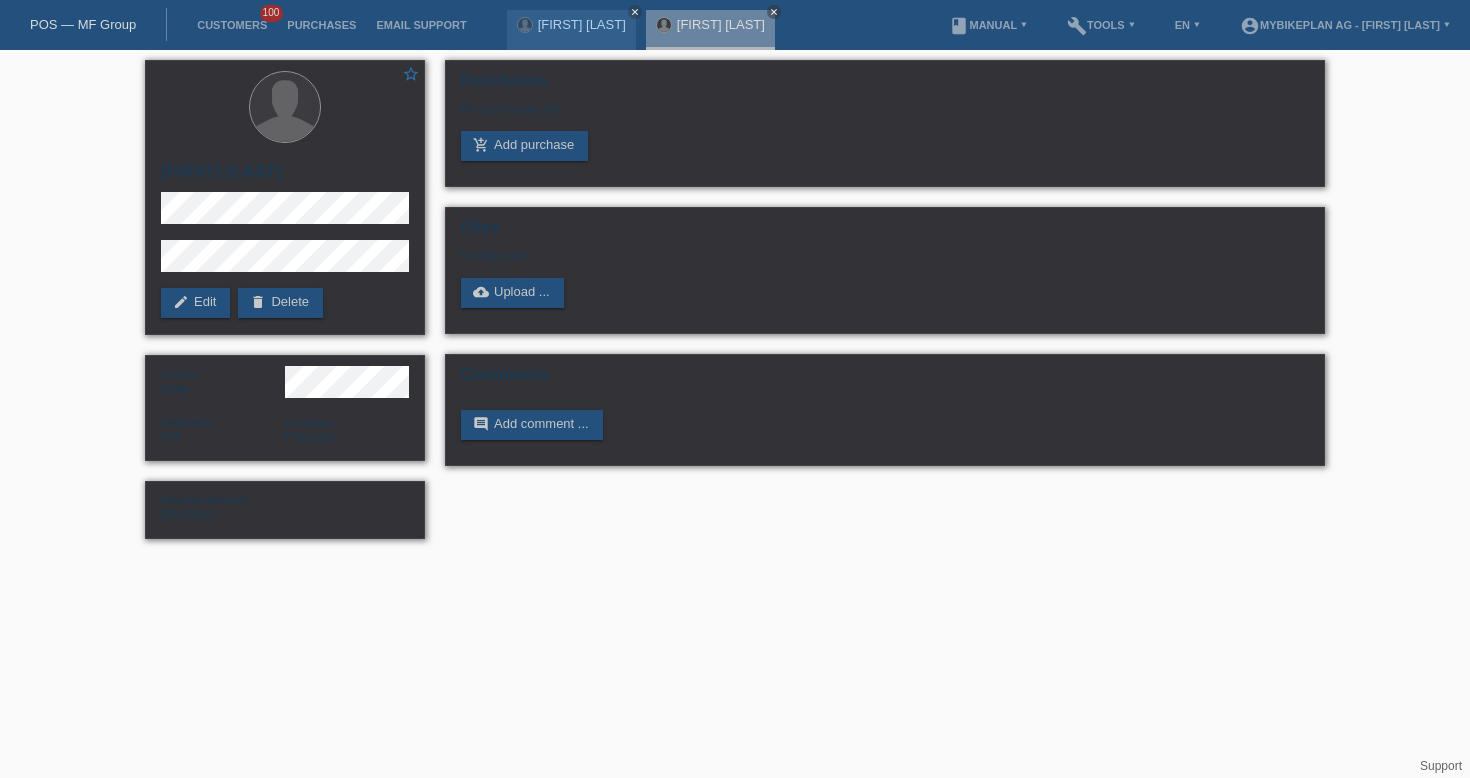 scroll, scrollTop: 0, scrollLeft: 0, axis: both 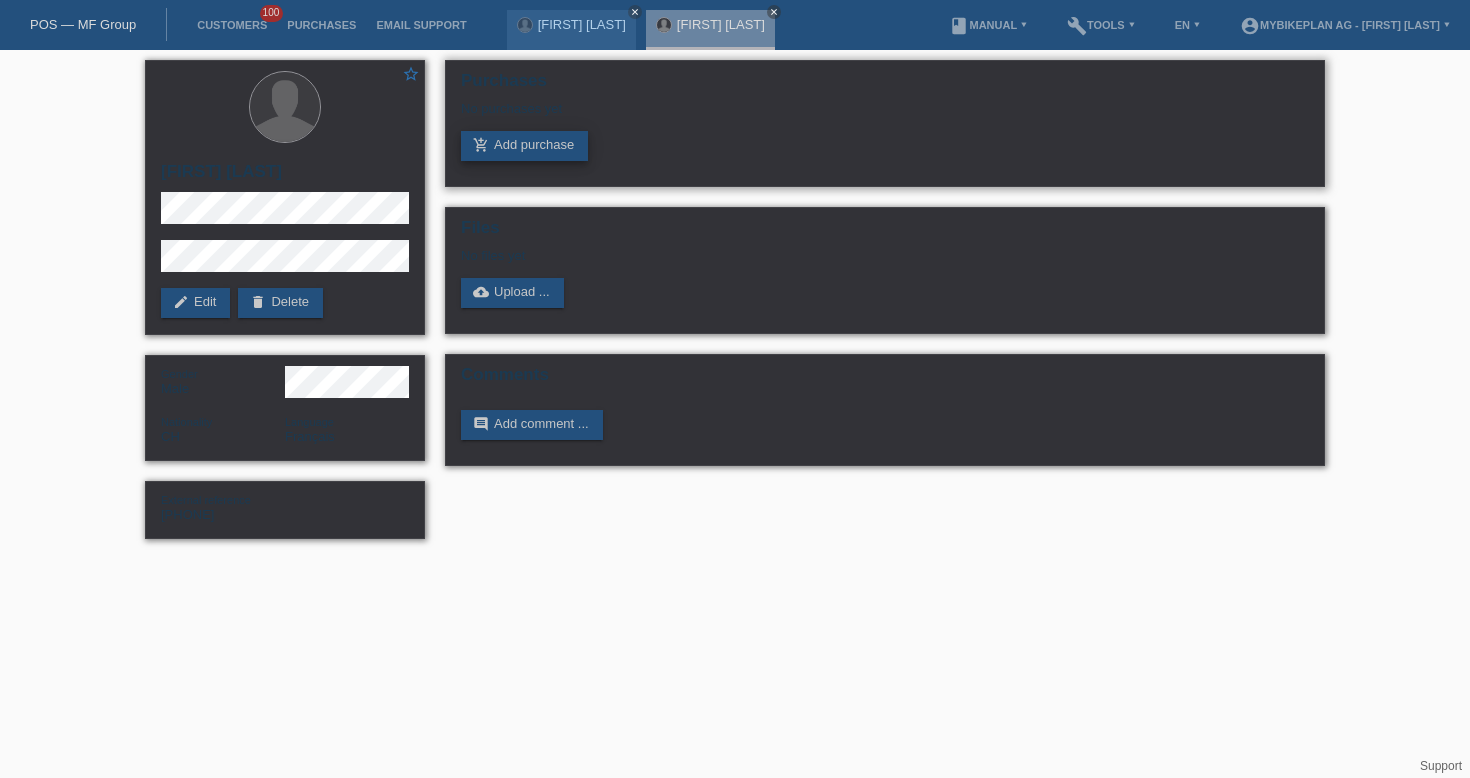 click on "add_shopping_cart  Add purchase" at bounding box center [524, 146] 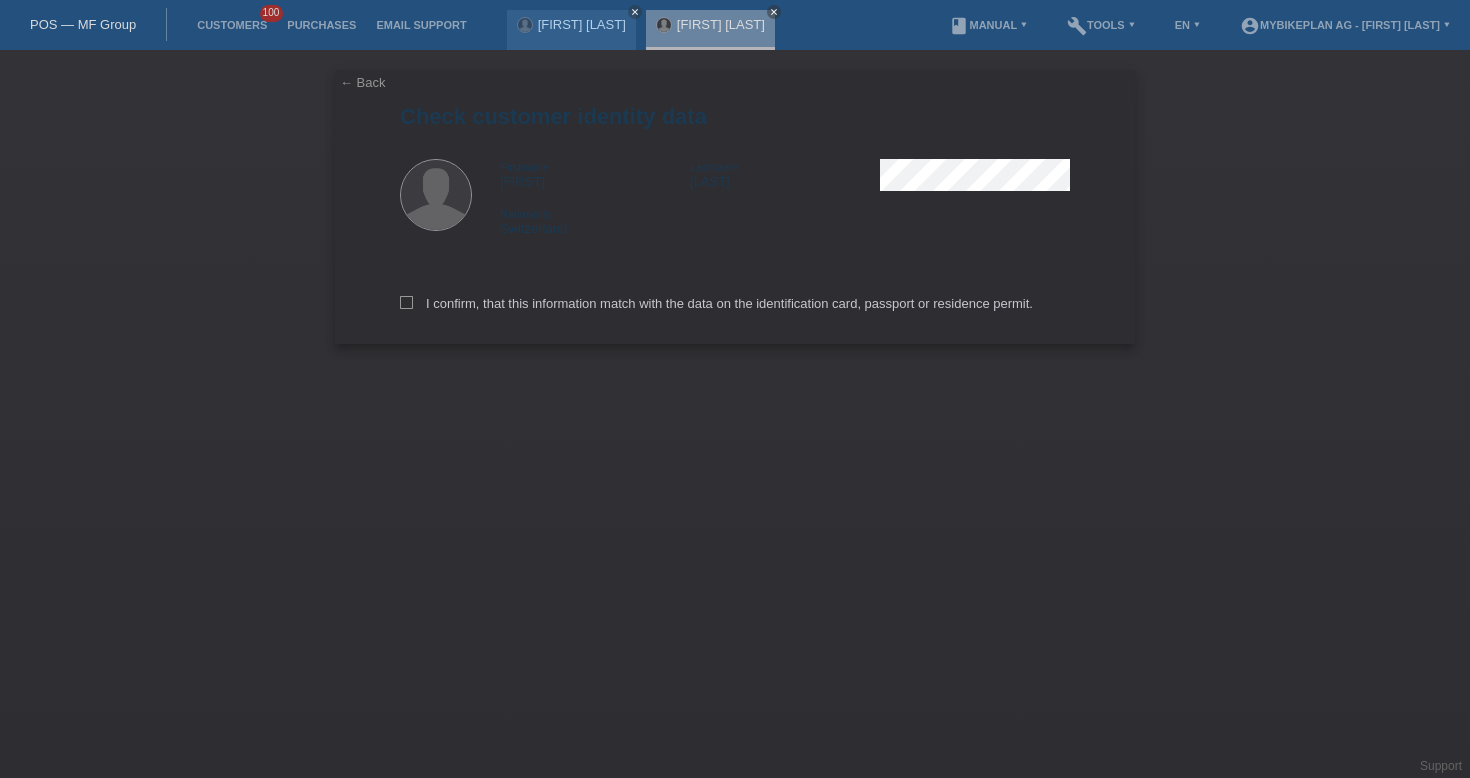 scroll, scrollTop: 0, scrollLeft: 0, axis: both 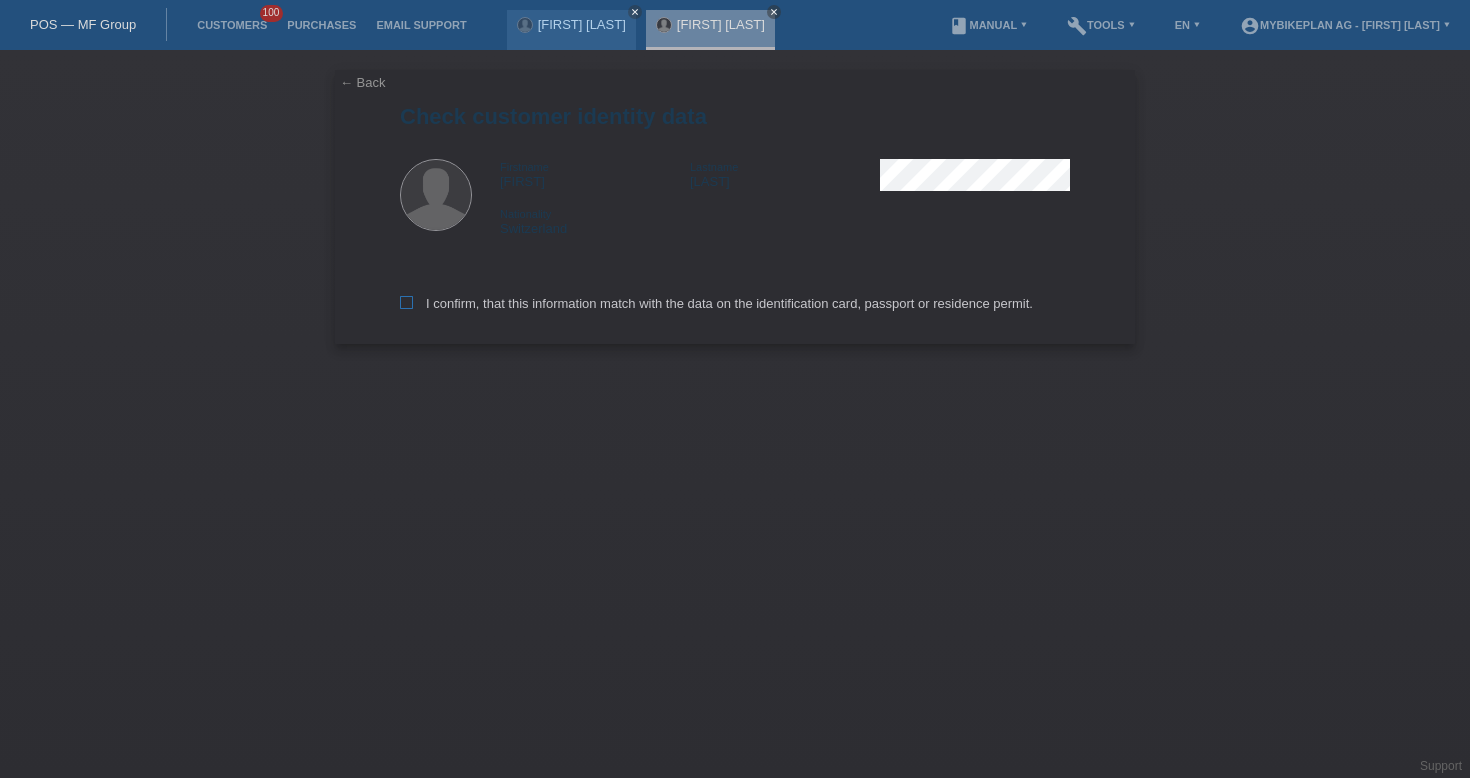 click on "I confirm, that this information match with the data on the identification card, passport or residence permit." at bounding box center [716, 303] 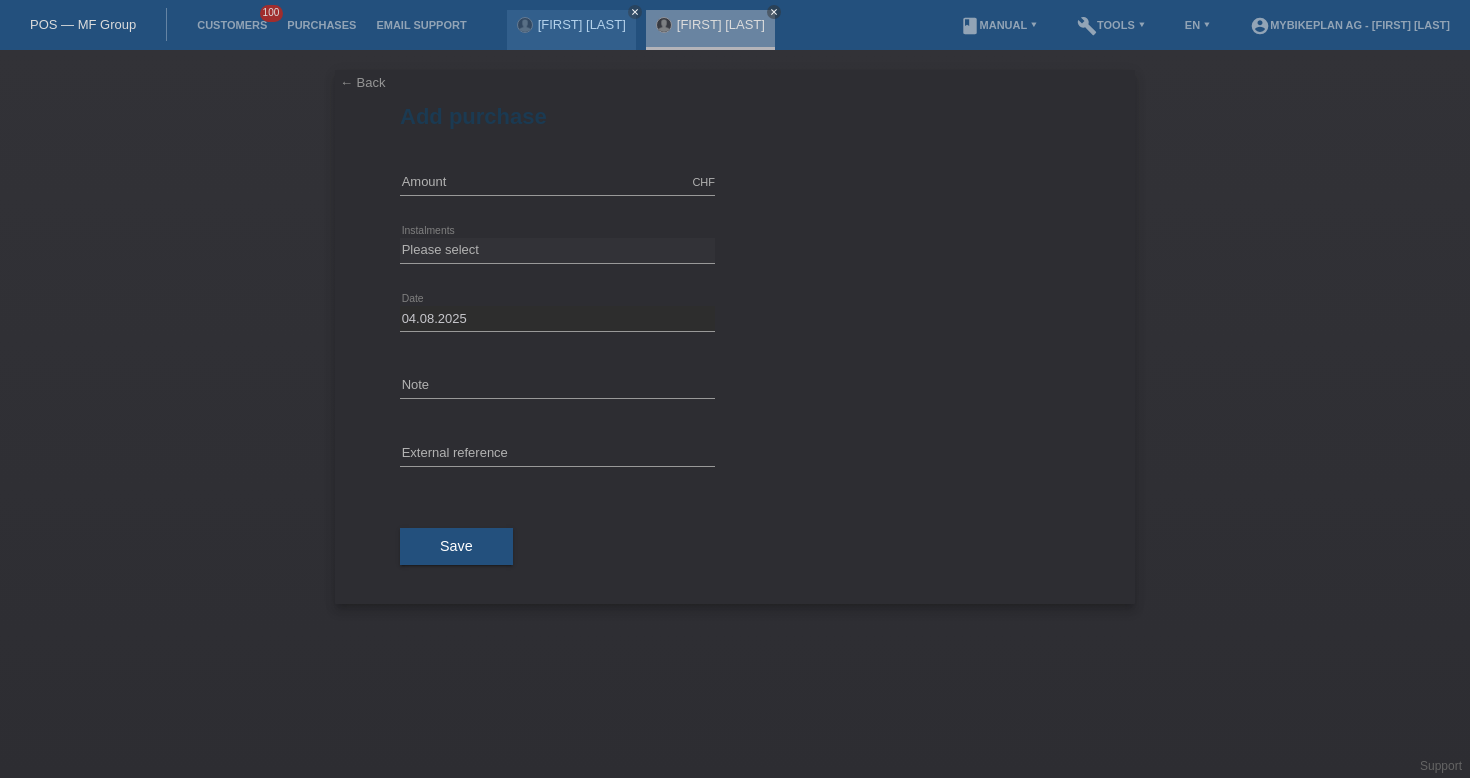 scroll, scrollTop: 0, scrollLeft: 0, axis: both 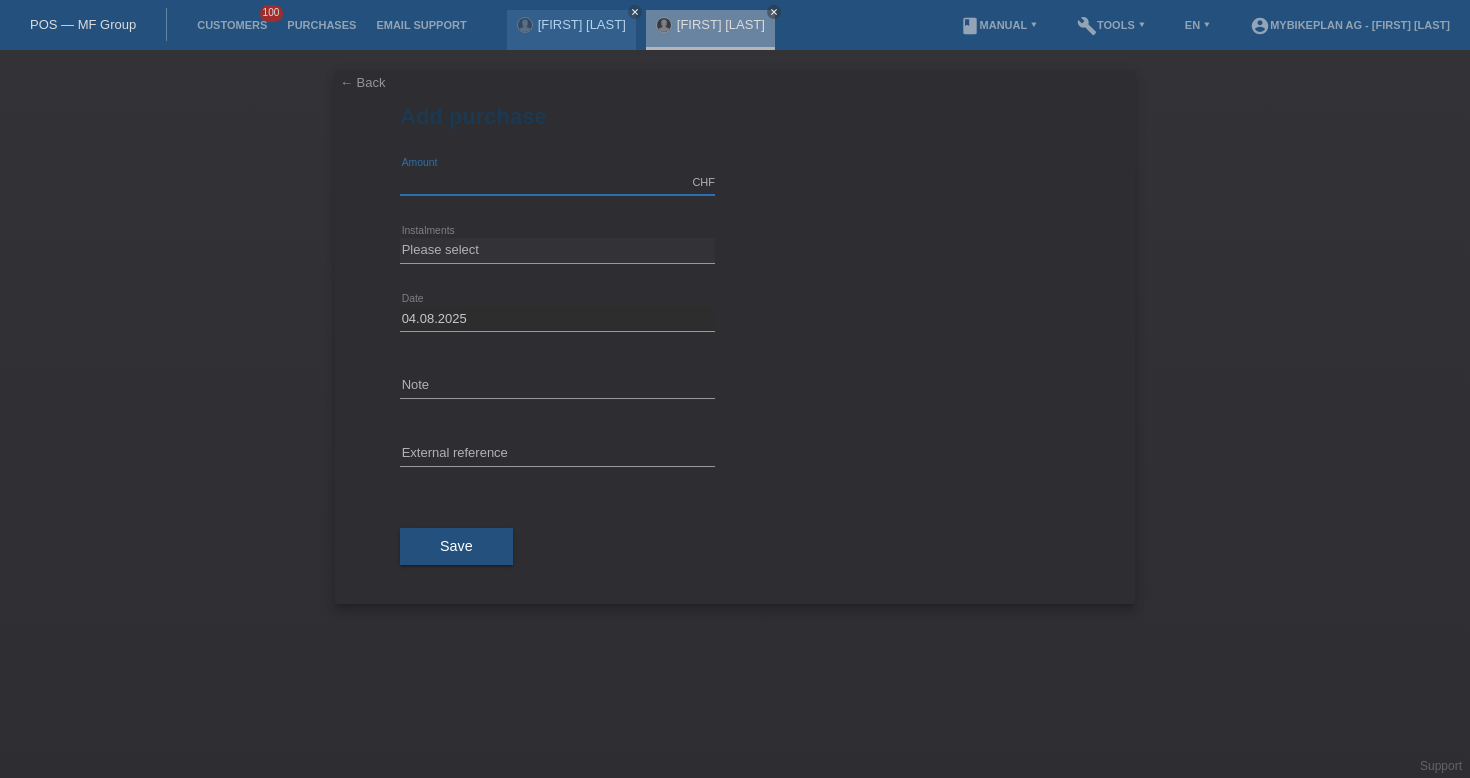 click at bounding box center [557, 182] 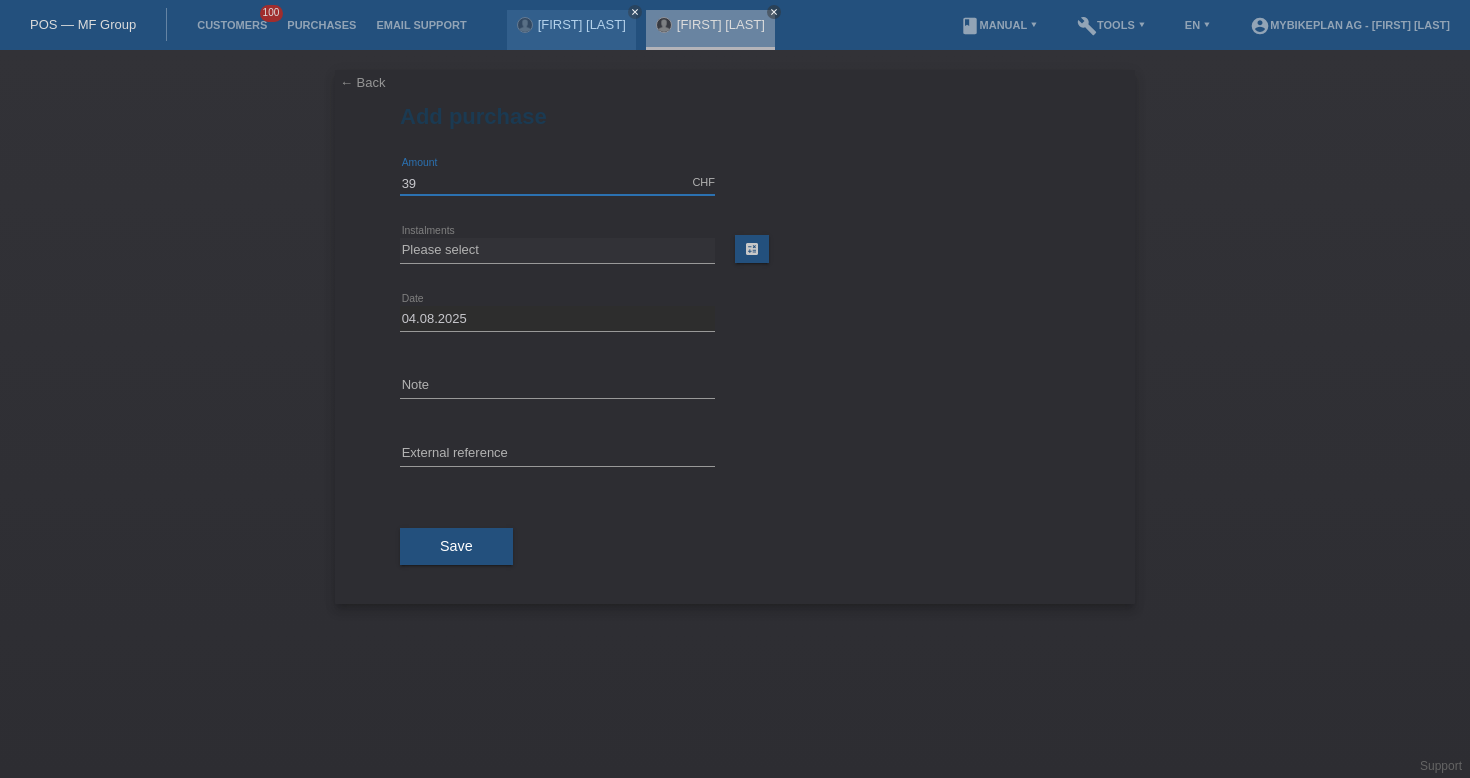 type on "3" 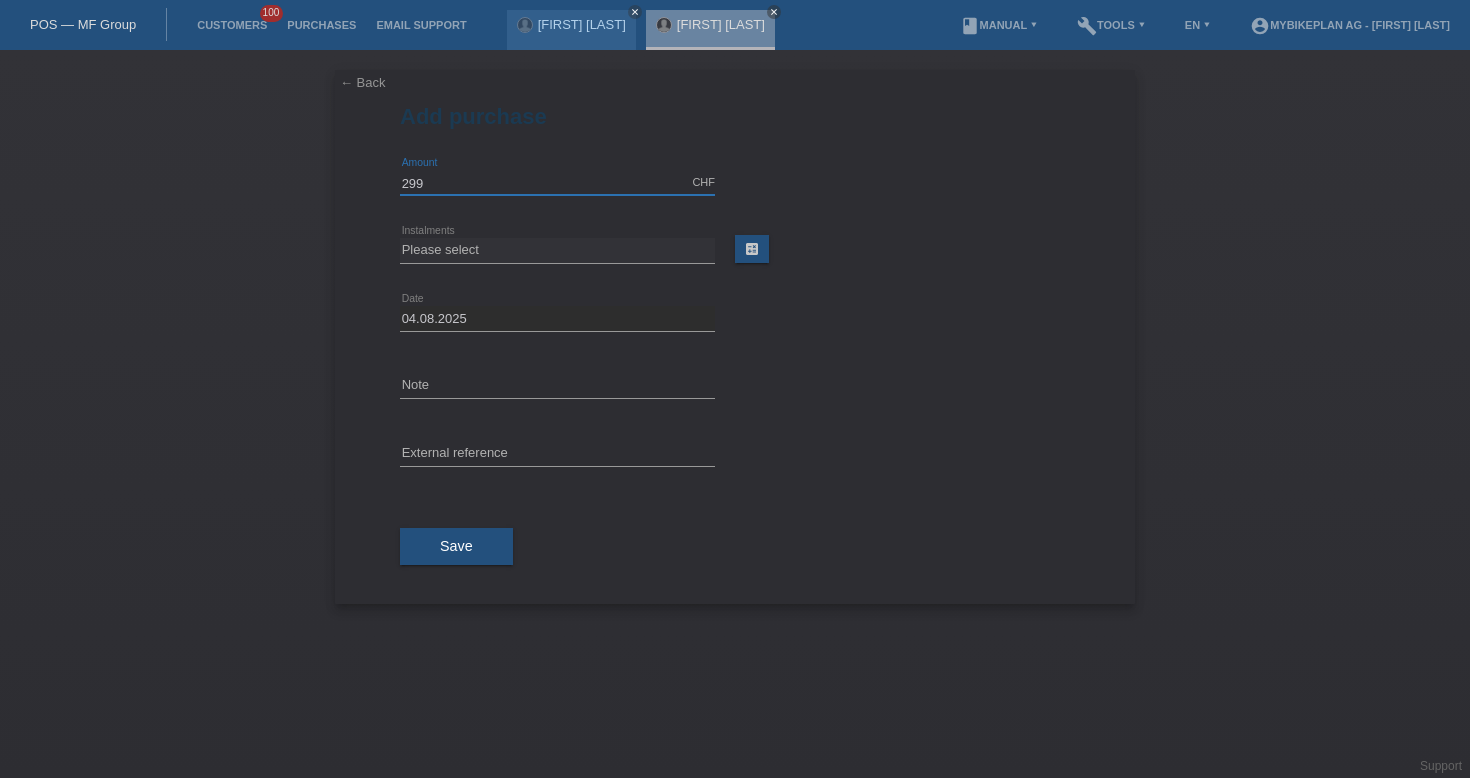 type on "2999.00" 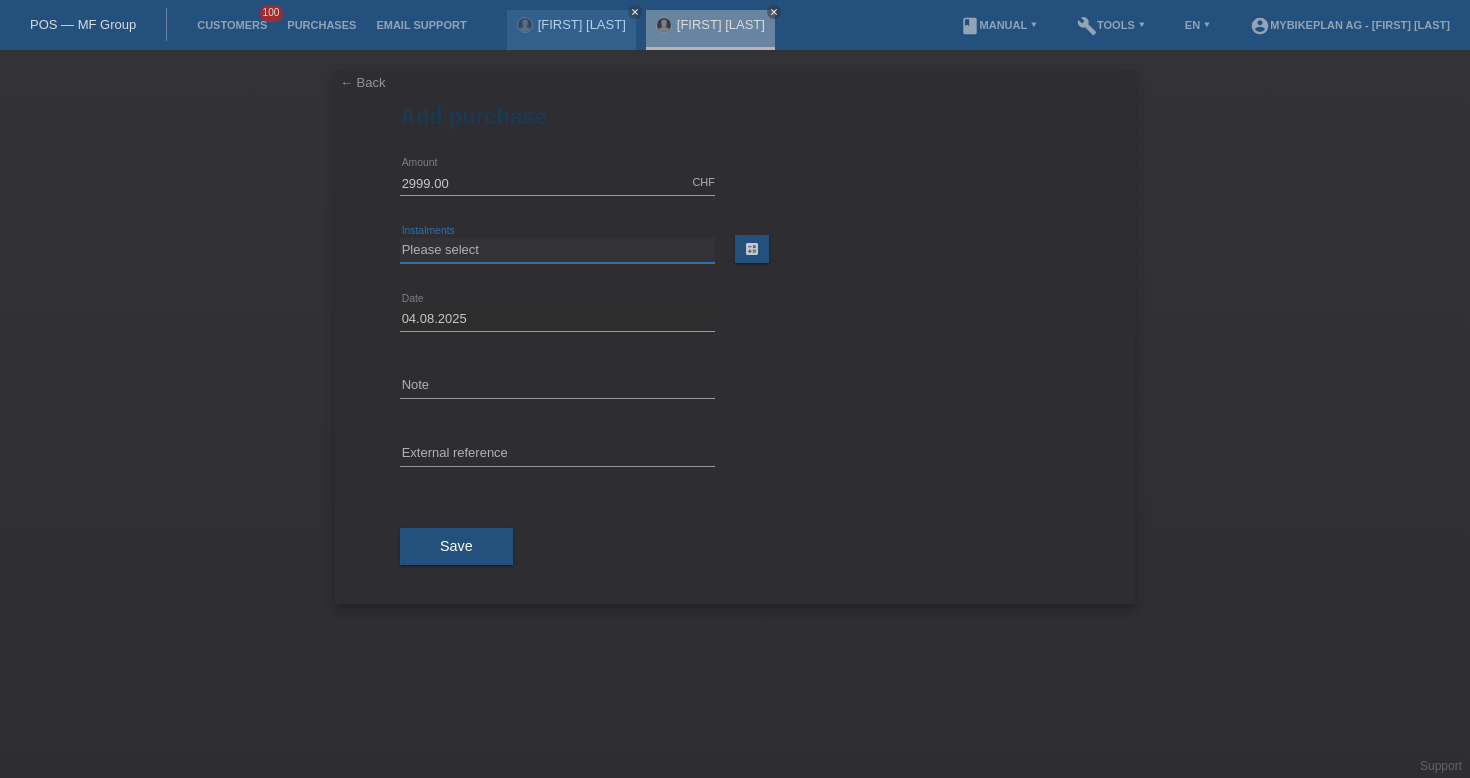 click on "Please select
6 instalments
12 instalments
18 instalments
24 instalments
36 instalments
48 instalments" at bounding box center (557, 250) 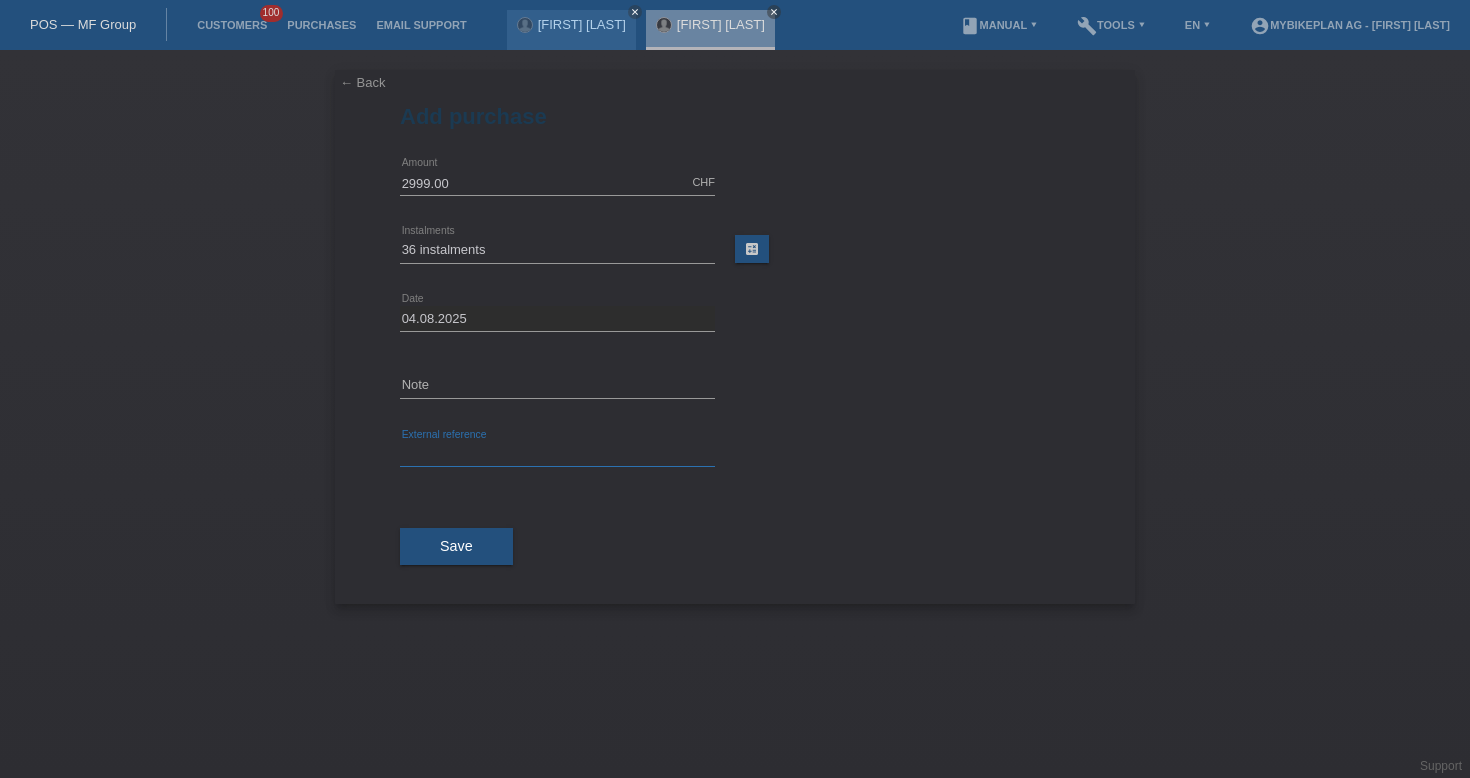 click at bounding box center [557, 454] 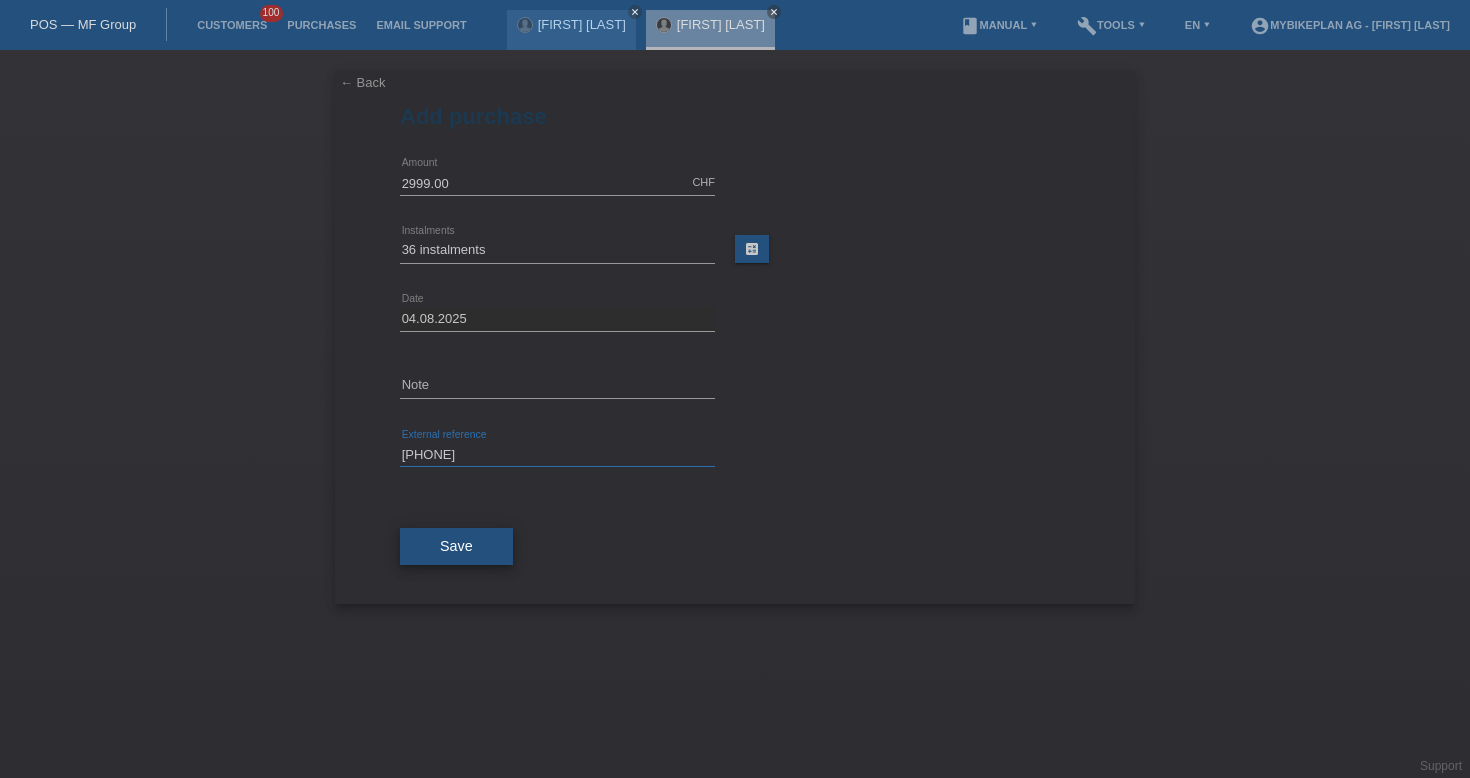 type on "41289661495" 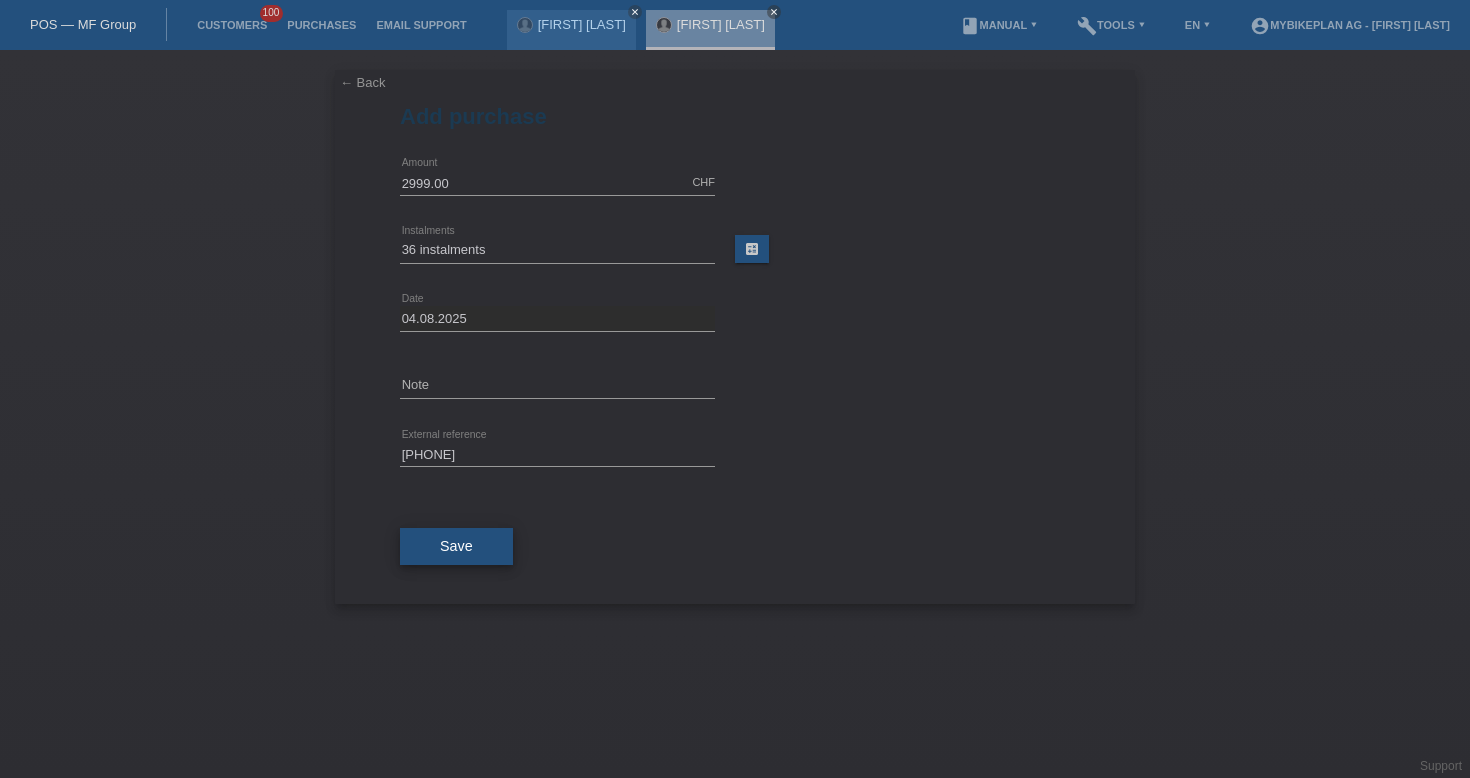 click on "Save" at bounding box center (456, 546) 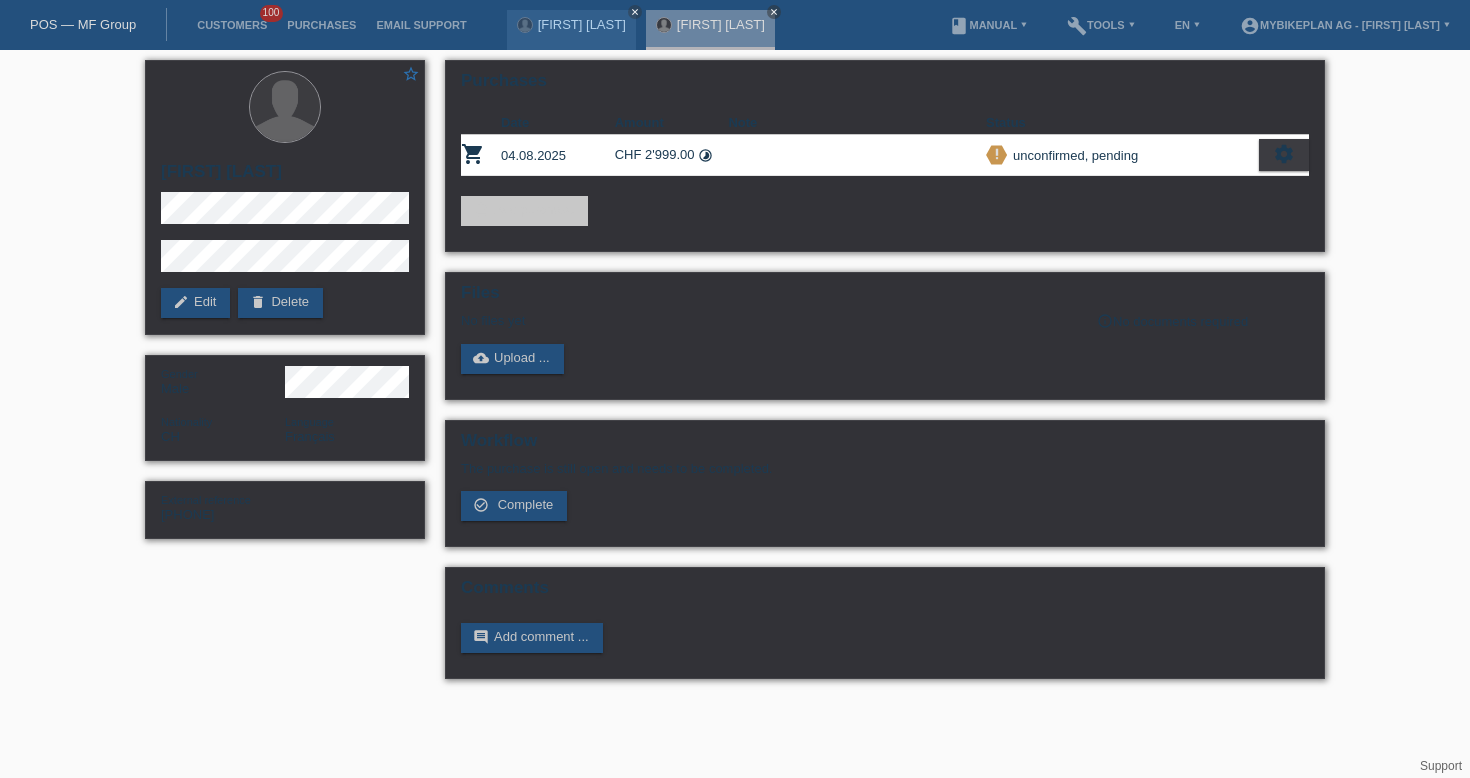 scroll, scrollTop: 0, scrollLeft: 0, axis: both 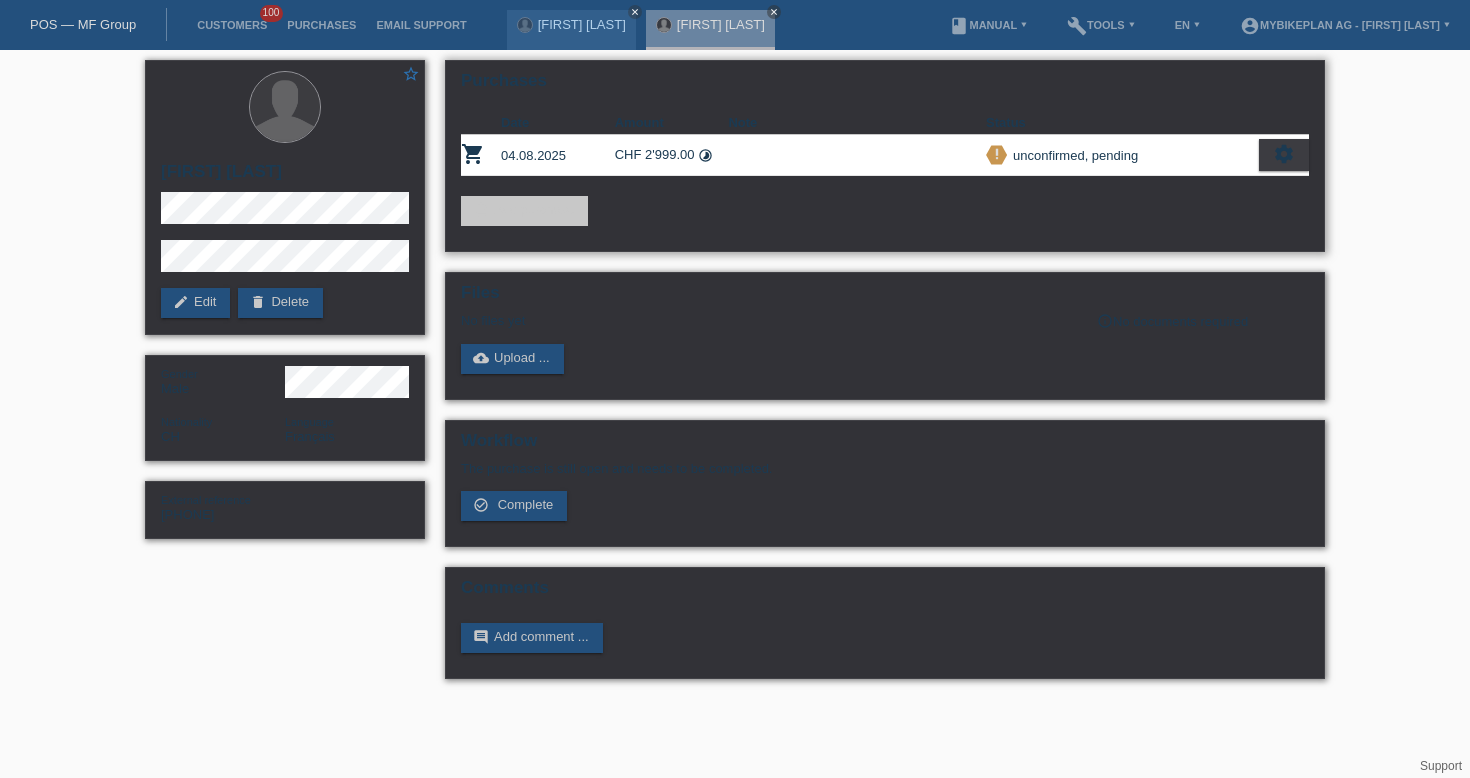 click on "settings" at bounding box center [1284, 154] 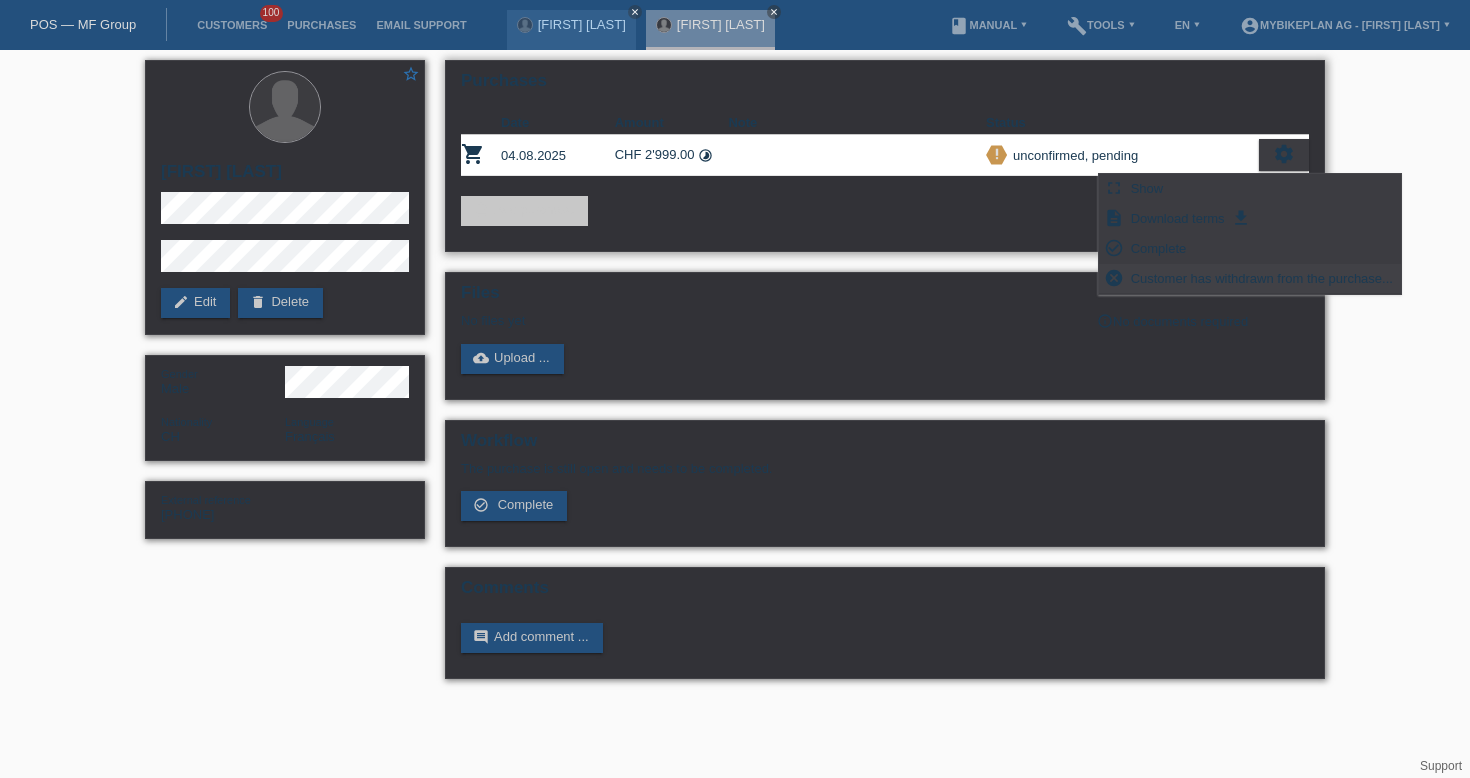 click on "Customer has withdrawn from the purchase..." at bounding box center (1262, 278) 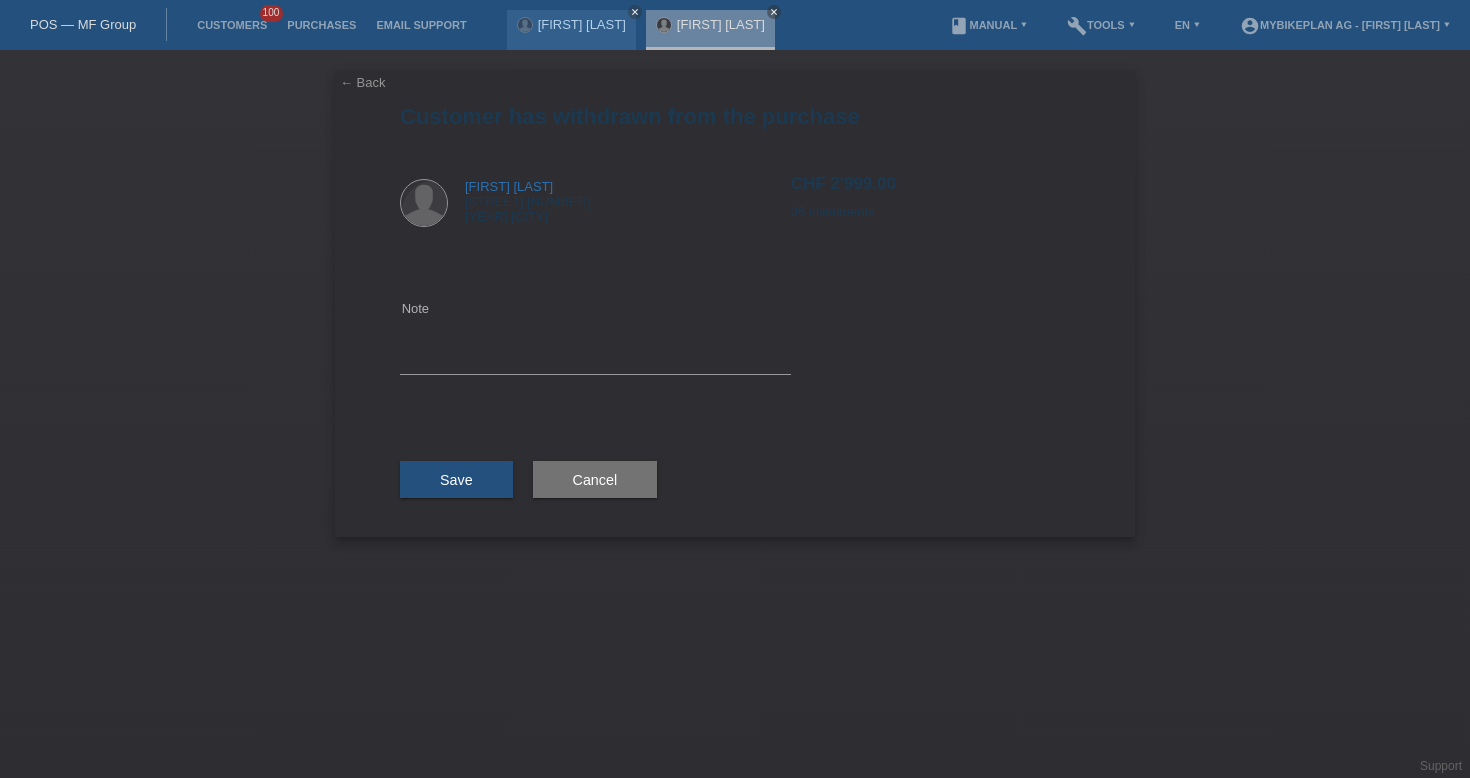 scroll, scrollTop: 0, scrollLeft: 0, axis: both 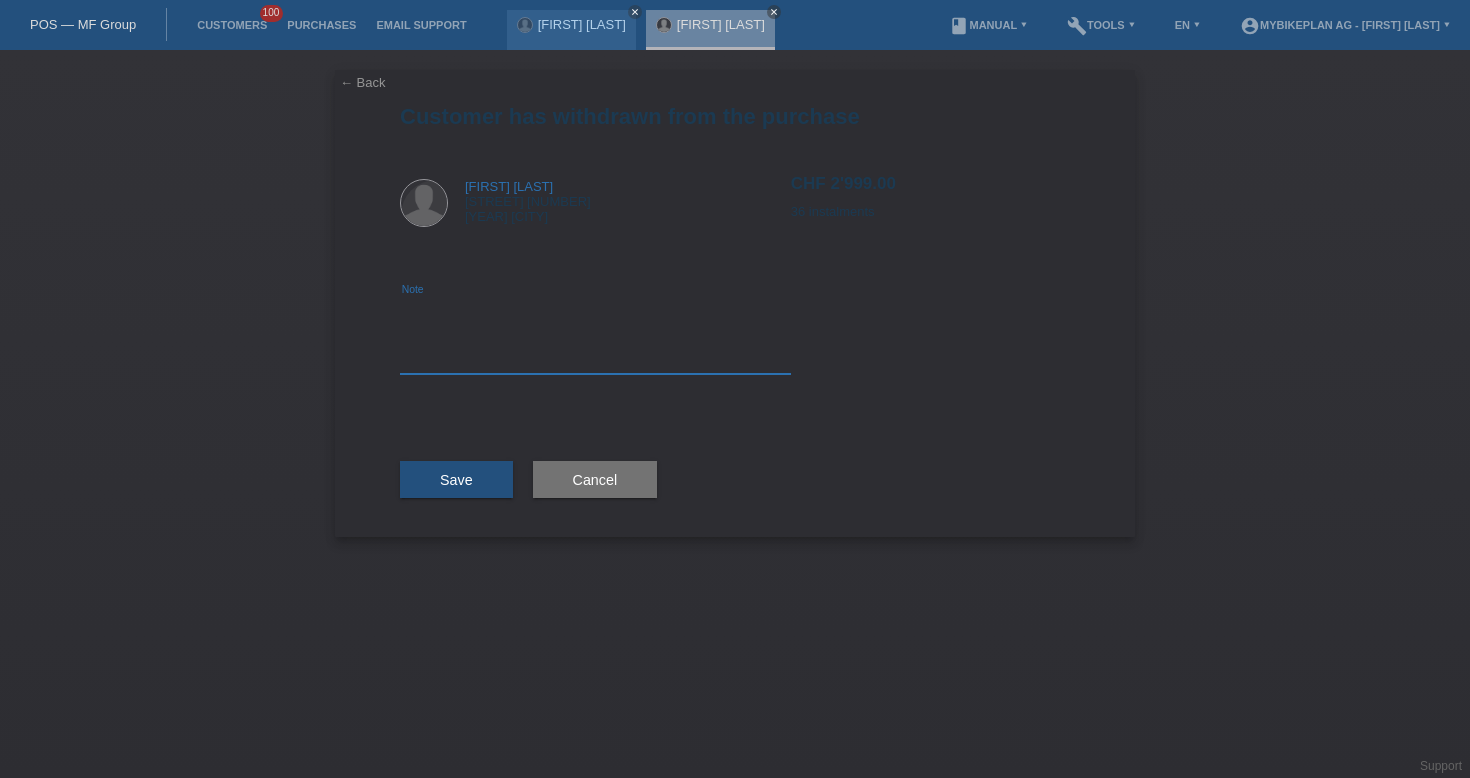 click at bounding box center (595, 335) 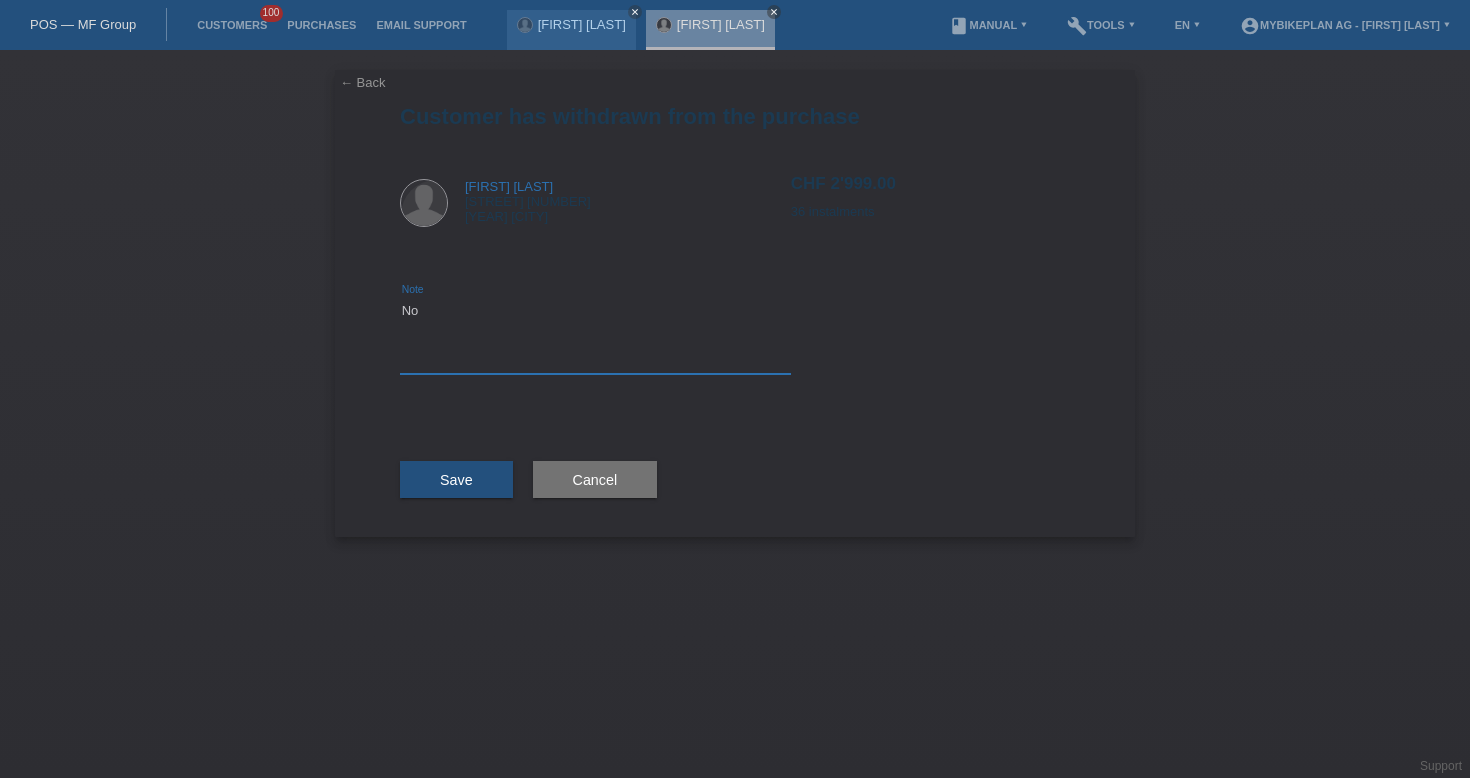 type on "N" 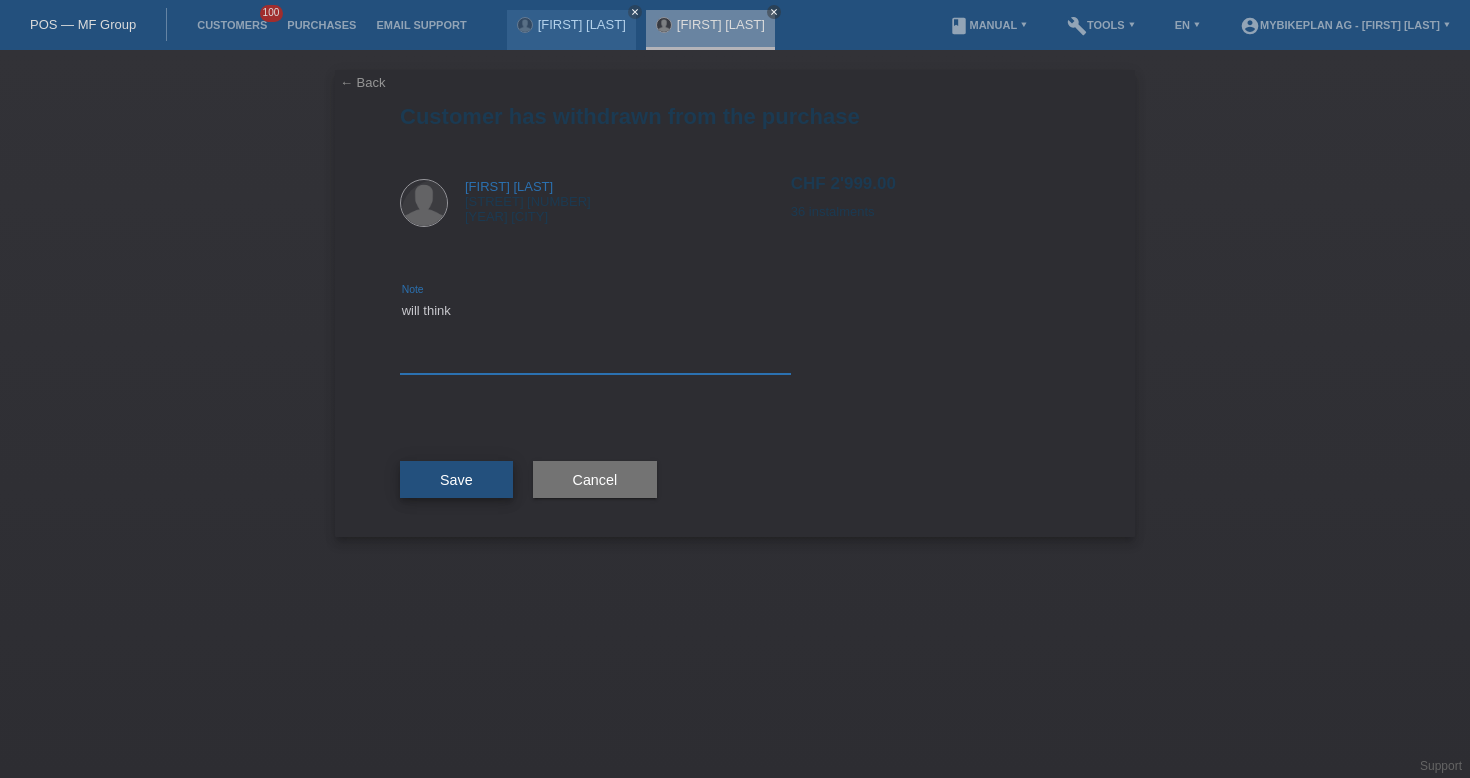 type on "will think" 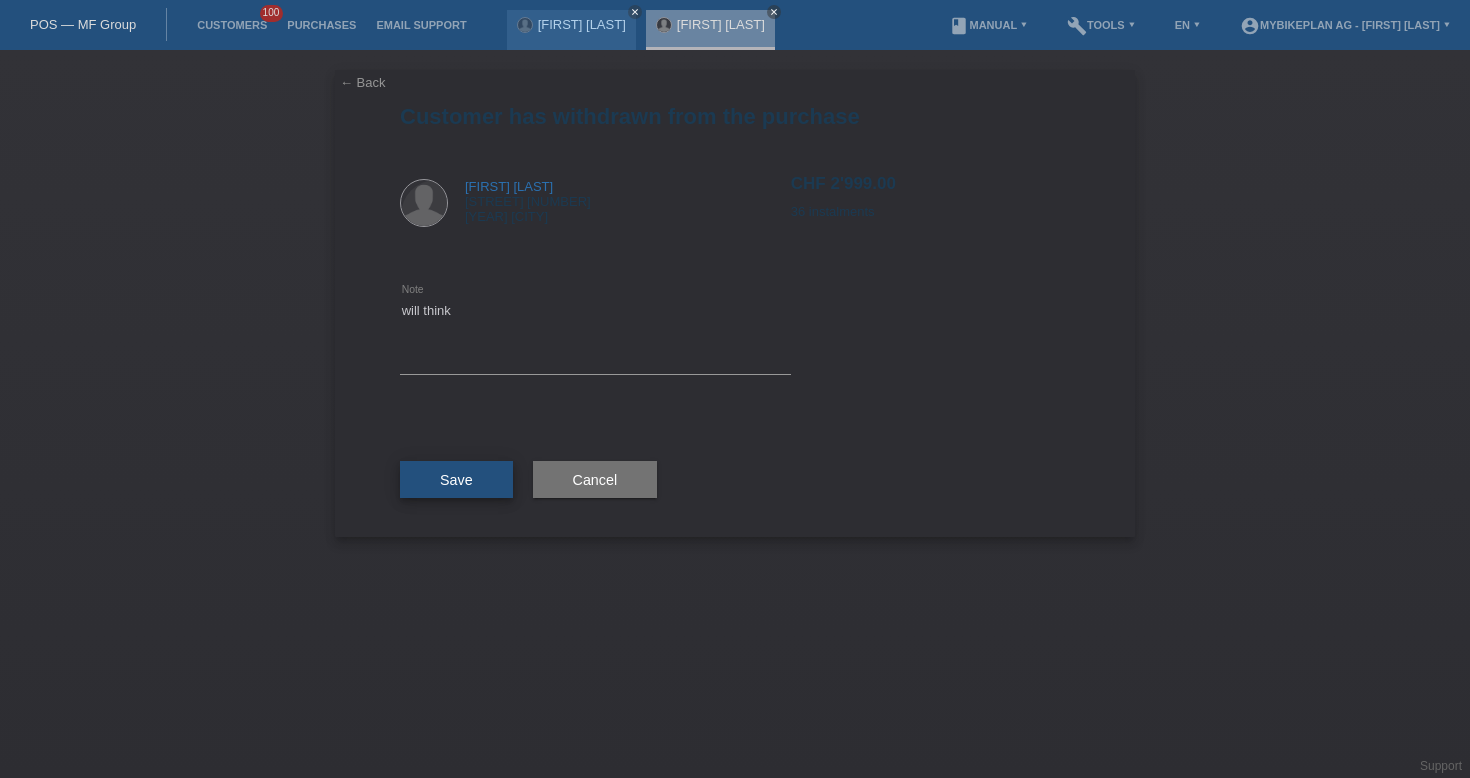 click on "Save" at bounding box center (456, 480) 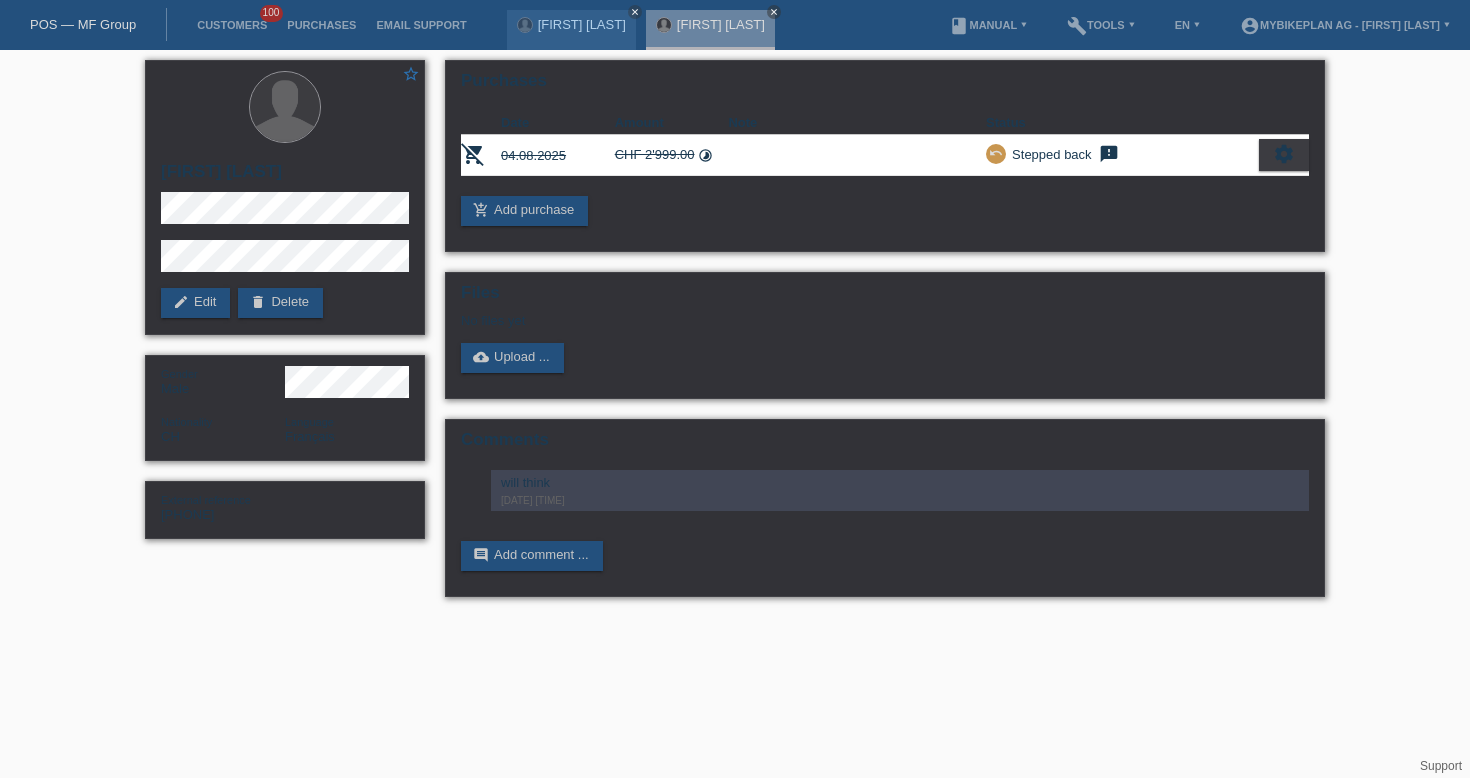 scroll, scrollTop: 0, scrollLeft: 0, axis: both 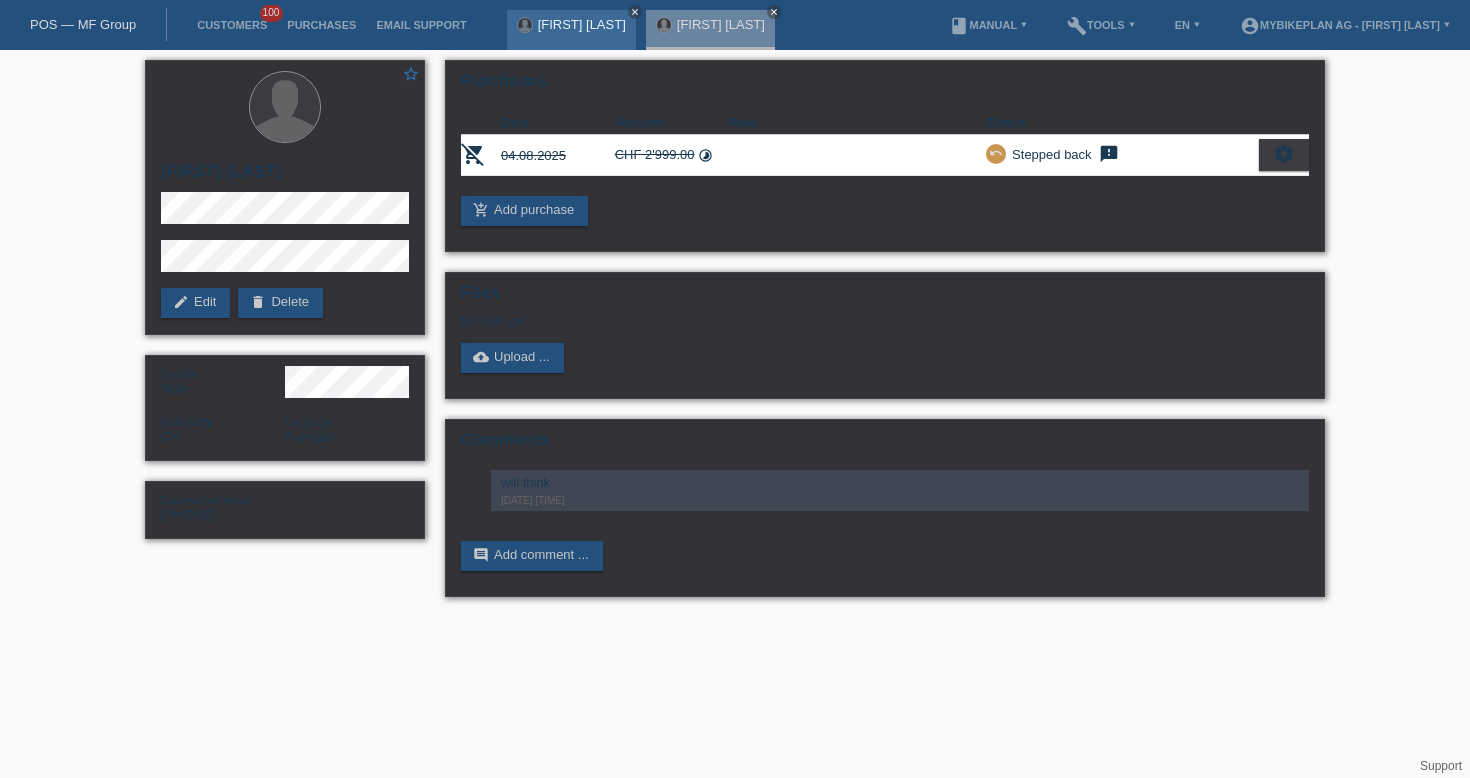click on "close" at bounding box center [635, 12] 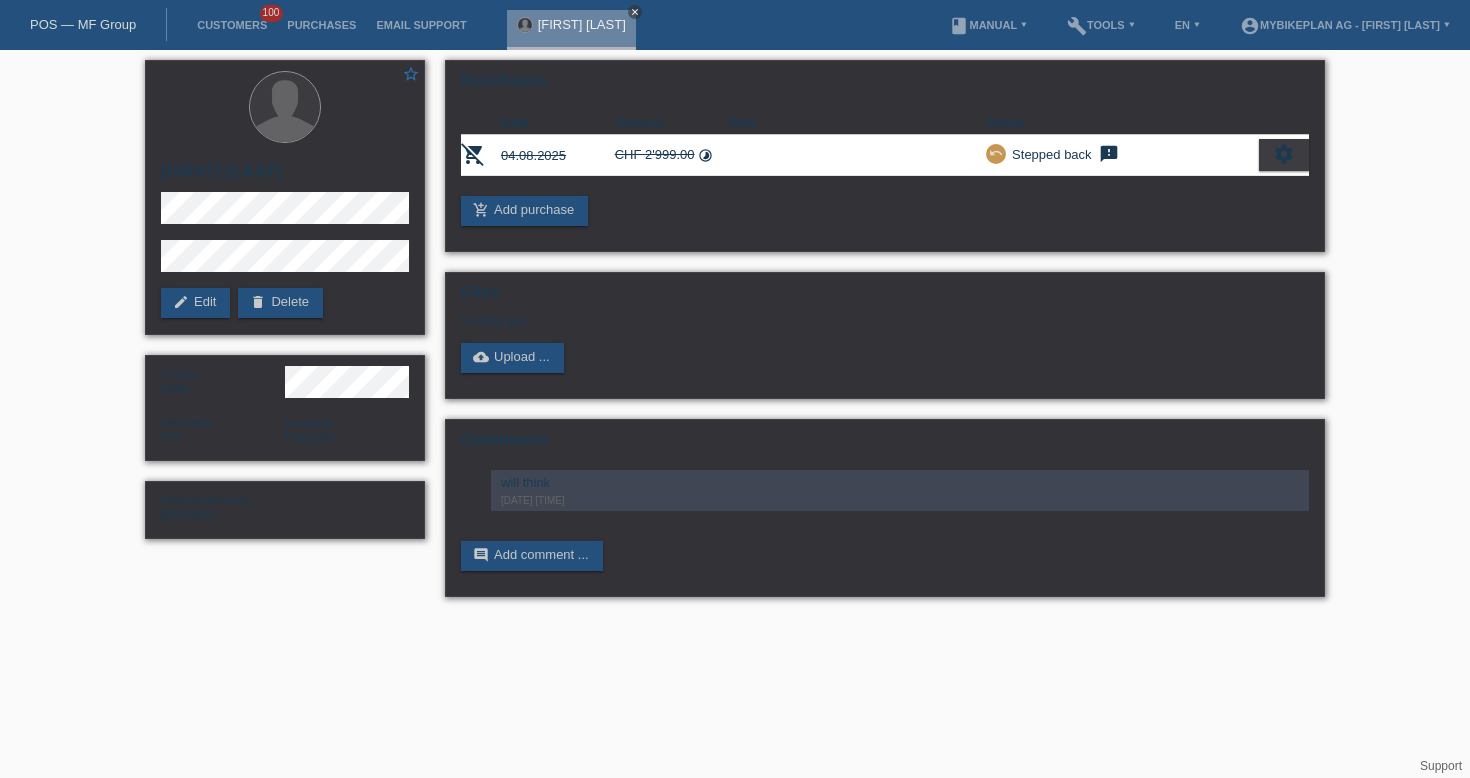 click on "close" at bounding box center [635, 12] 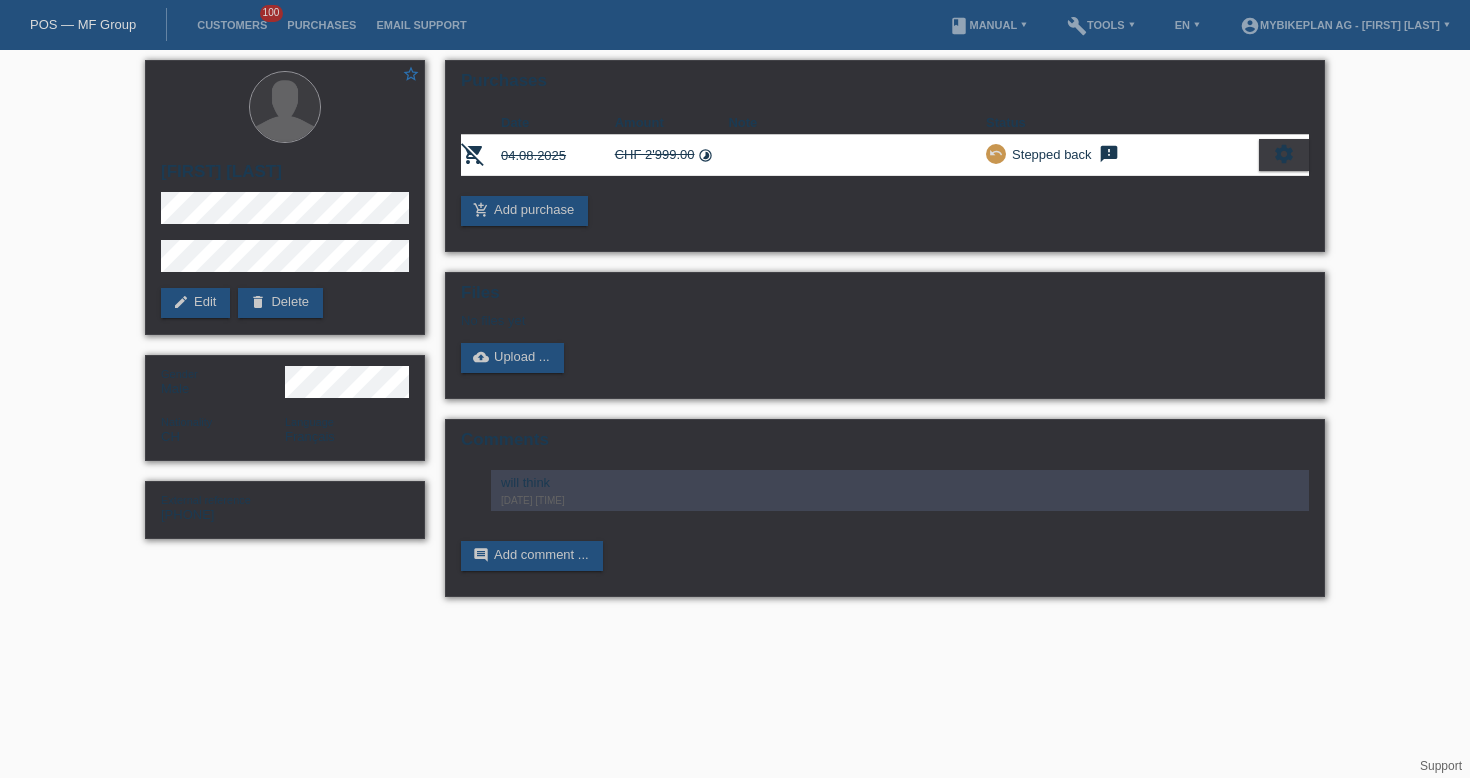 click on "POS — MF Group" at bounding box center [83, 24] 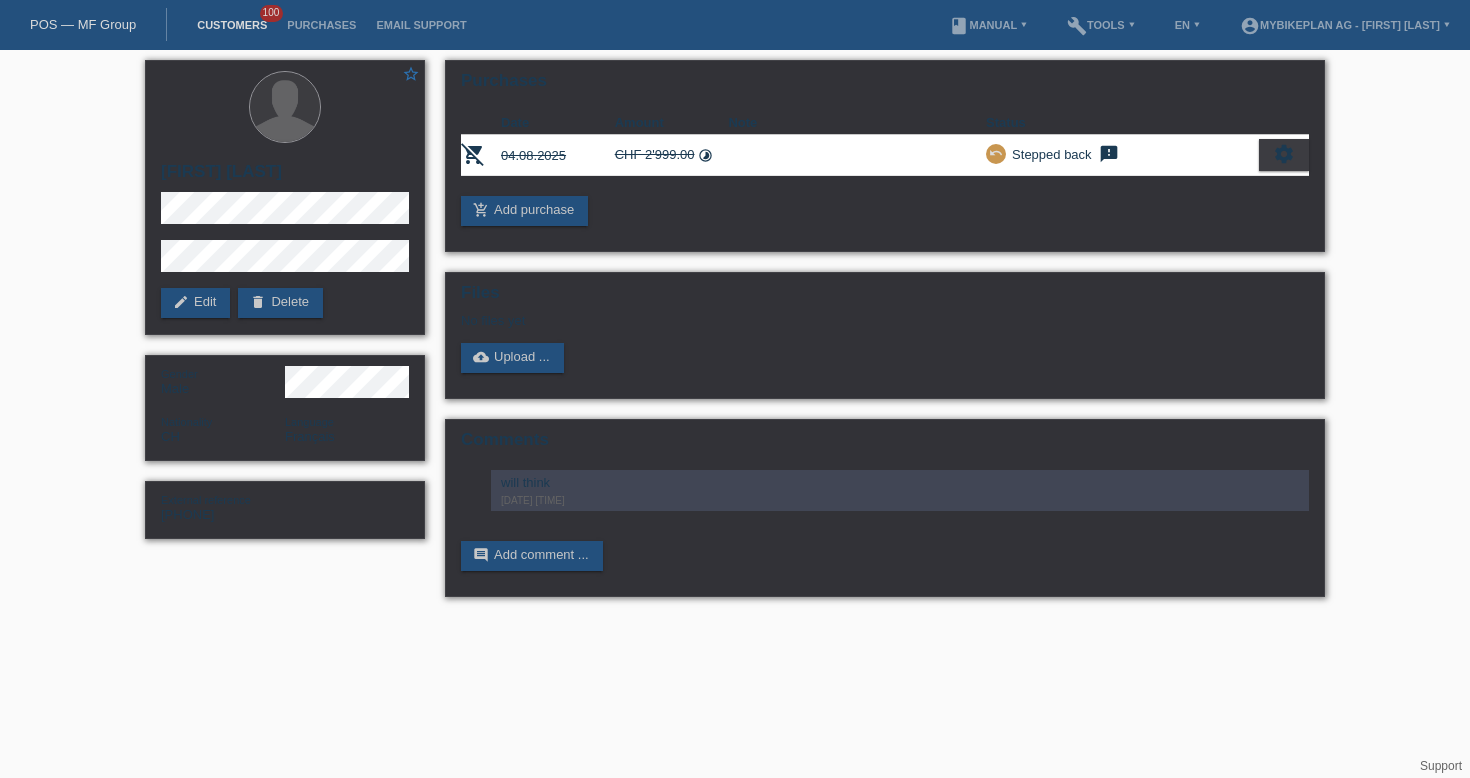 click on "Customers" at bounding box center [232, 25] 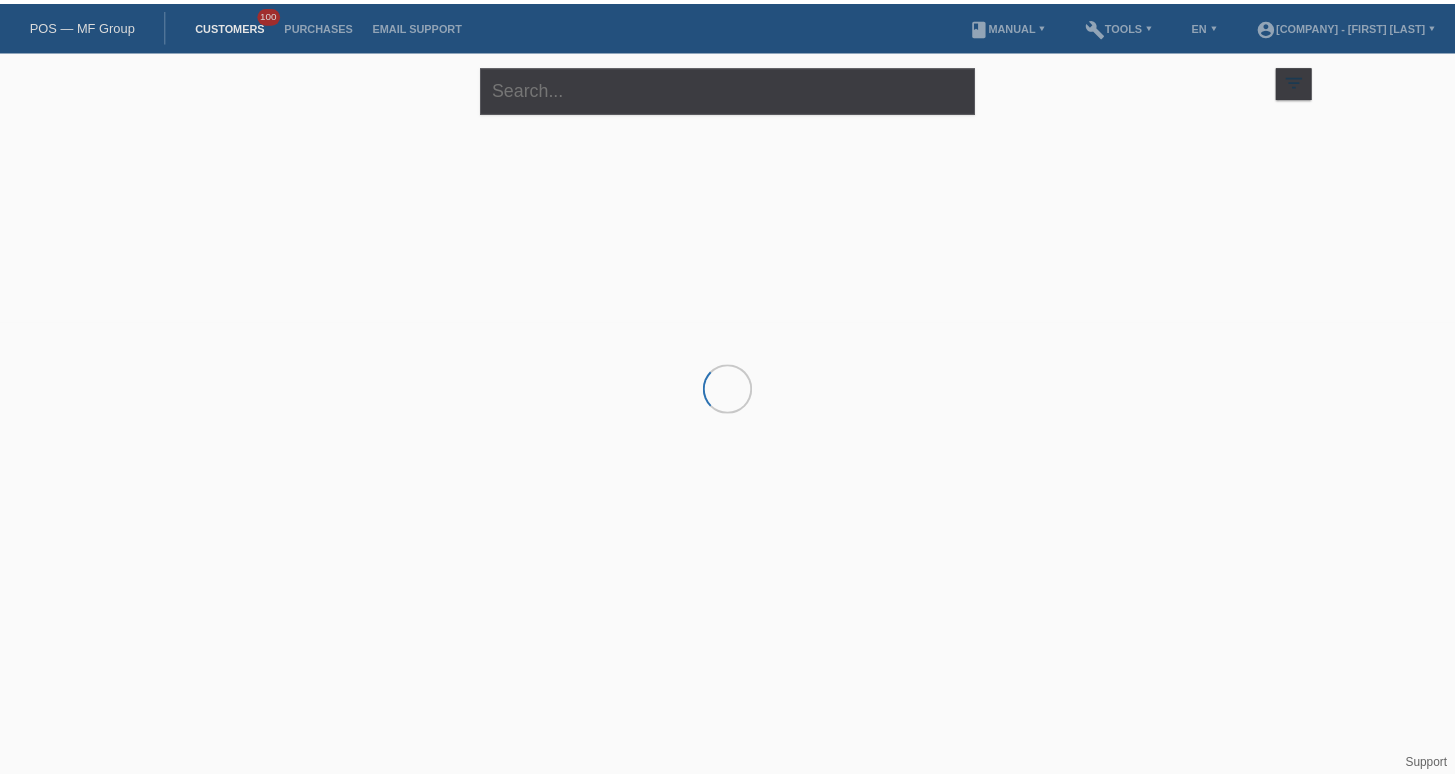 scroll, scrollTop: 0, scrollLeft: 0, axis: both 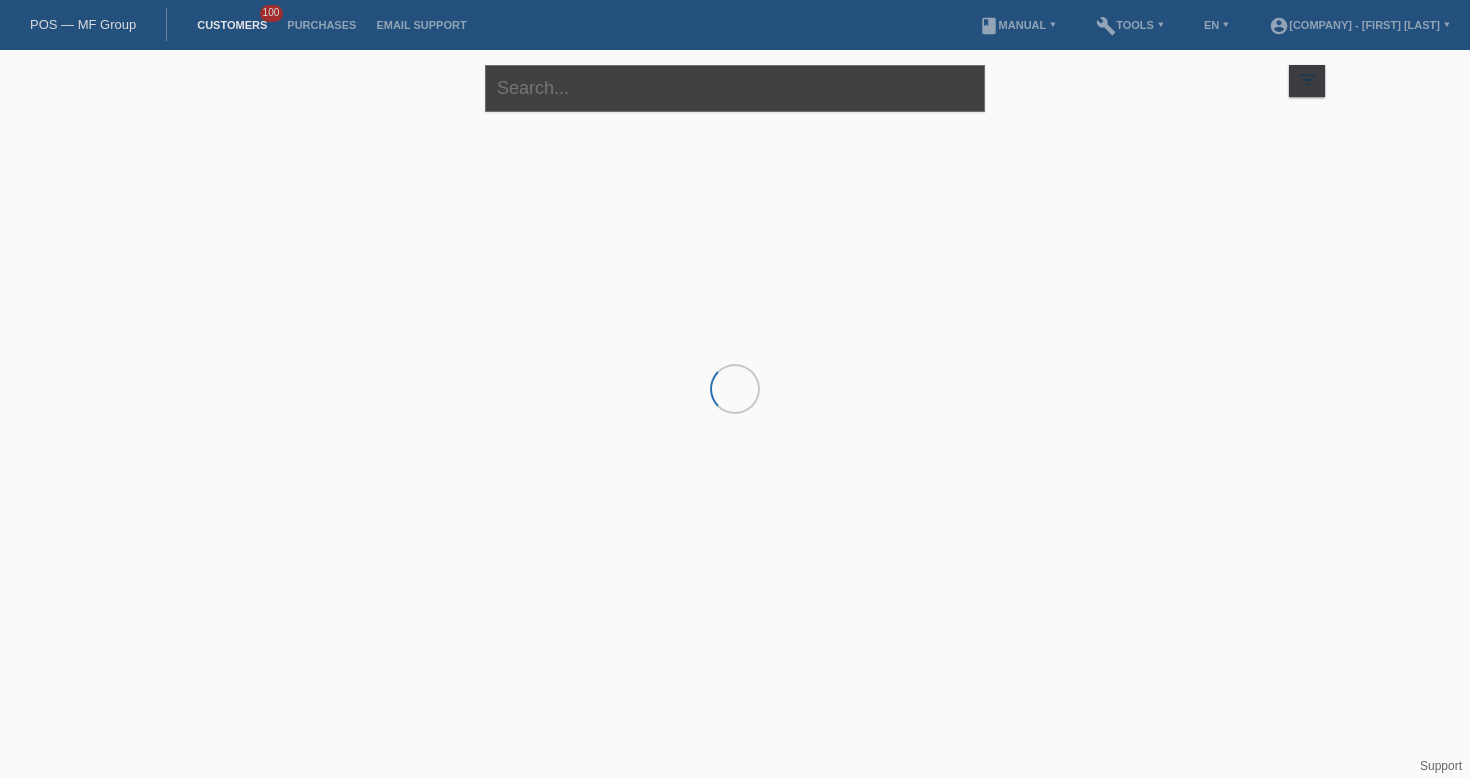 click at bounding box center [735, 88] 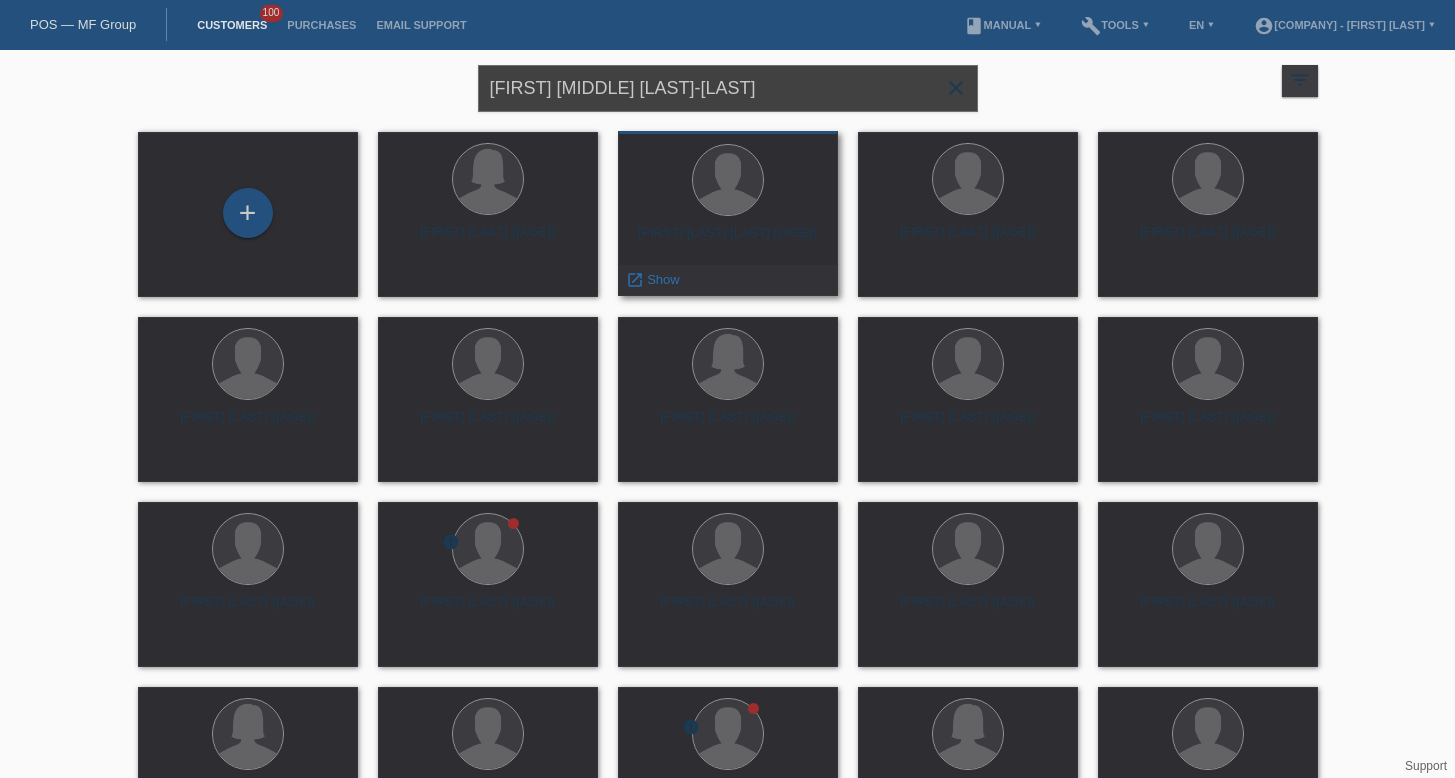 type on "[FIRST] [MIDDLE] [LAST]-[LAST]" 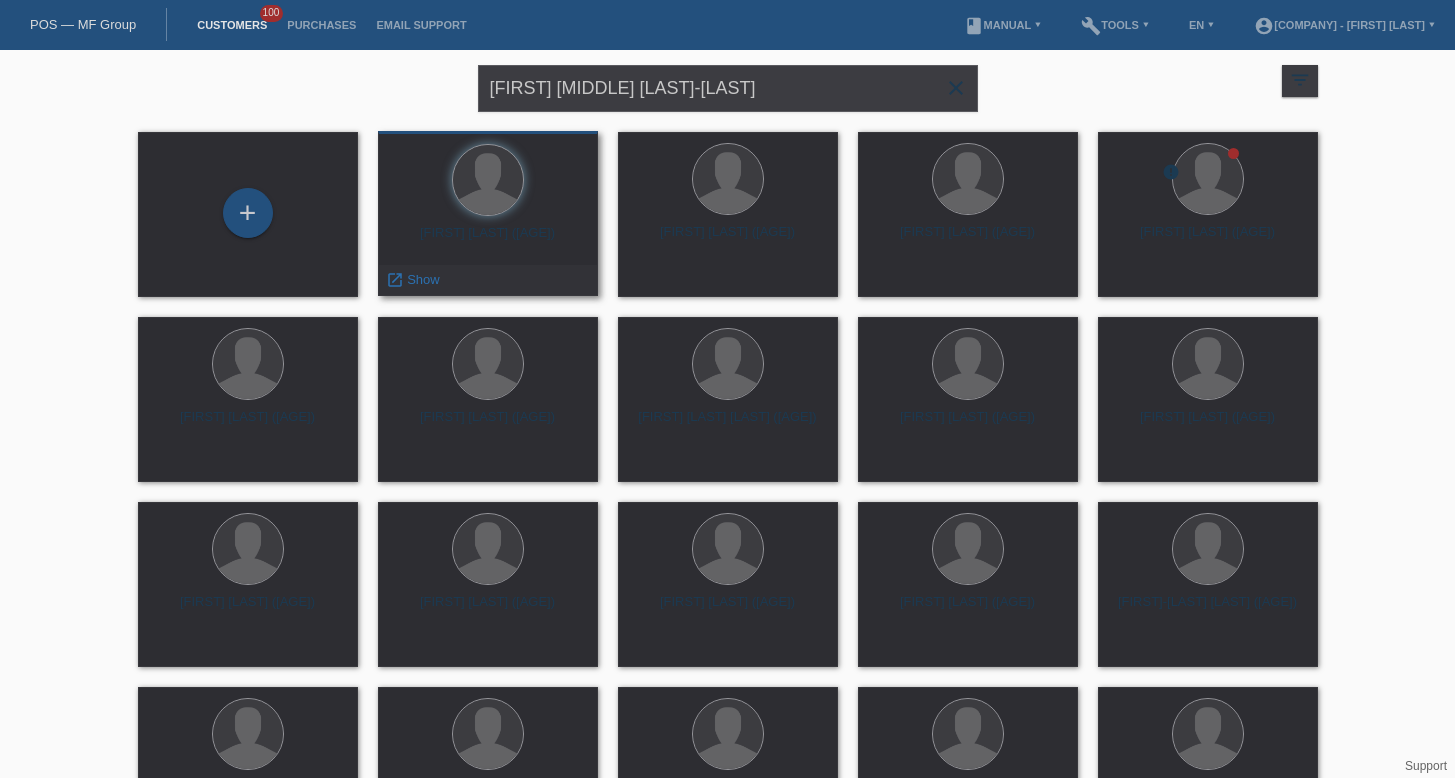 click on "[FIRST] [LAST] ([AGE])" at bounding box center (488, 241) 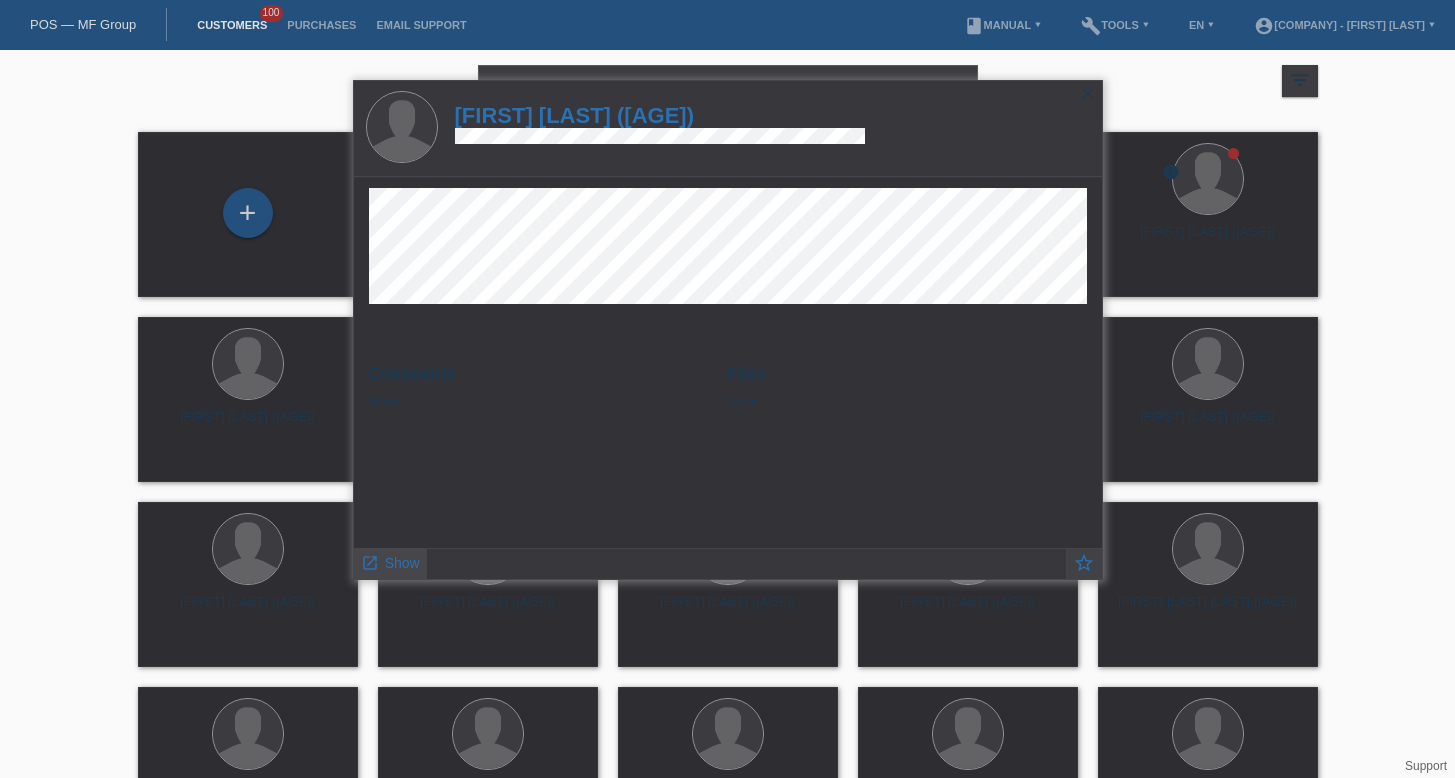 click on "Show" at bounding box center [402, 563] 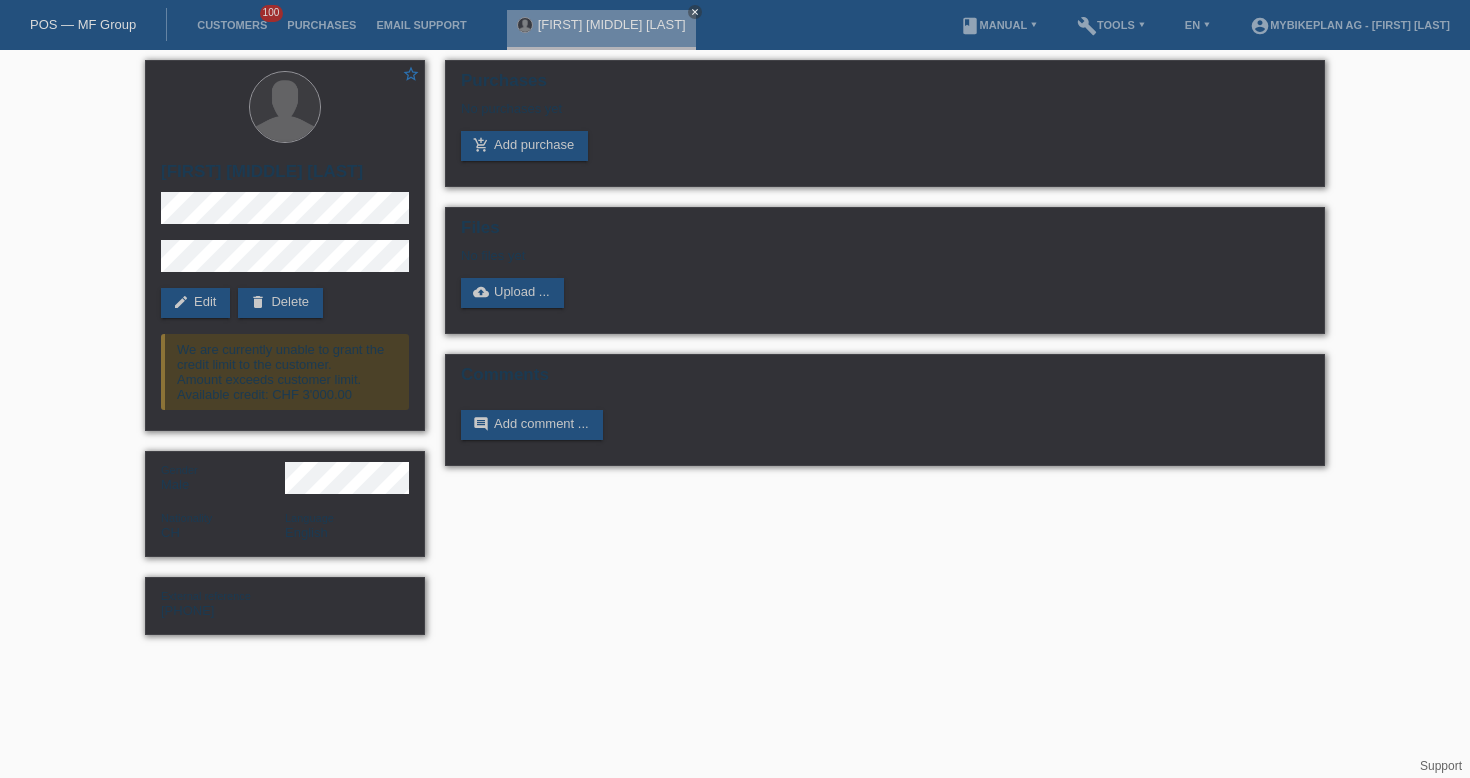 scroll, scrollTop: 0, scrollLeft: 0, axis: both 